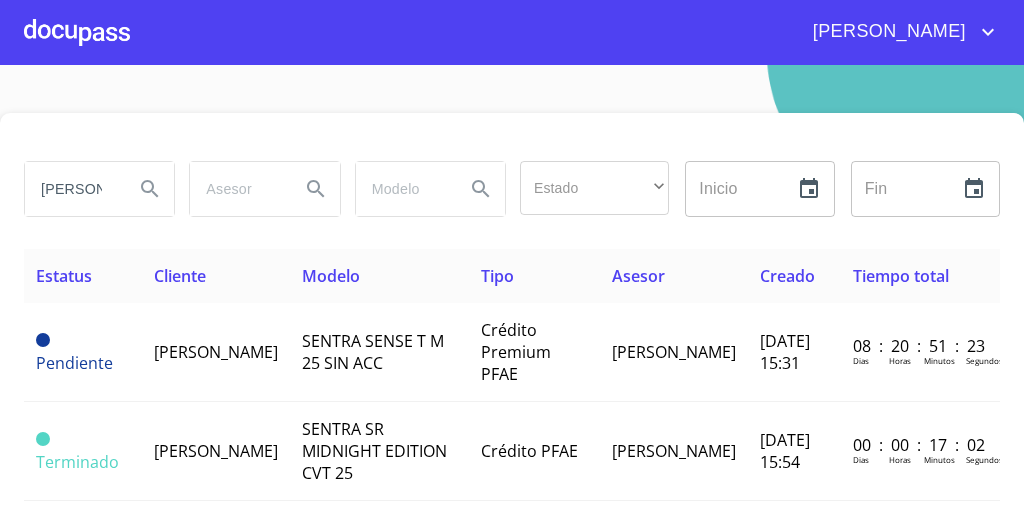 scroll, scrollTop: 0, scrollLeft: 0, axis: both 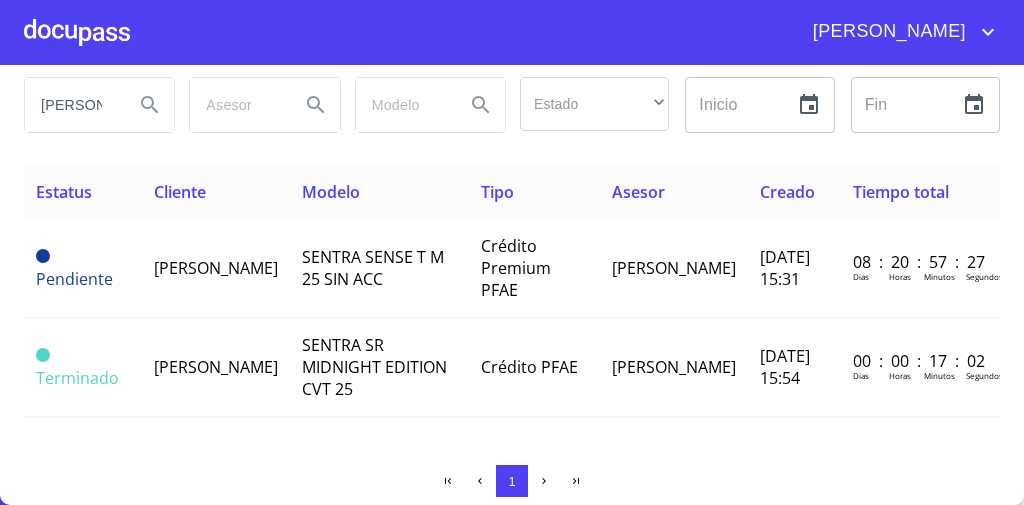 click at bounding box center [77, 32] 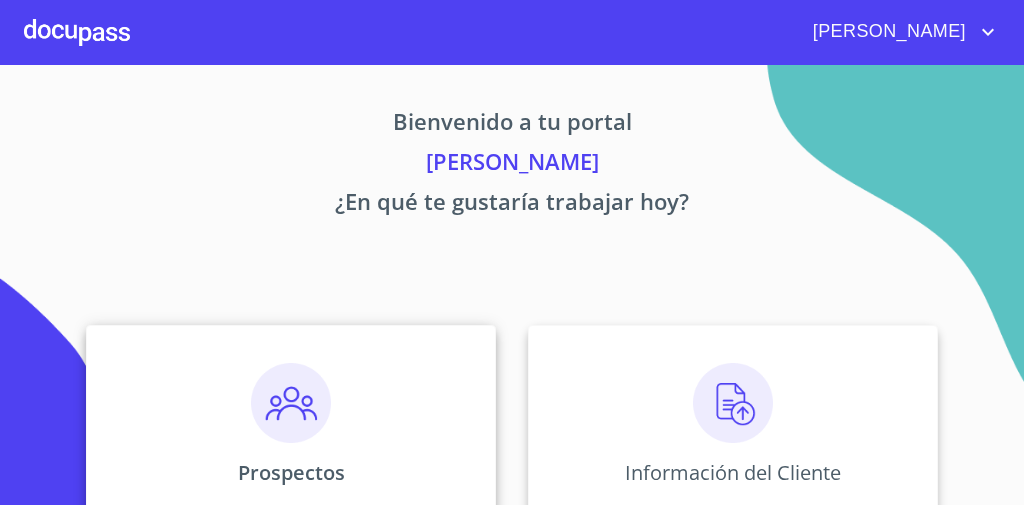 scroll, scrollTop: 209, scrollLeft: 0, axis: vertical 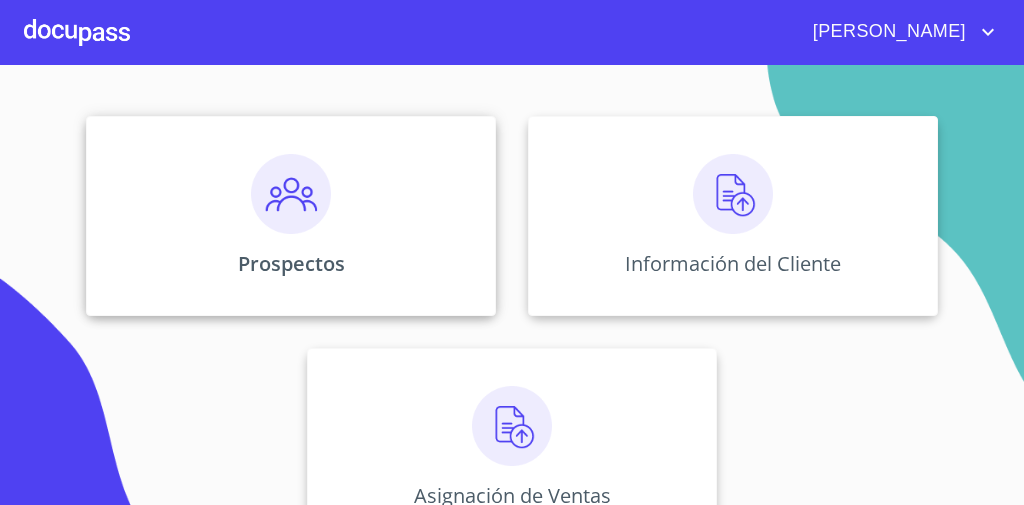 click on "Prospectos" at bounding box center [291, 216] 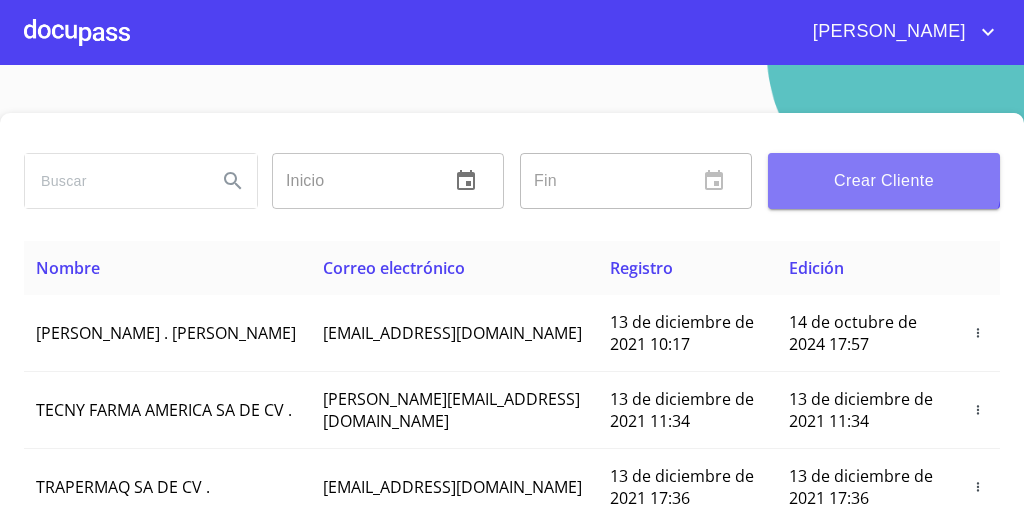 click on "Crear Cliente" at bounding box center (884, 181) 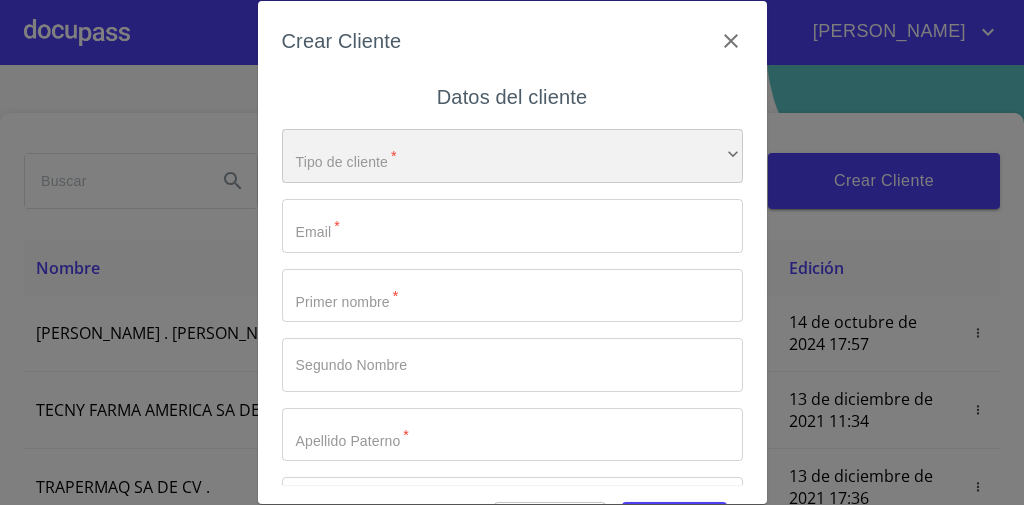 click on "​" at bounding box center (512, 156) 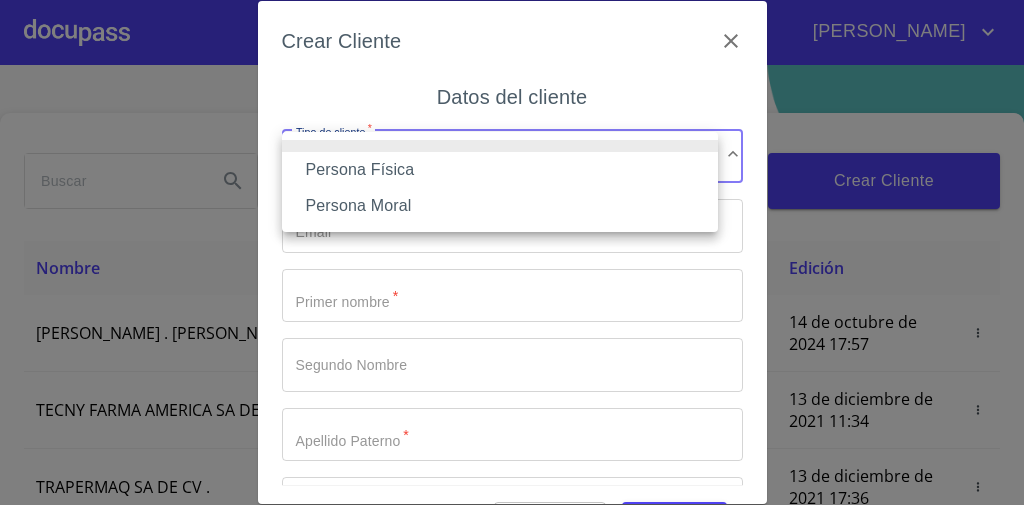 type 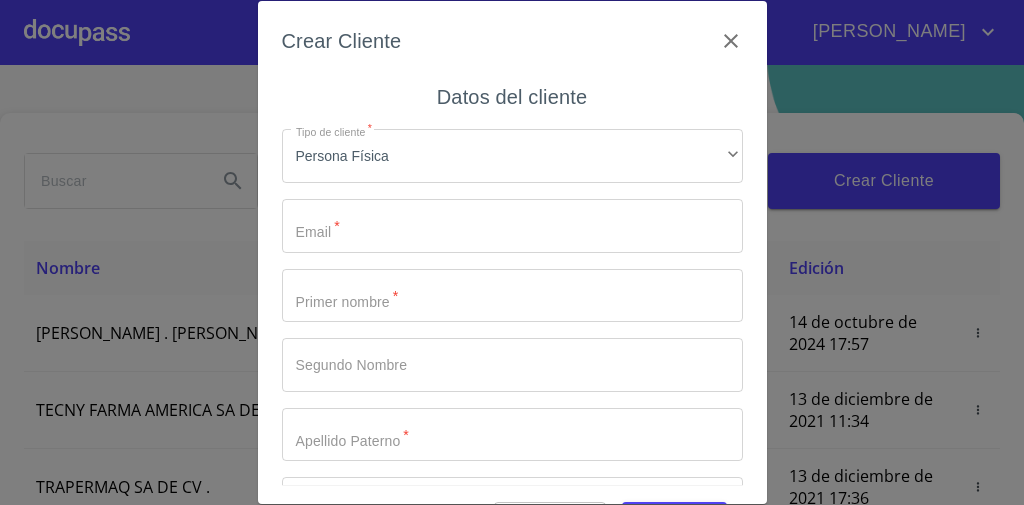 click on "Datos del cliente Tipo de cliente   * Persona Física ​ Email   * ​ Primer nombre   * ​ Segundo Nombre ​ Apellido Paterno   * ​ Apellido Materno   * ​ MXN Celular   * ​" at bounding box center [512, 283] 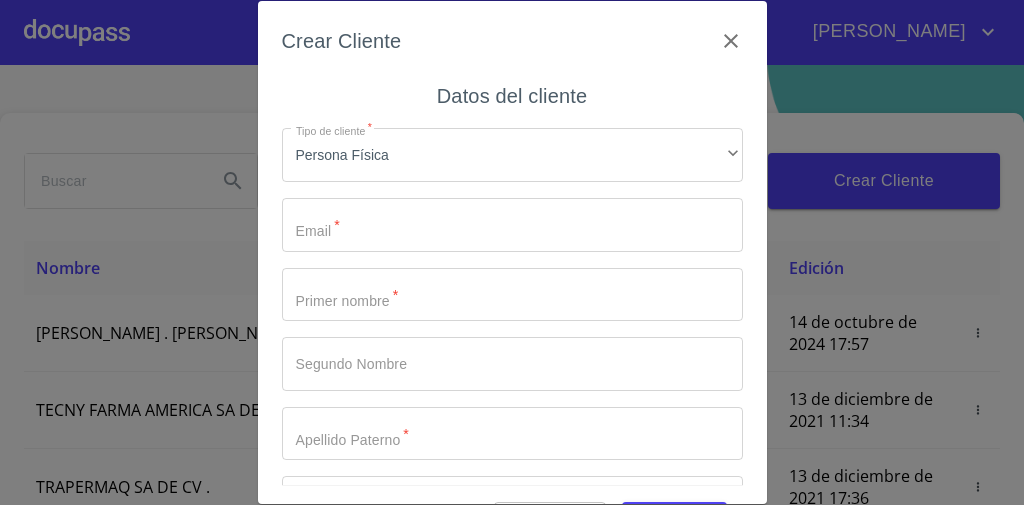 scroll, scrollTop: 0, scrollLeft: 0, axis: both 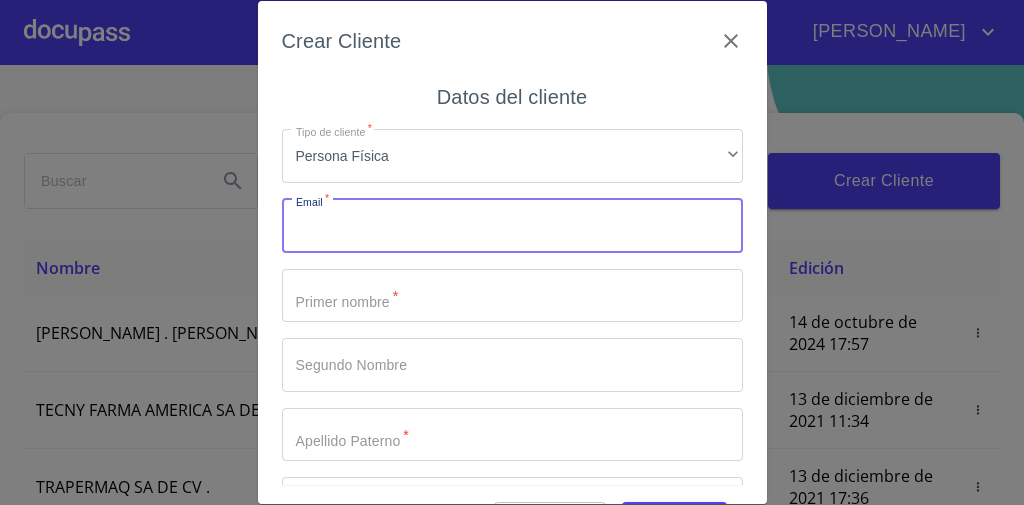 click on "Tipo de cliente   *" at bounding box center (512, 226) 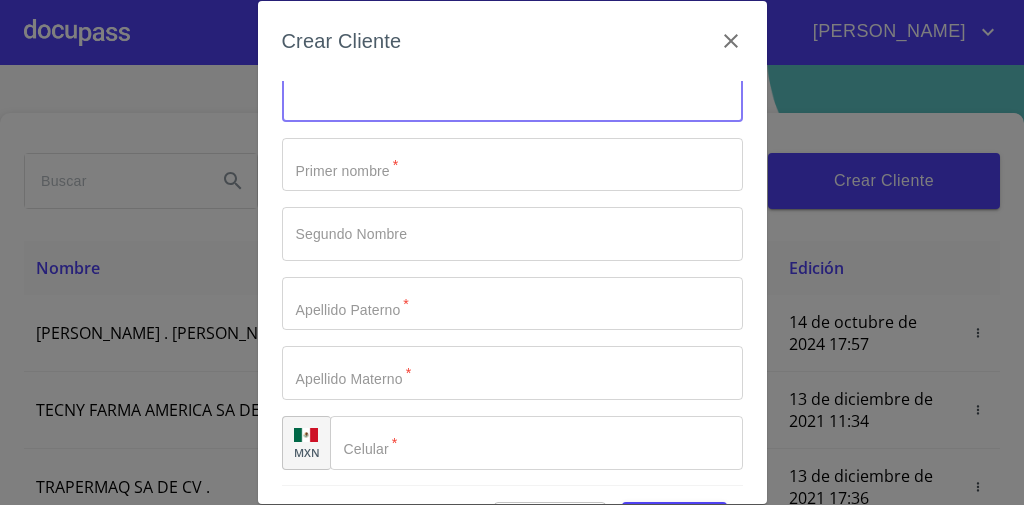 scroll, scrollTop: 0, scrollLeft: 0, axis: both 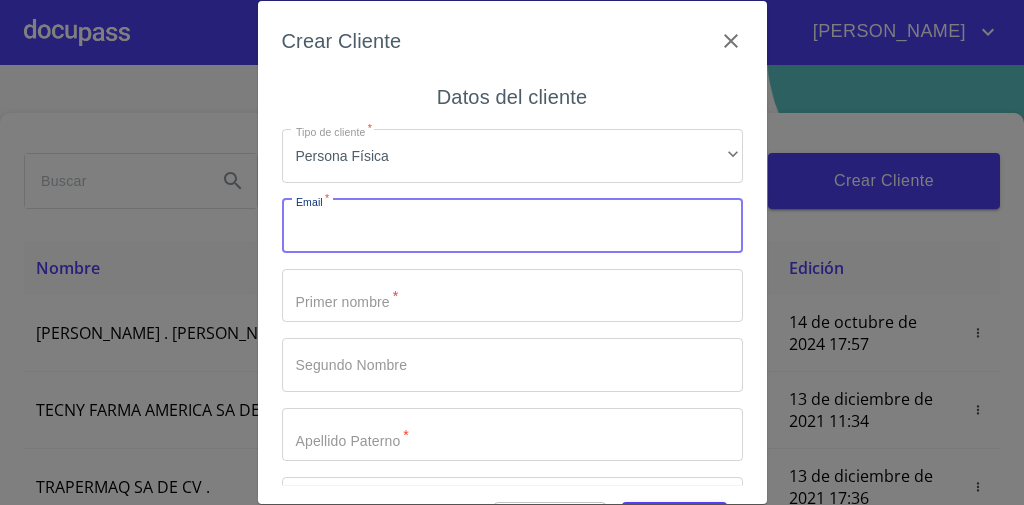 click on "Tipo de cliente   *" at bounding box center [512, 226] 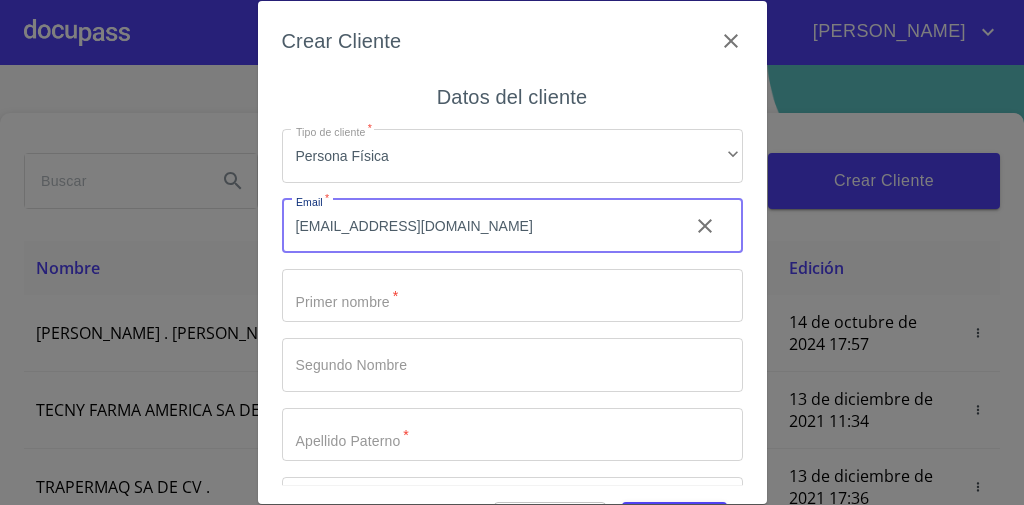 type on "[EMAIL_ADDRESS][DOMAIN_NAME]" 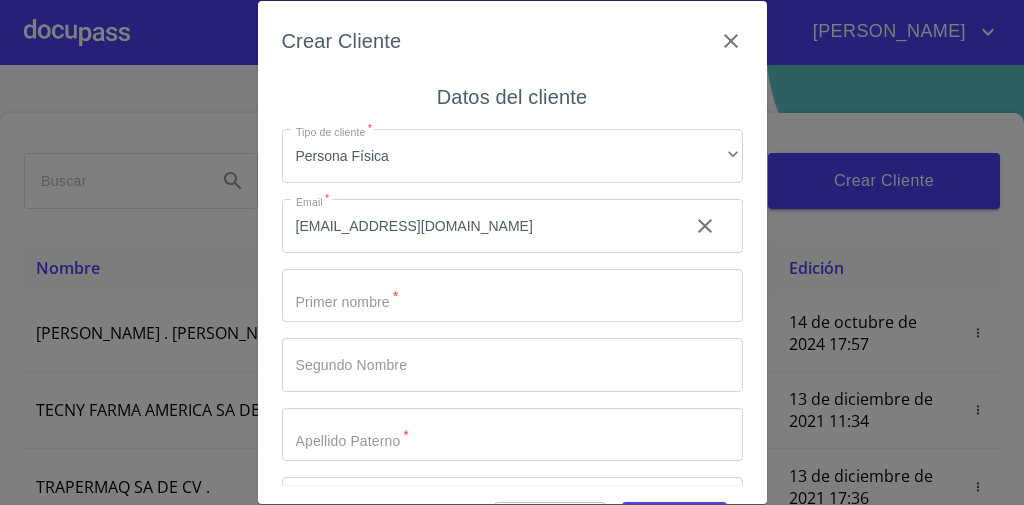 click on "Tipo de cliente   *" at bounding box center (512, 296) 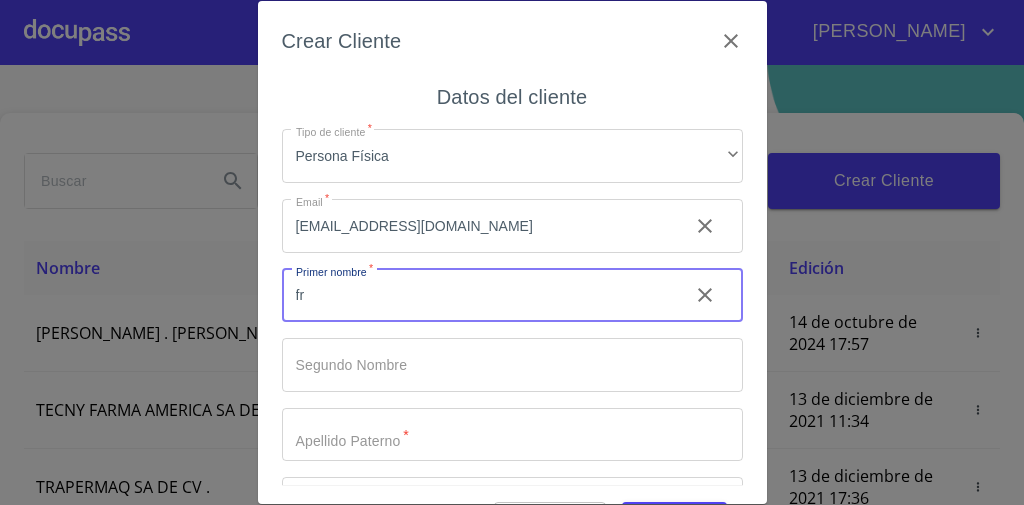 type on "f" 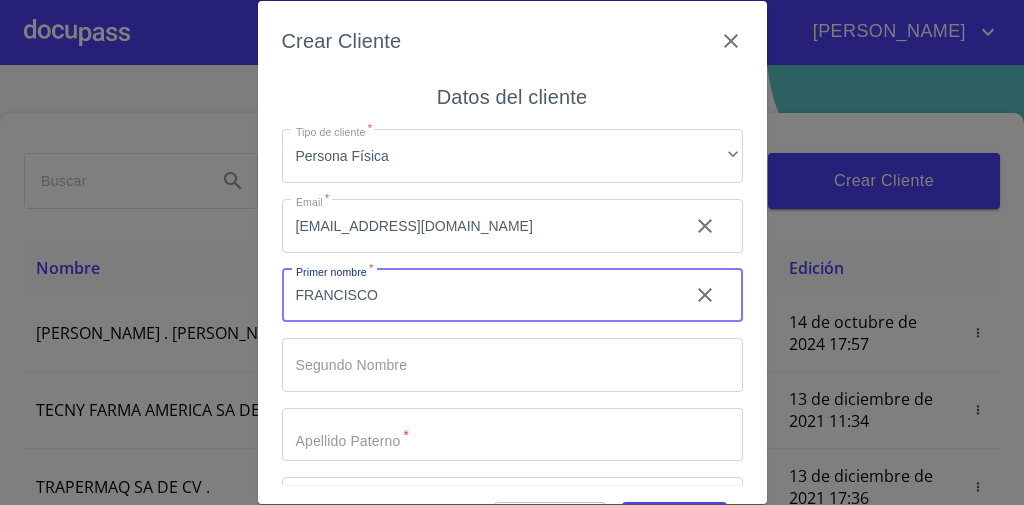 type on "FRANCISCO" 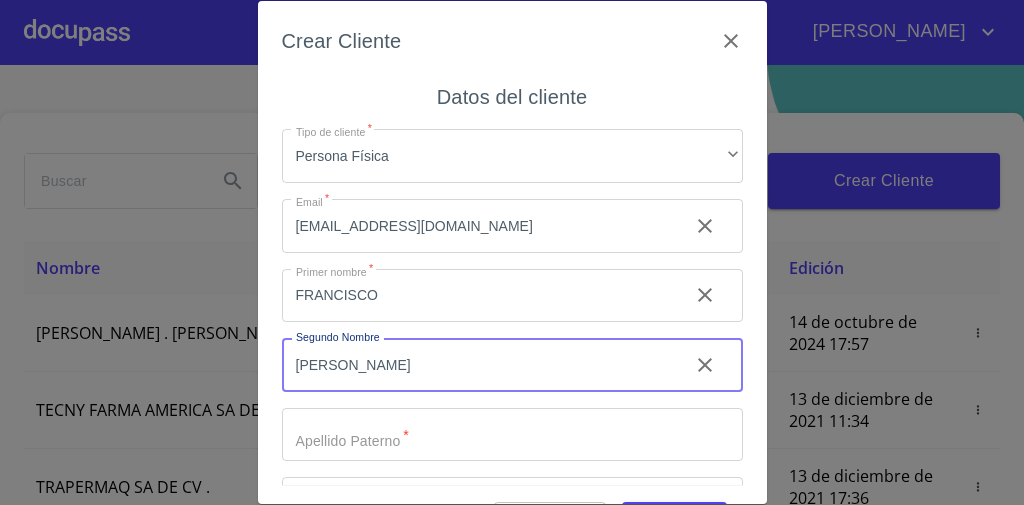 type on "[PERSON_NAME]" 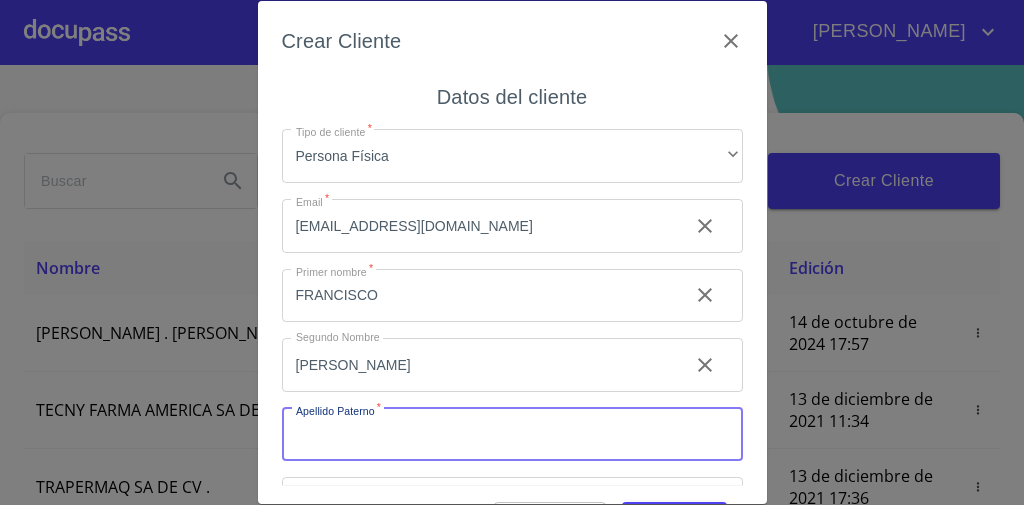 scroll, scrollTop: 131, scrollLeft: 0, axis: vertical 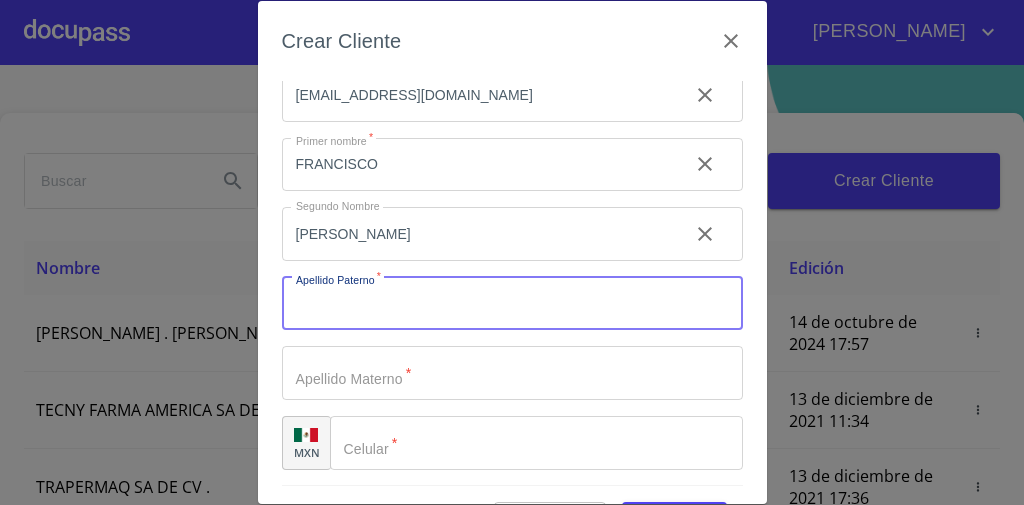 click on "Tipo de cliente   *" at bounding box center (512, 304) 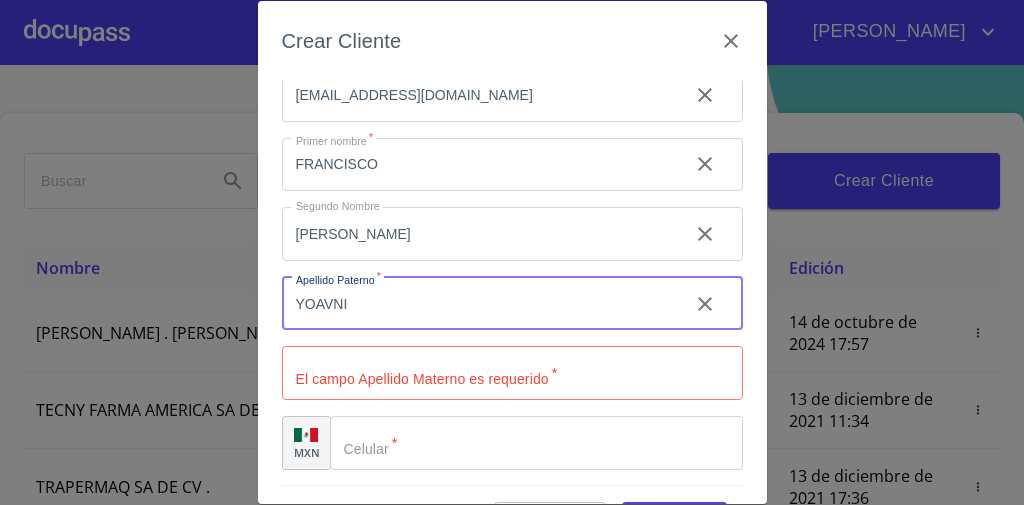 click on "YOAVNI" at bounding box center (477, 304) 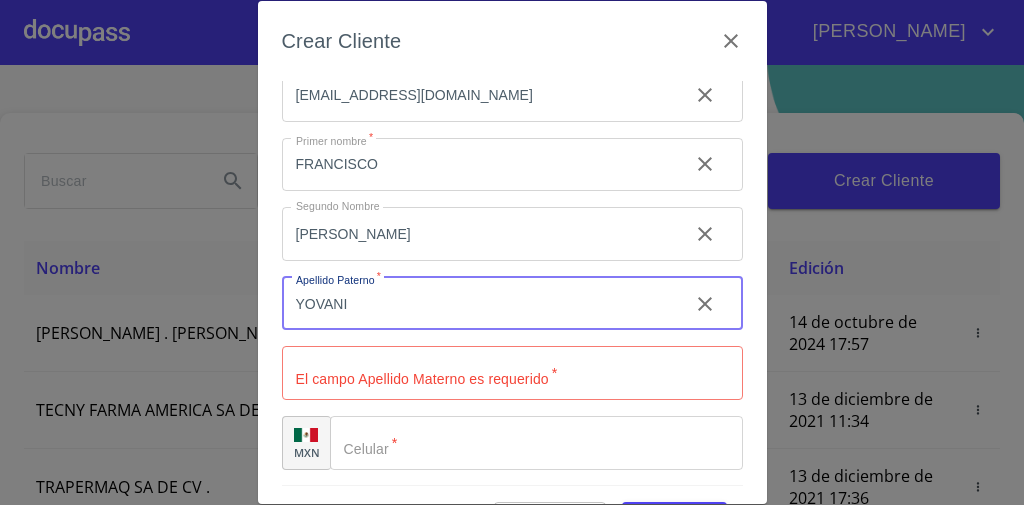 type on "YOVANI" 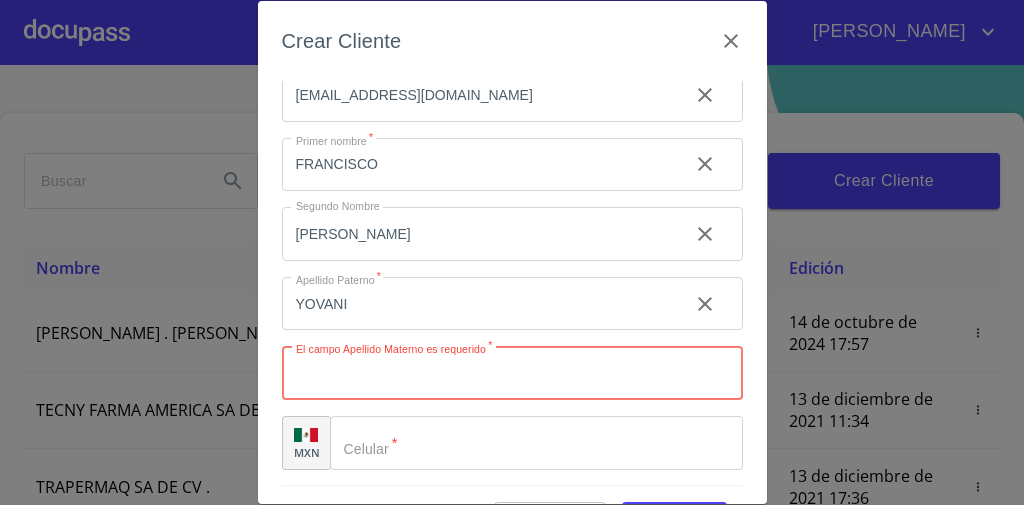 click on "Tipo de cliente   *" at bounding box center [512, 373] 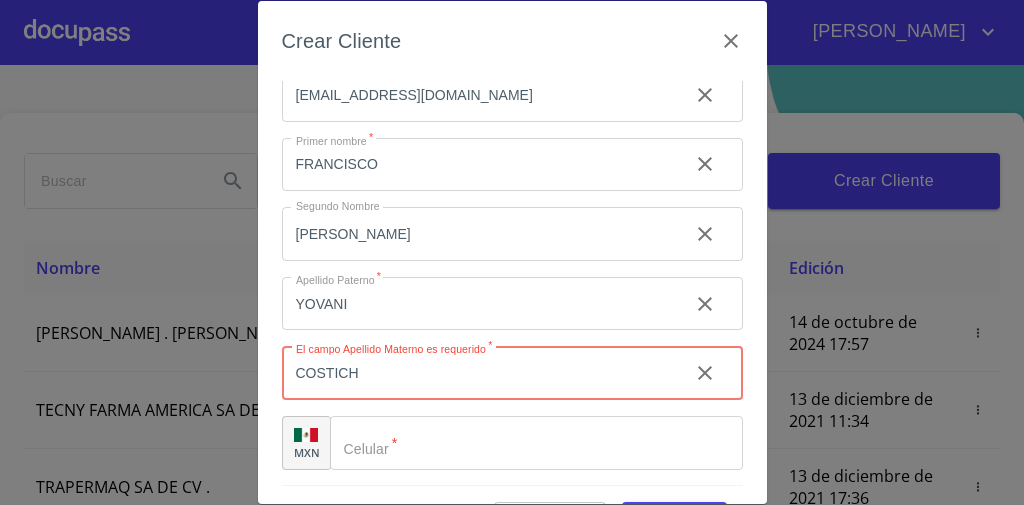 type on "COSTICH" 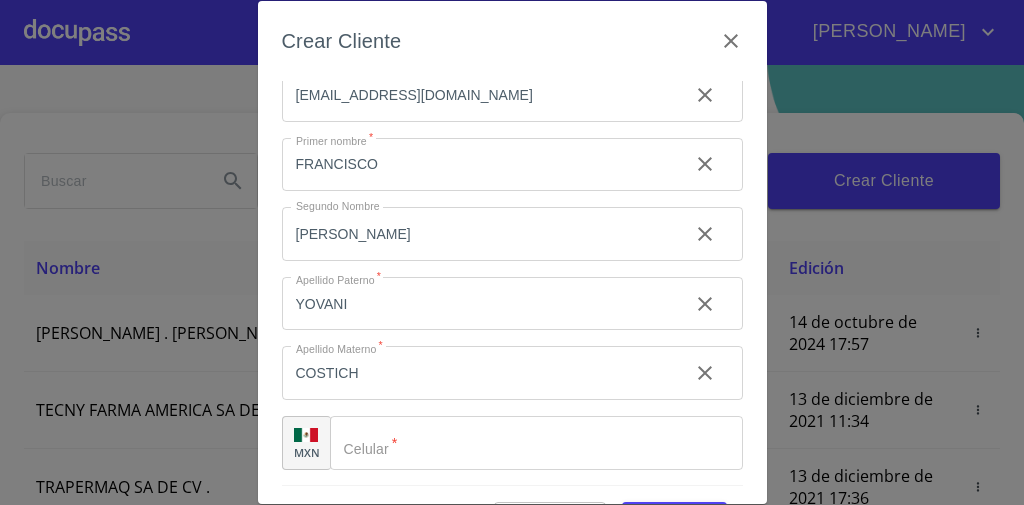 click on "Crear Cliente Datos del cliente Tipo de cliente   * Persona Física ​ Email   * [EMAIL_ADDRESS][DOMAIN_NAME] ​ Primer nombre   * [PERSON_NAME] Nombre [PERSON_NAME]   * [PERSON_NAME] ​ Apellido Materno   * COSTICH ​ MXN Celular   * ​ Cancelar Guardar" at bounding box center [512, 252] 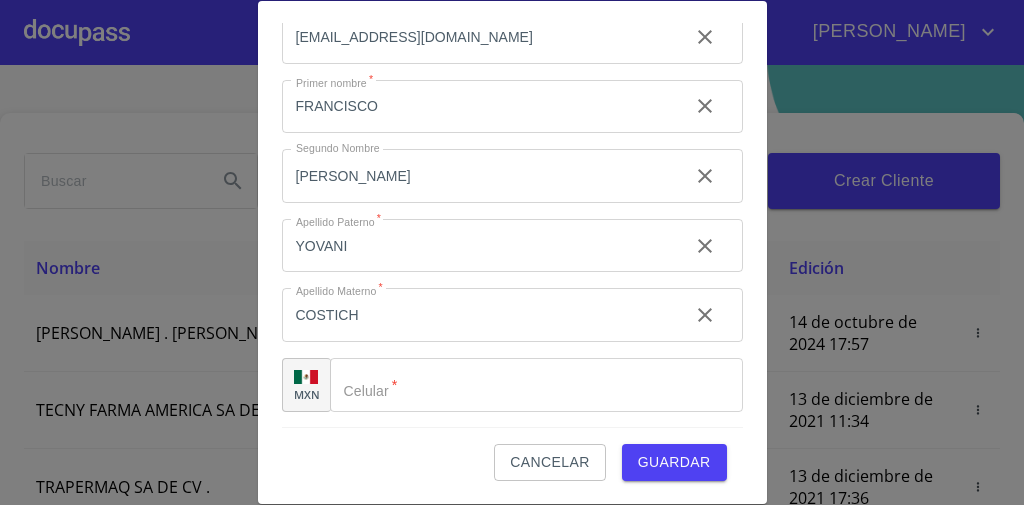 scroll, scrollTop: 57, scrollLeft: 0, axis: vertical 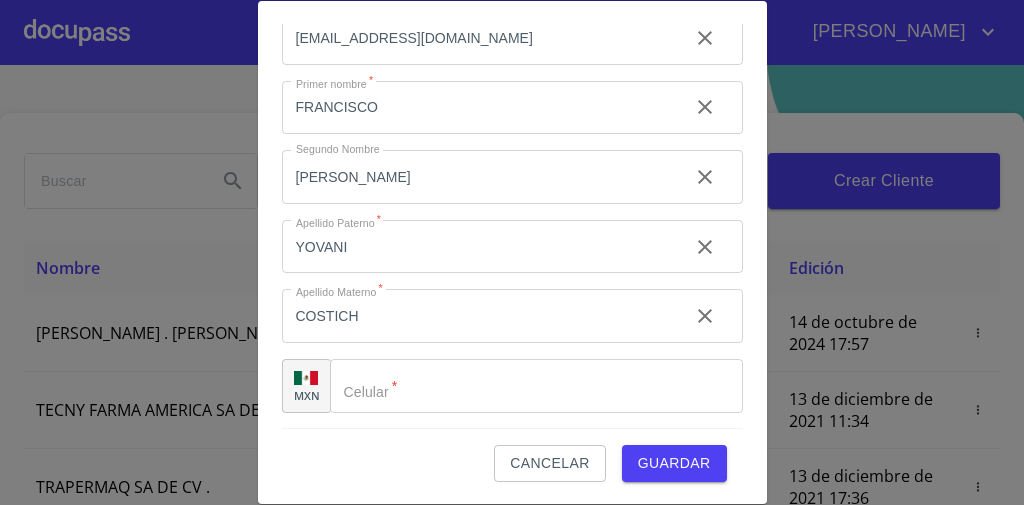 click on "Tipo de cliente   *" 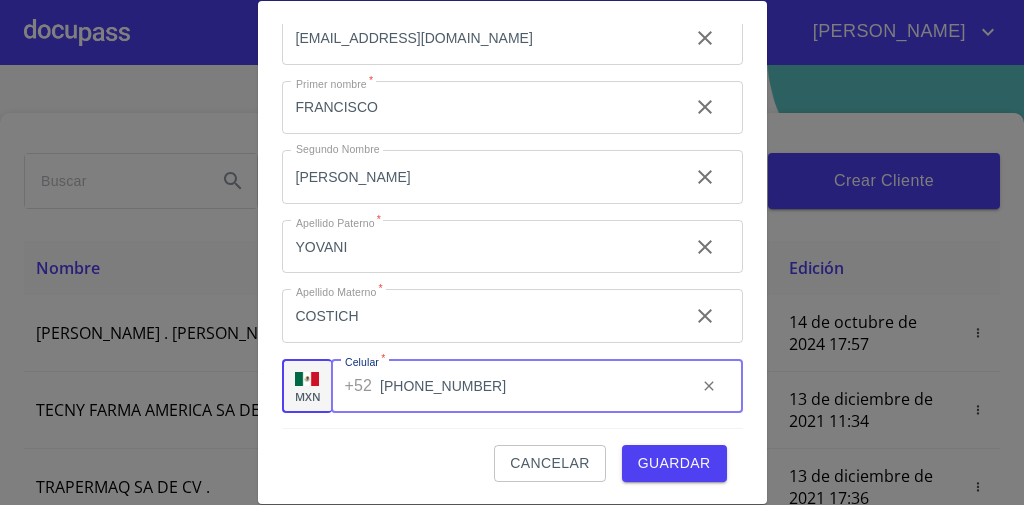 type on "[PHONE_NUMBER]" 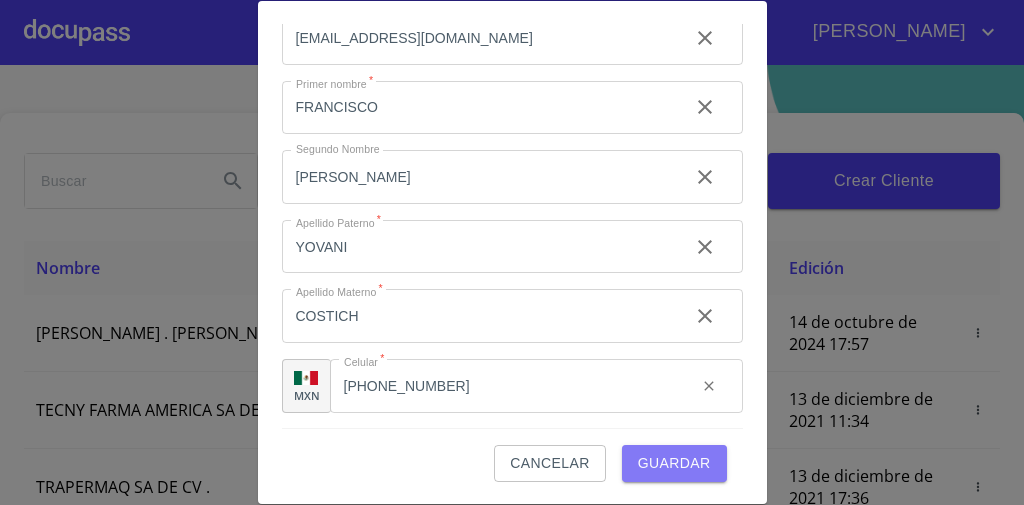 click on "Guardar" at bounding box center [674, 463] 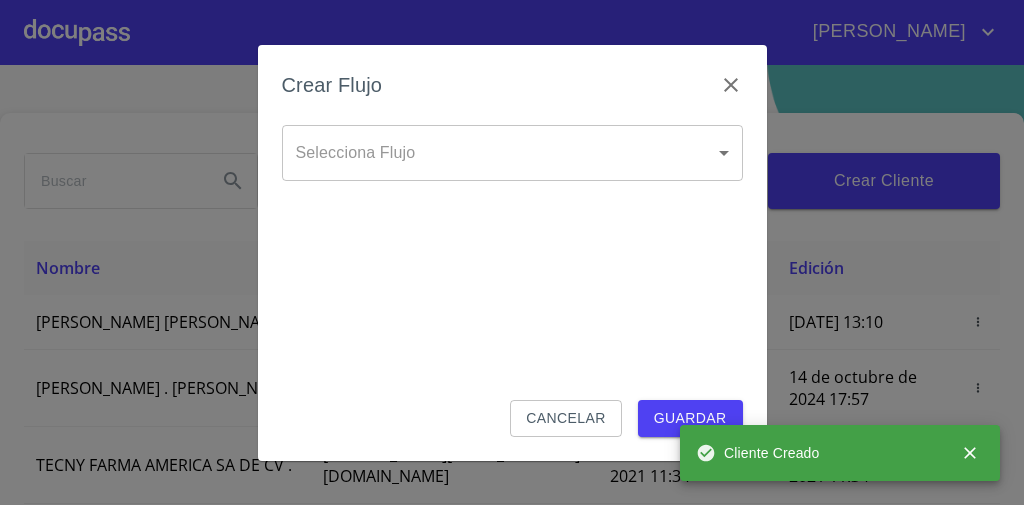 click on "[PERSON_NAME] ​ Fin ​ Crear Cliente Nombre   Correo electrónico   Registro   Edición     [PERSON_NAME]  [PERSON_NAME]  [EMAIL_ADDRESS][DOMAIN_NAME] [DATE] 13:10 [DATE] 13:10 ROMEO . [PERSON_NAME] [EMAIL_ADDRESS][DOMAIN_NAME] [DATE] 10:17 [DATE] 17:57 TECNY FARMA AMERICA  SA DE CV  . [PERSON_NAME][EMAIL_ADDRESS][DOMAIN_NAME] [DATE] 11:34 [DATE] 11:34 TRAPERMAQ SA DE CV  . [EMAIL_ADDRESS][DOMAIN_NAME] [DATE] 17:36 [DATE] 17:36 [PERSON_NAME] DEL [PERSON_NAME] [EMAIL_ADDRESS][DOMAIN_NAME] [DATE] 18:44 [DATE] 18:44 [PERSON_NAME]  [PERSON_NAME][EMAIL_ADDRESS][DOMAIN_NAME] [DATE] 11:46 [DATE] 11:46 SOLUCION EN LIMPIEZA DE JOCOTEPEC SDRL DE CV . [EMAIL_ADDRESS][DOMAIN_NAME] [DATE] 12:14 [DATE] 18:52 [PERSON_NAME] [EMAIL_ADDRESS][DOMAIN_NAME] [DATE] 15:01 [DATE][PERSON_NAME] 17:58 1 2 3 4 5 6" at bounding box center (512, 252) 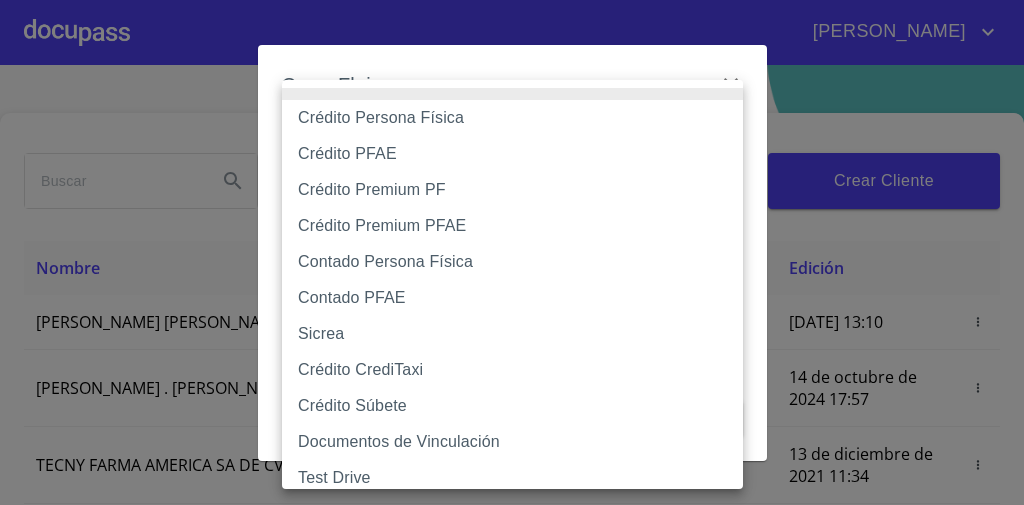 click on "Crédito Premium PFAE" at bounding box center (518, 226) 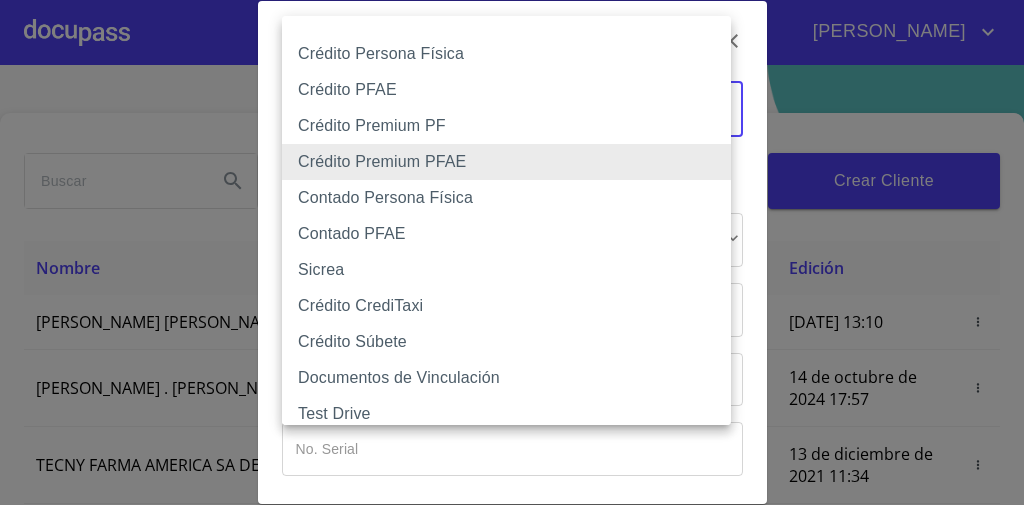 click on "[PERSON_NAME] ​ Fin ​ Crear Cliente Nombre   Correo electrónico   Registro   Edición     [PERSON_NAME]  [PERSON_NAME]  [EMAIL_ADDRESS][DOMAIN_NAME] [DATE] 13:10 [DATE] 13:10 ROMEO . [PERSON_NAME] [EMAIL_ADDRESS][DOMAIN_NAME] [DATE] 10:17 [DATE] 17:57 TECNY FARMA AMERICA  SA DE CV  . [PERSON_NAME][EMAIL_ADDRESS][DOMAIN_NAME] [DATE] 11:34 [DATE] 11:34 TRAPERMAQ SA DE CV  . [EMAIL_ADDRESS][DOMAIN_NAME] [DATE] 17:36 [DATE] 17:36 [PERSON_NAME] DEL [PERSON_NAME] [EMAIL_ADDRESS][DOMAIN_NAME] [DATE] 18:44 [DATE] 18:44 [PERSON_NAME]  [PERSON_NAME][EMAIL_ADDRESS][DOMAIN_NAME] [DATE] 11:46 [DATE] 11:46 SOLUCION EN LIMPIEZA DE JOCOTEPEC SDRL DE CV . [EMAIL_ADDRESS][DOMAIN_NAME] [DATE] 12:14 [DATE] 18:52 [PERSON_NAME] [EMAIL_ADDRESS][DOMAIN_NAME] [DATE] 15:01 [DATE][PERSON_NAME] 17:58 1 2 3 4 5 6" at bounding box center (512, 252) 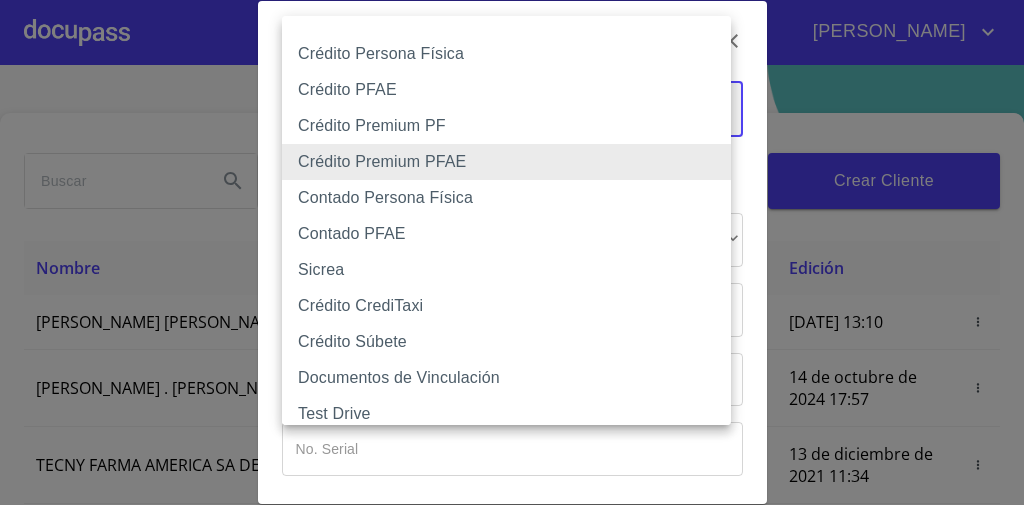 type on "61b033e49b8c202ad5bb7912" 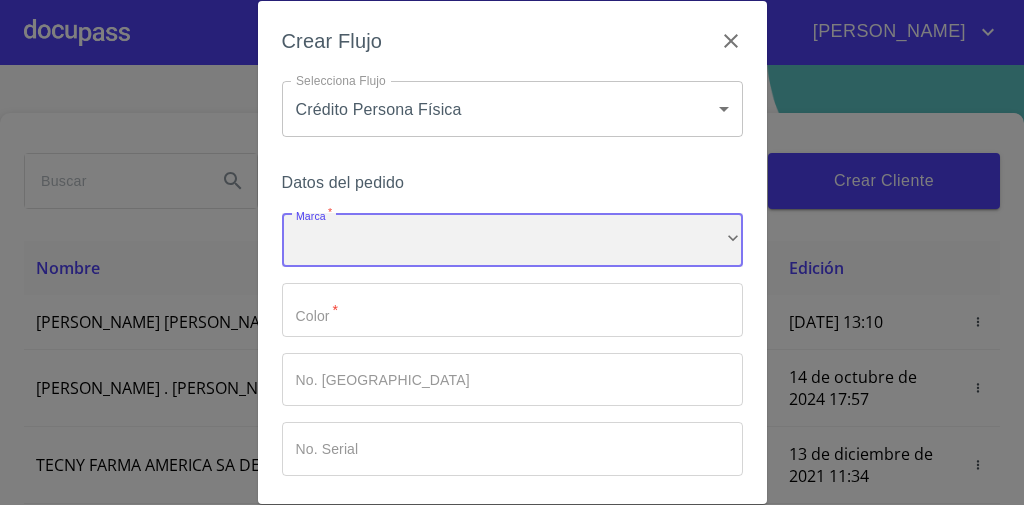 click on "​" at bounding box center (512, 240) 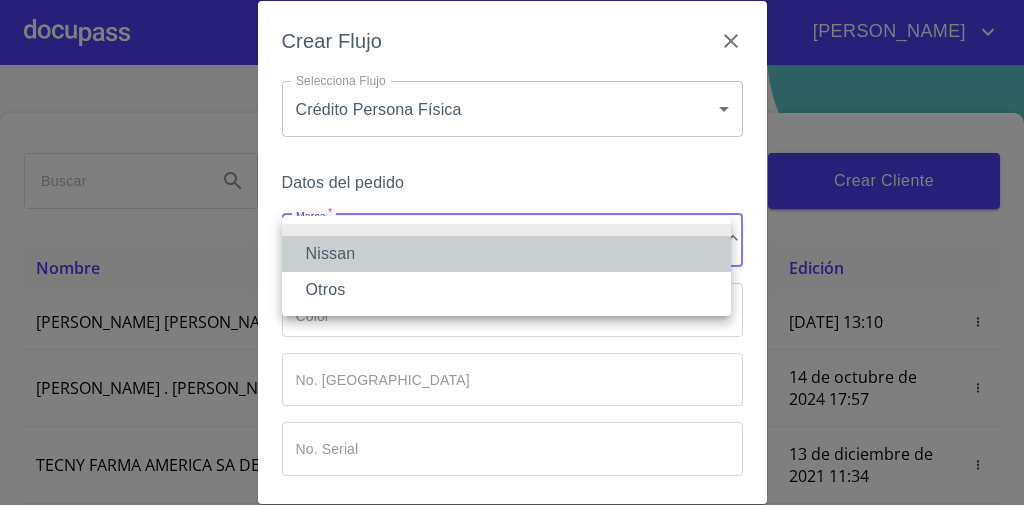 click on "Nissan" at bounding box center [506, 254] 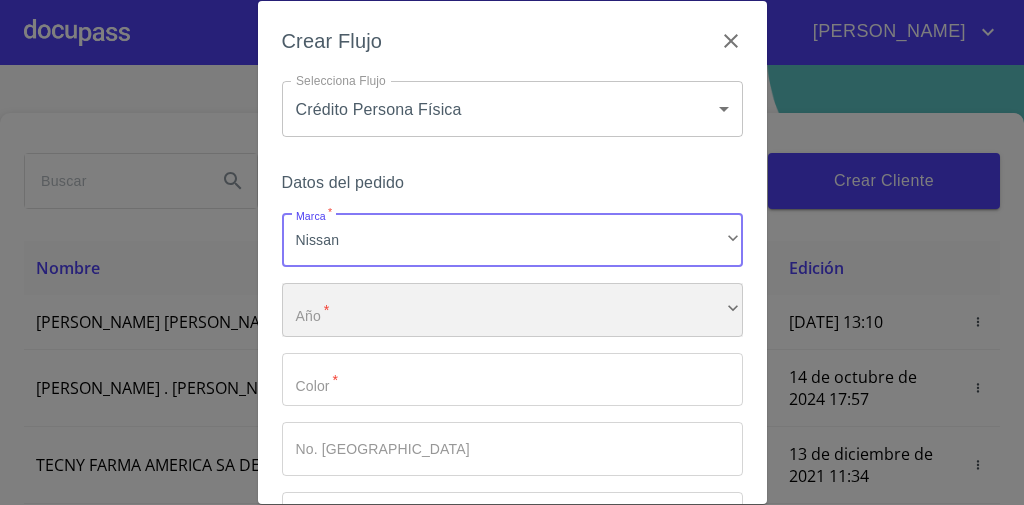 click on "​" at bounding box center [512, 310] 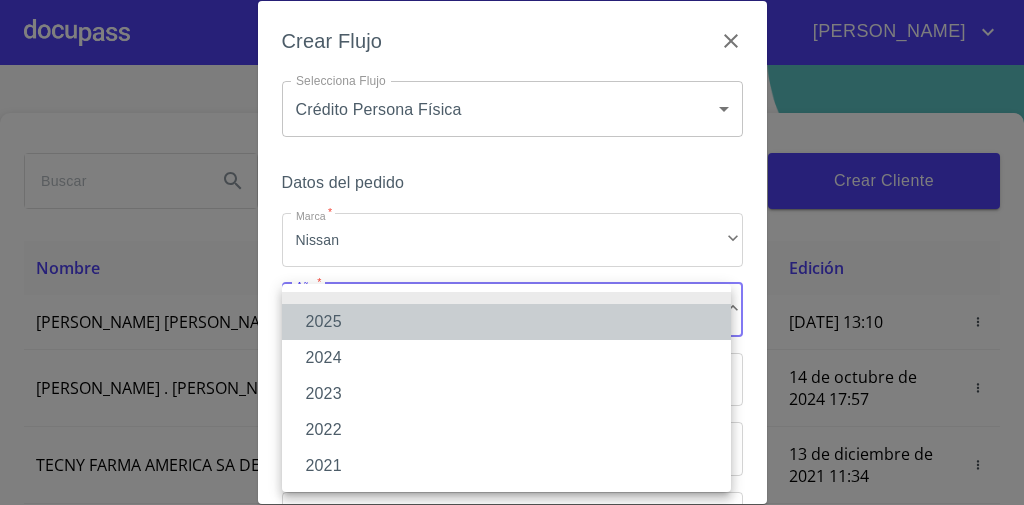 click on "2025" at bounding box center (506, 322) 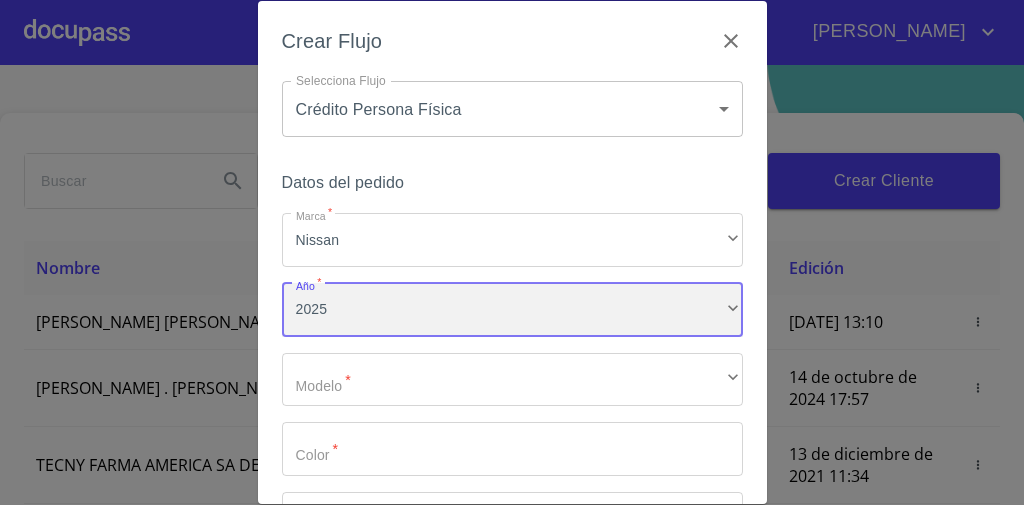 scroll, scrollTop: 204, scrollLeft: 0, axis: vertical 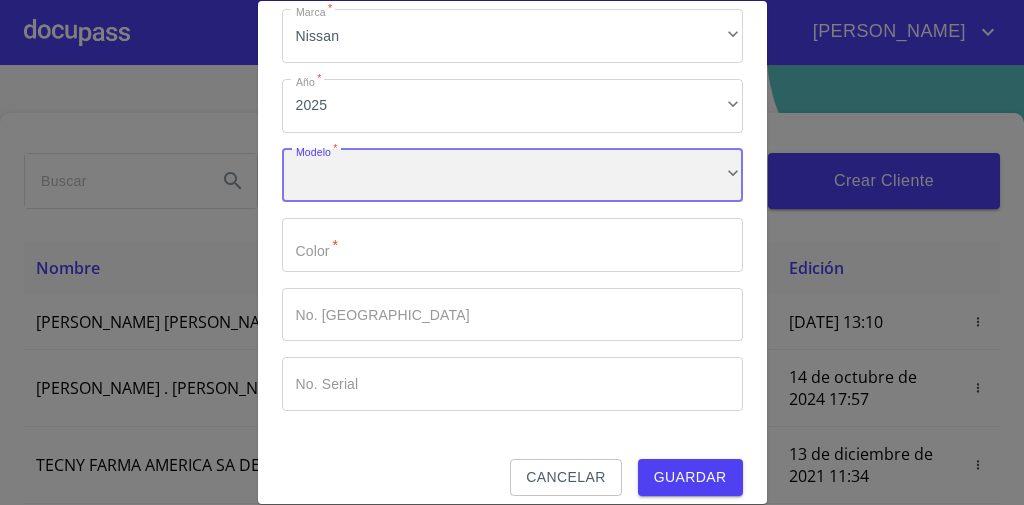 click on "​" at bounding box center (512, 176) 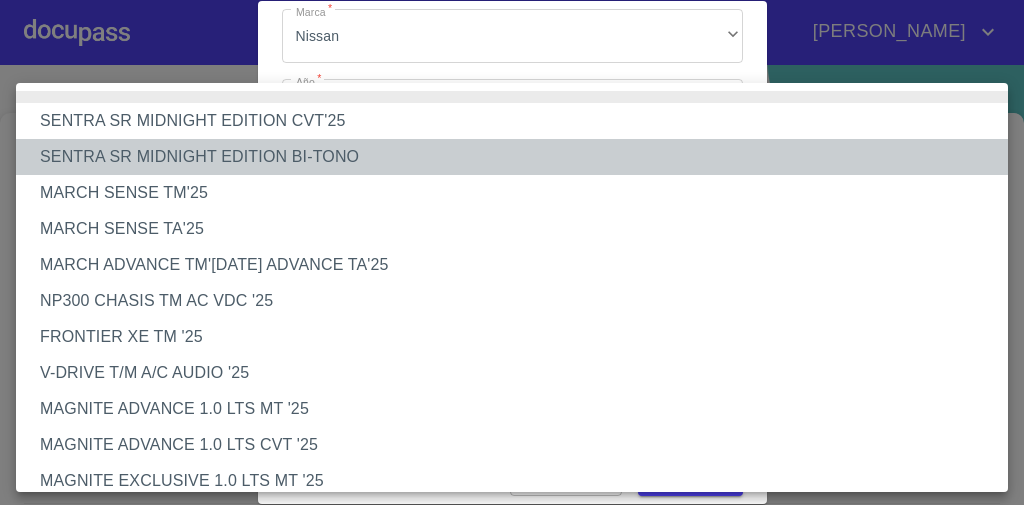 click on "SENTRA SR MIDNIGHT EDITION BI-TONO" at bounding box center (518, 157) 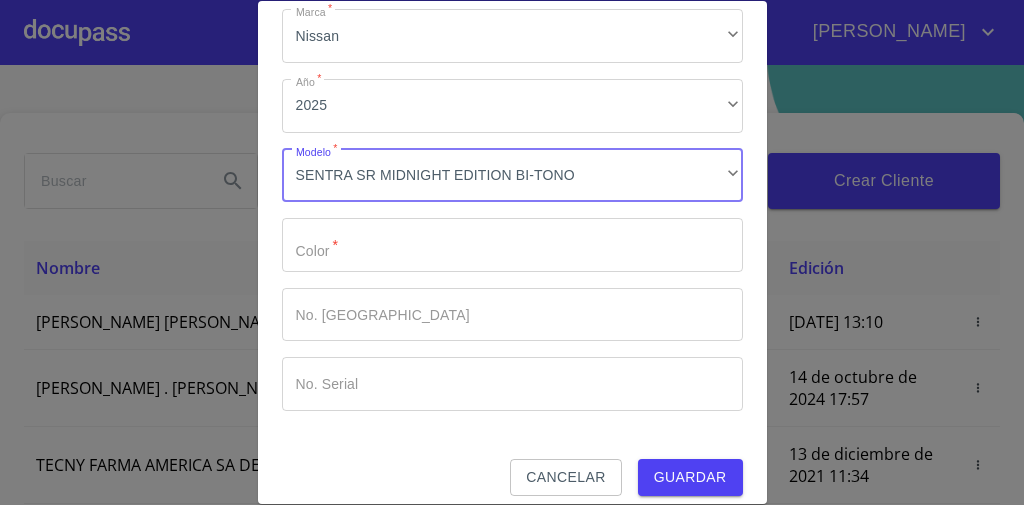 click on "Marca   *" at bounding box center (512, 245) 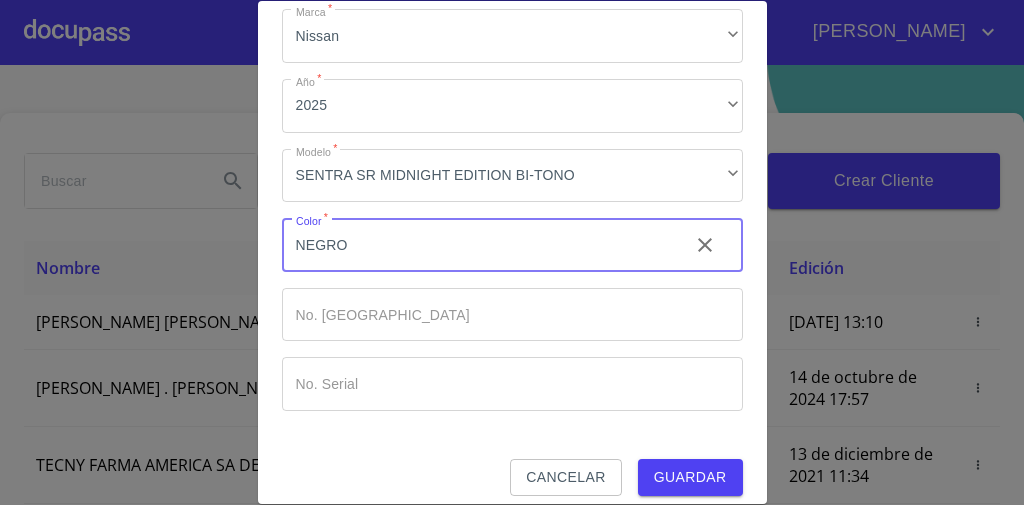 type on "NEGRO" 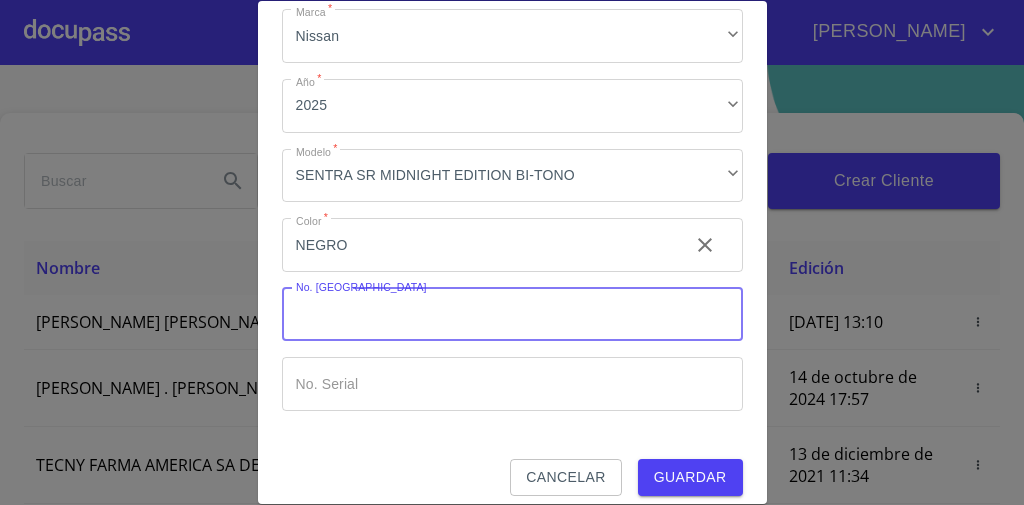 click on "Marca   *" at bounding box center (512, 315) 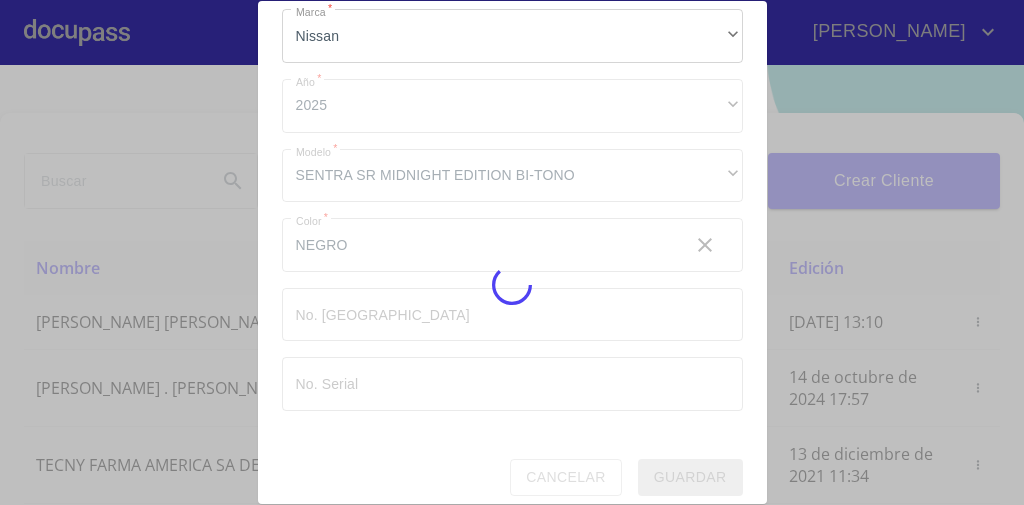 click at bounding box center (512, 285) 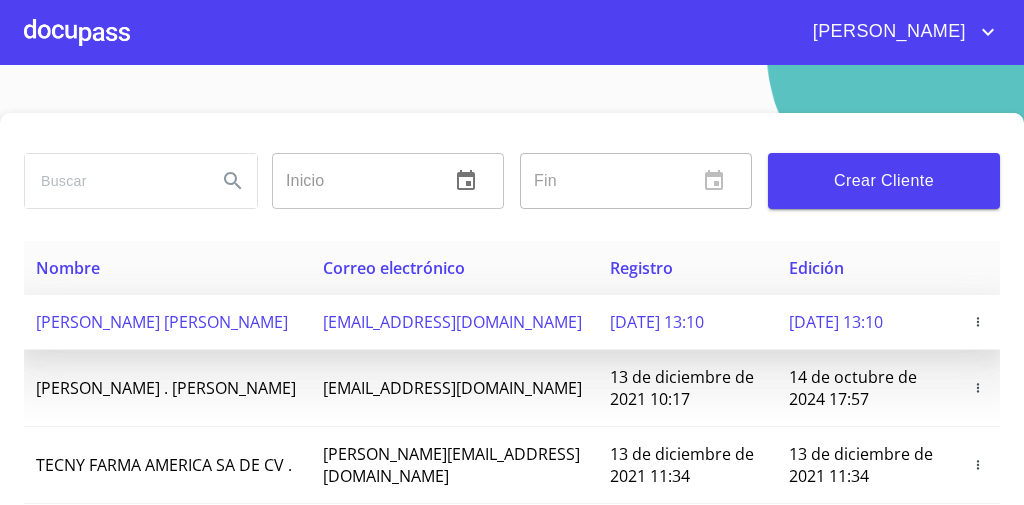 click on "[PERSON_NAME]  [PERSON_NAME]" at bounding box center [162, 322] 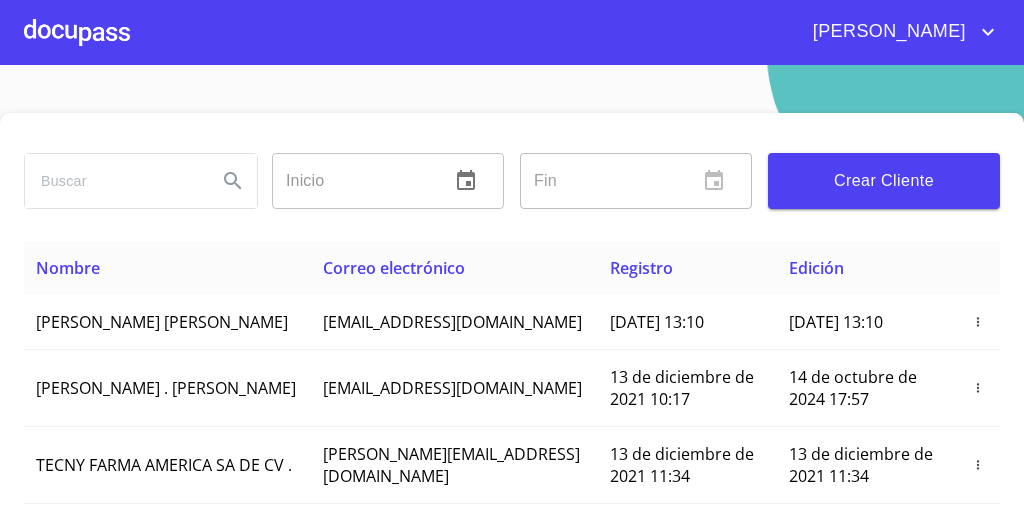 click at bounding box center [77, 32] 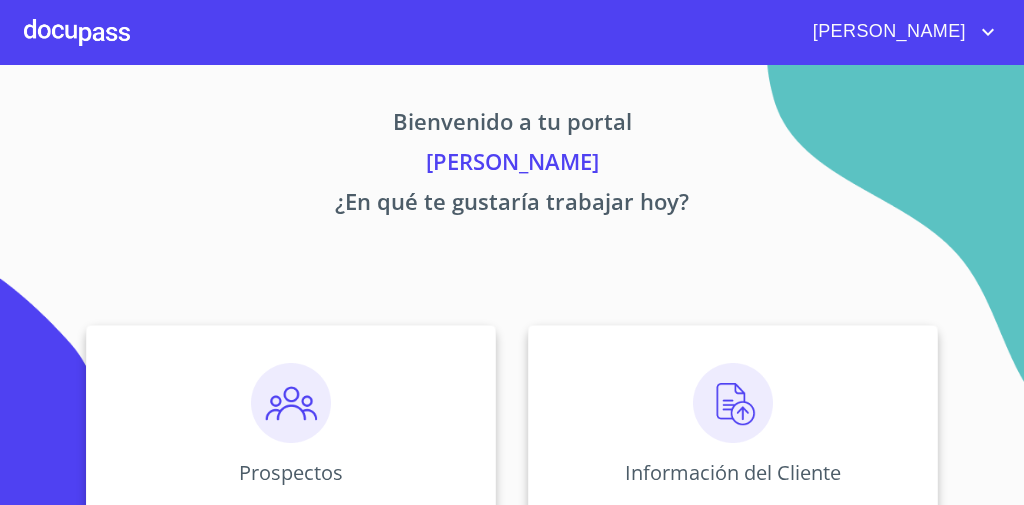 scroll, scrollTop: 193, scrollLeft: 0, axis: vertical 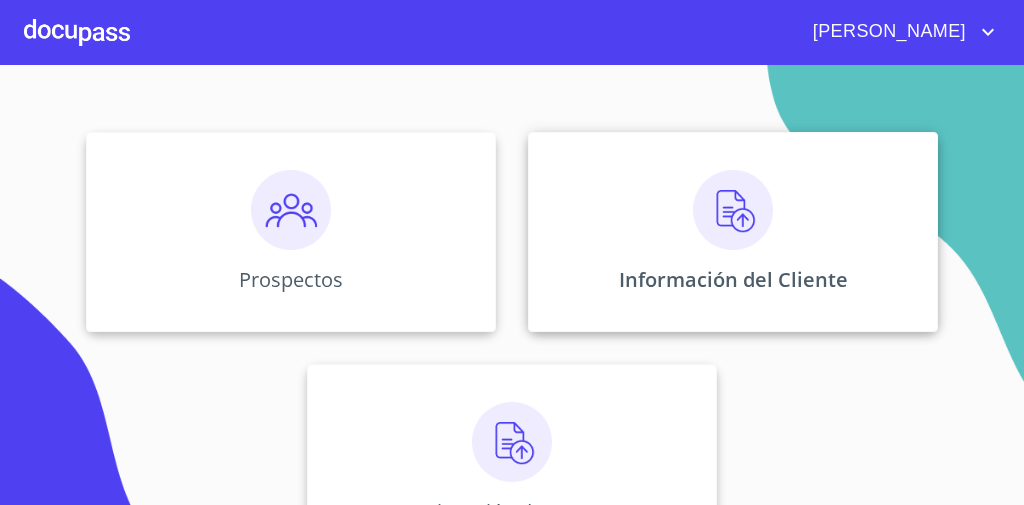 click at bounding box center (733, 210) 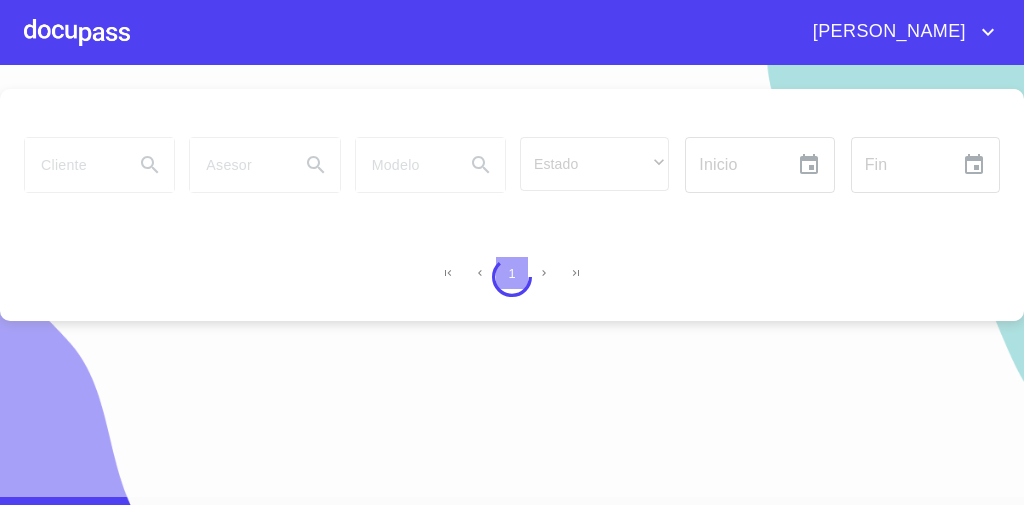 scroll, scrollTop: 24, scrollLeft: 0, axis: vertical 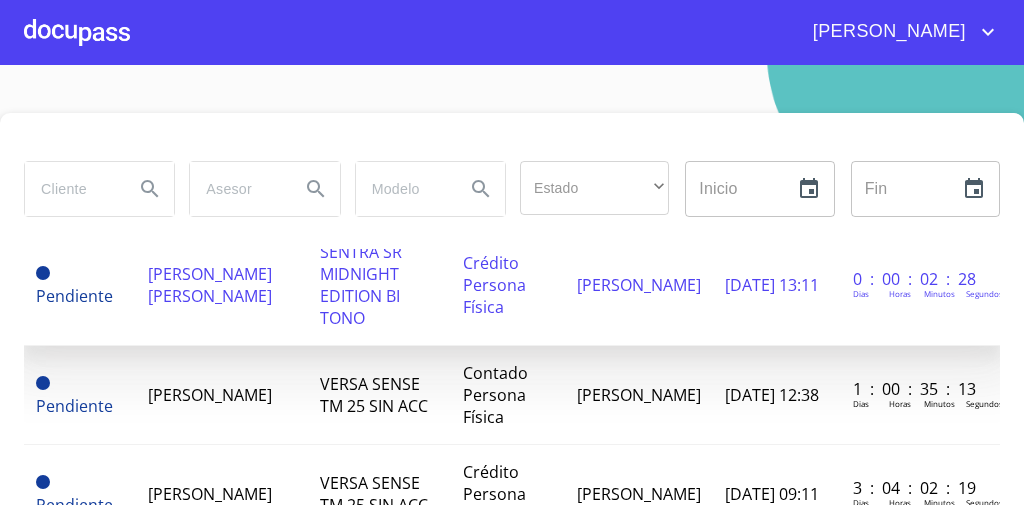 click on "SENTRA SR MIDNIGHT EDITION BI TONO" at bounding box center [361, 285] 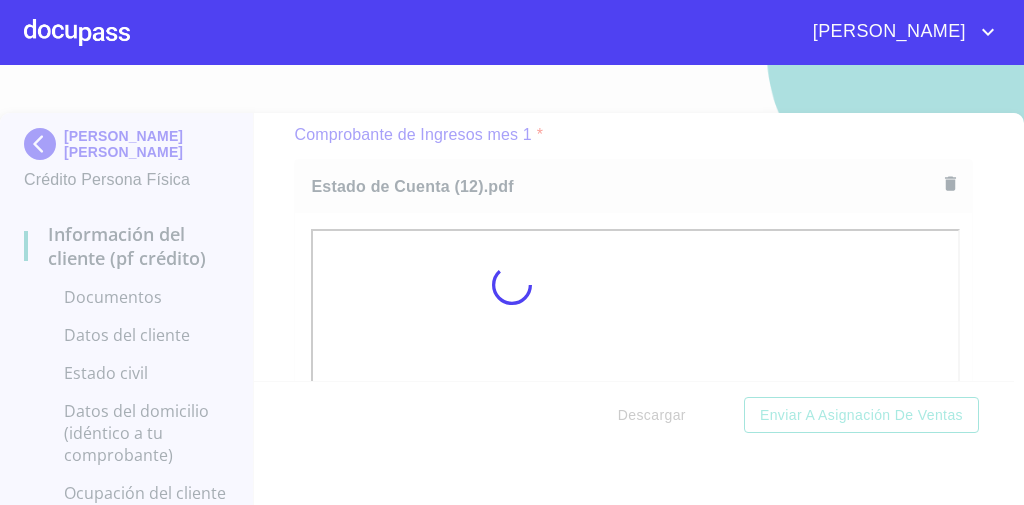 scroll, scrollTop: 958, scrollLeft: 0, axis: vertical 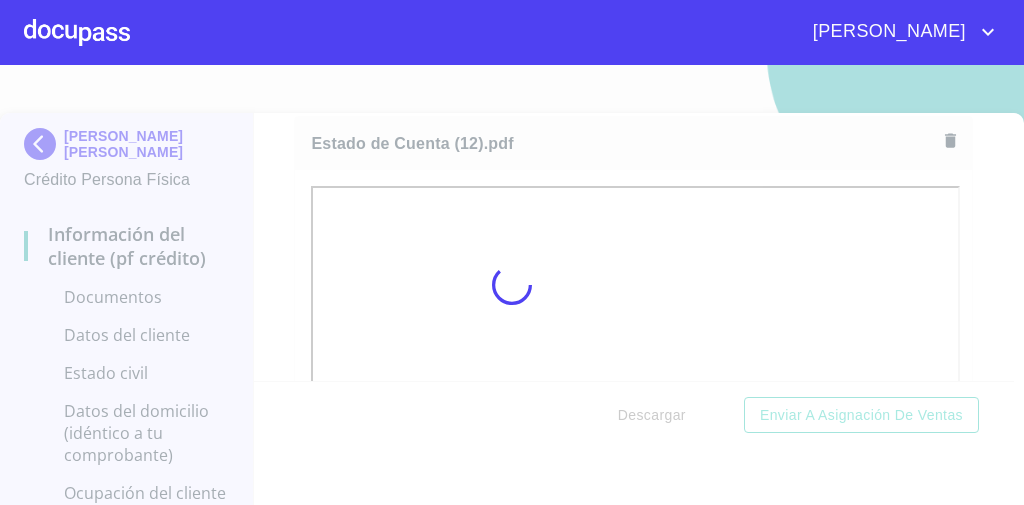 click at bounding box center [512, 285] 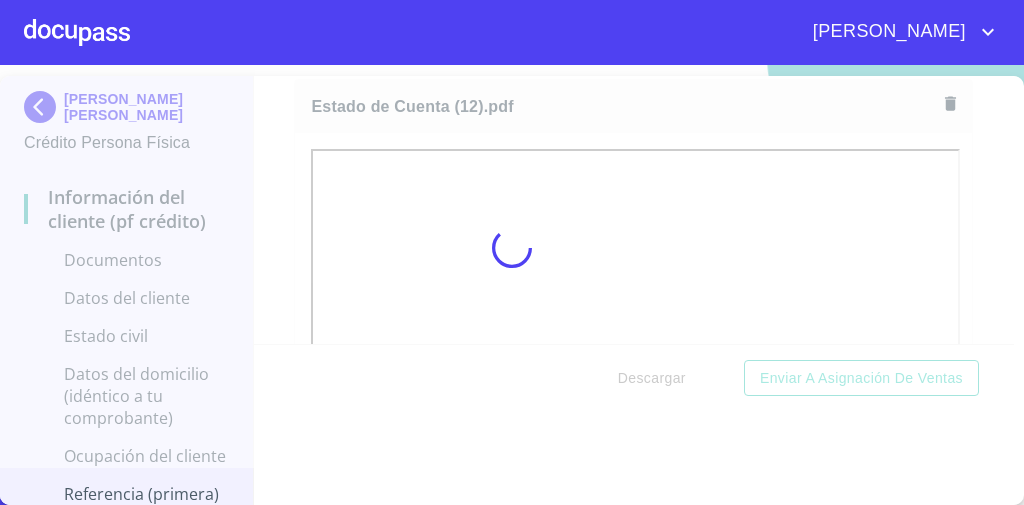 scroll, scrollTop: 37, scrollLeft: 0, axis: vertical 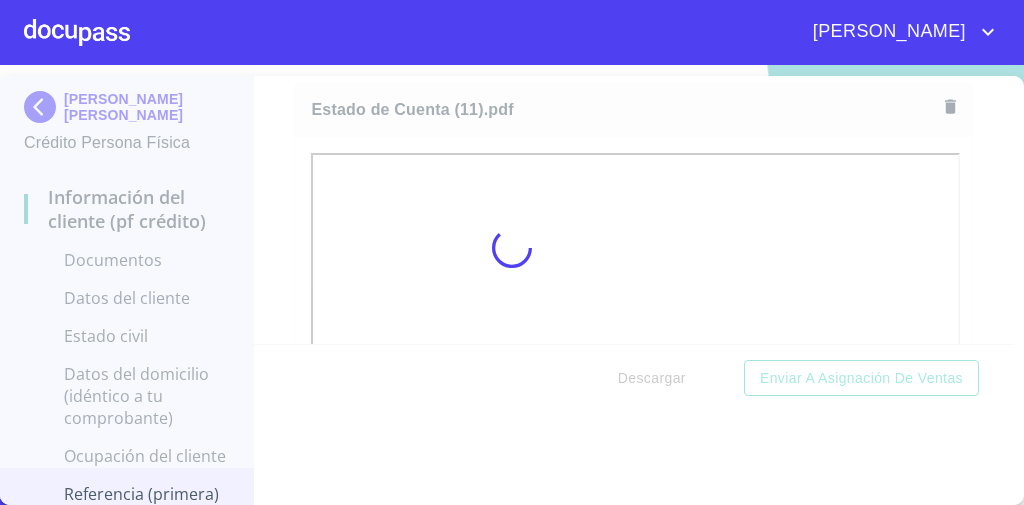 click at bounding box center (512, 248) 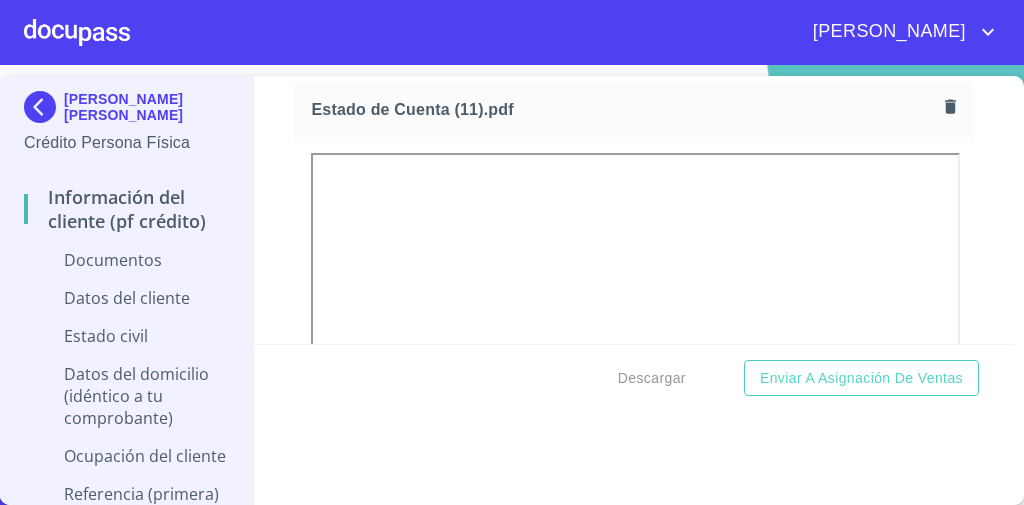 click on "Información del cliente (PF crédito)   Documentos Documento de identificación   * INE ​ Identificación Oficial * Arrastra o selecciona el (los) documento(s) para agregar Comprobante de Domicilio * Arrastra o selecciona el (los) documento(s) para agregar Fuente de ingresos   * Independiente/Dueño de negocio/Persona Moral ​ Comprobante de Ingresos mes 1 * Estado de Cuenta (12).pdf Estado de Cuenta (12).pdf Comprobante de Ingresos mes 2 * Estado de Cuenta (11).pdf Estado de Cuenta (11).pdf Comprobante de Ingresos mes 3 * Arrastra o selecciona el (los) documento(s) para agregar CURP * [GEOGRAPHIC_DATA] o selecciona el (los) documento(s) para agregar Constancia de situación fiscal Arrastra o selecciona el (los) documento(s) para agregar Datos del cliente Apellido Paterno   * [PERSON_NAME] ​ Apellido Materno   * COSTICH ​ Primer nombre   * [PERSON_NAME] Segundo Nombre [PERSON_NAME] ​ Fecha de nacimiento * ​ Nacionalidad   * ​ ​ País de nacimiento   * ​ CURP   * ​ RFC   * ​ Sexo   * ​ *" at bounding box center (634, 210) 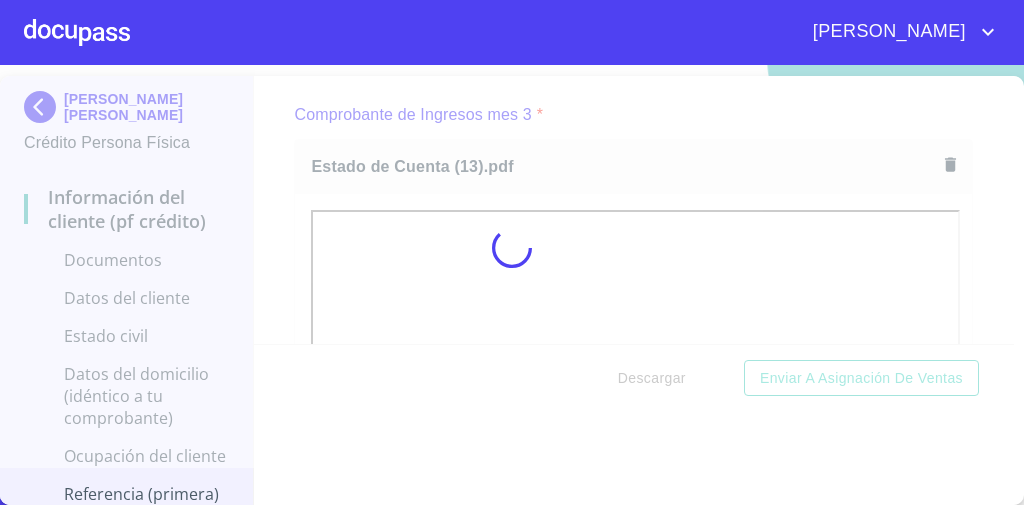 scroll, scrollTop: 2621, scrollLeft: 0, axis: vertical 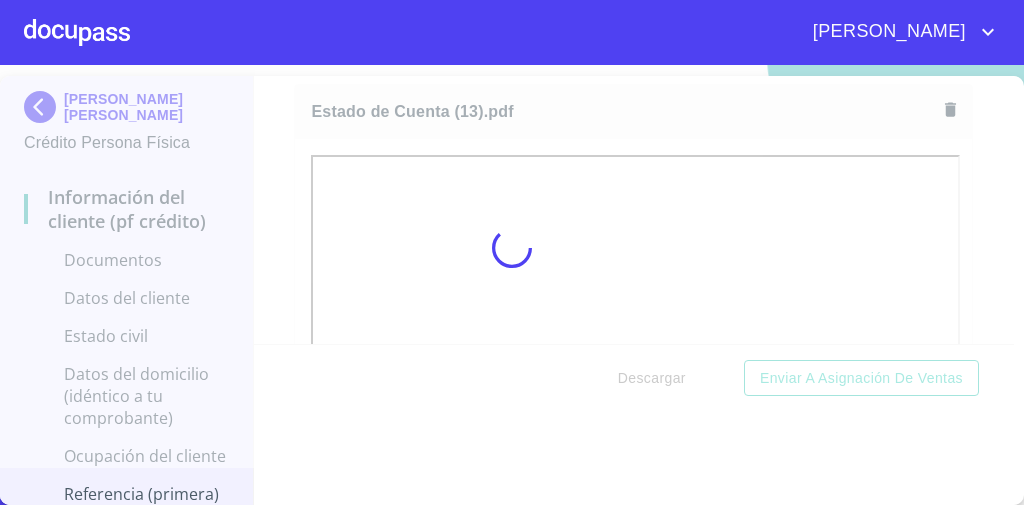 click at bounding box center (512, 248) 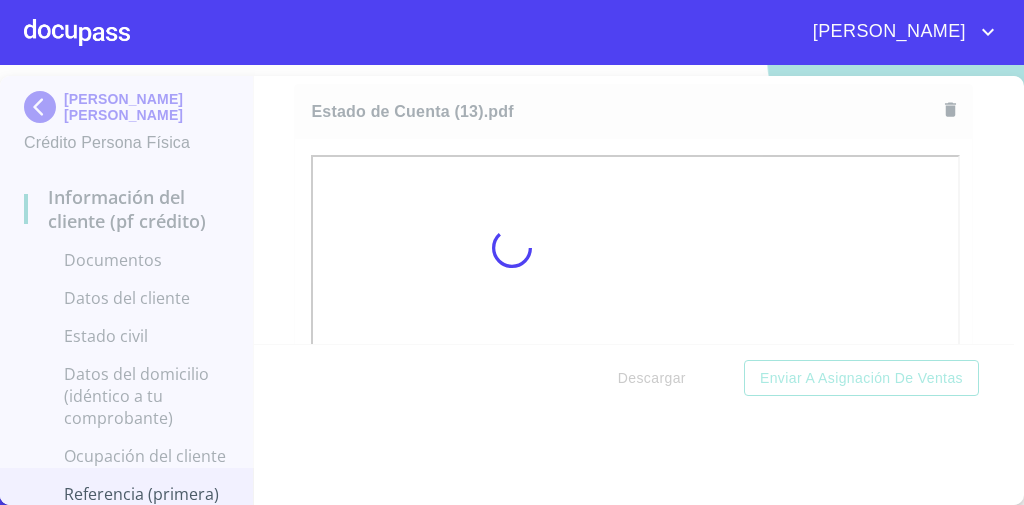click at bounding box center (512, 248) 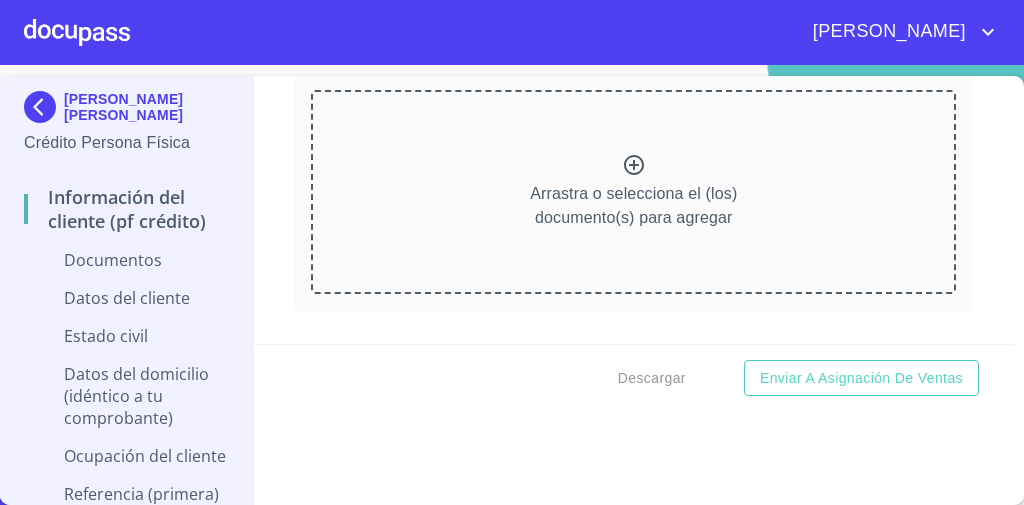 scroll, scrollTop: 290, scrollLeft: 0, axis: vertical 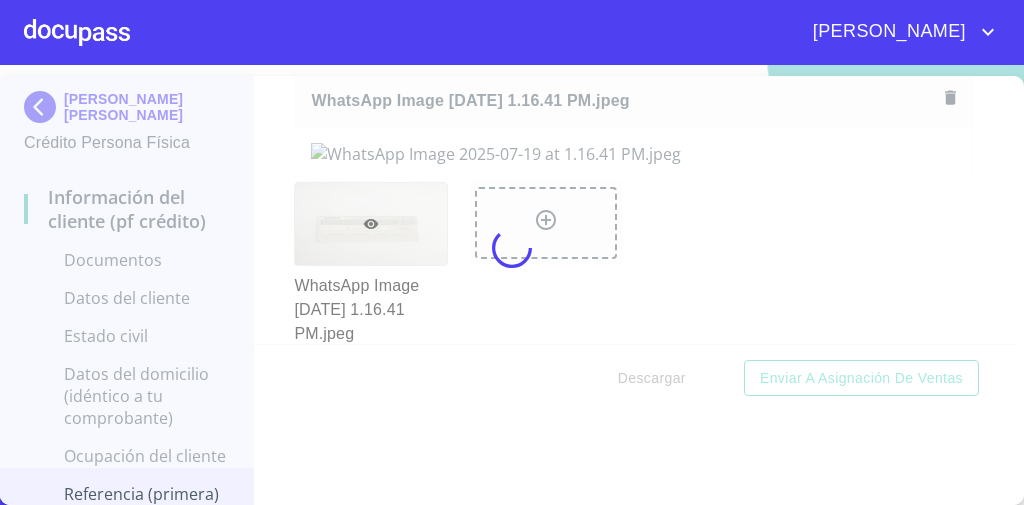 click at bounding box center [512, 248] 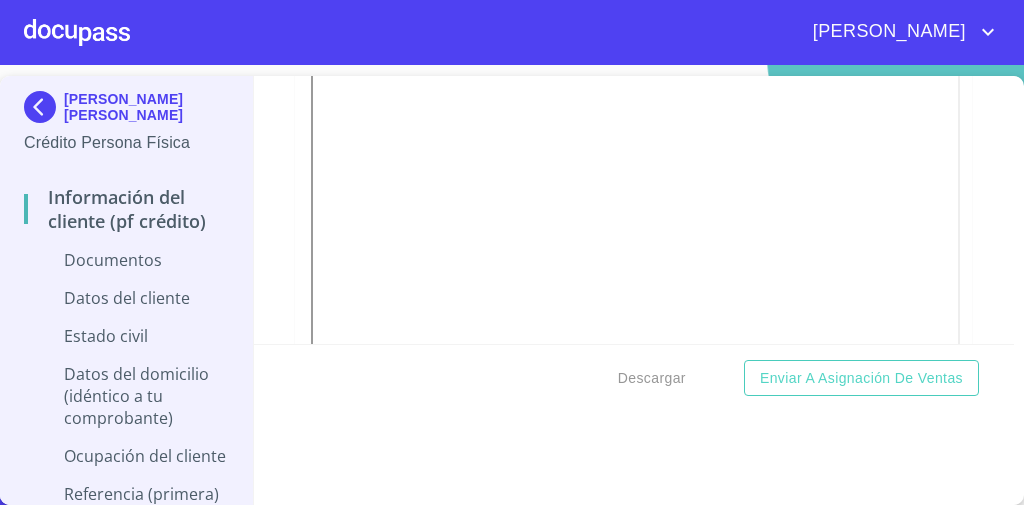 scroll, scrollTop: 1177, scrollLeft: 0, axis: vertical 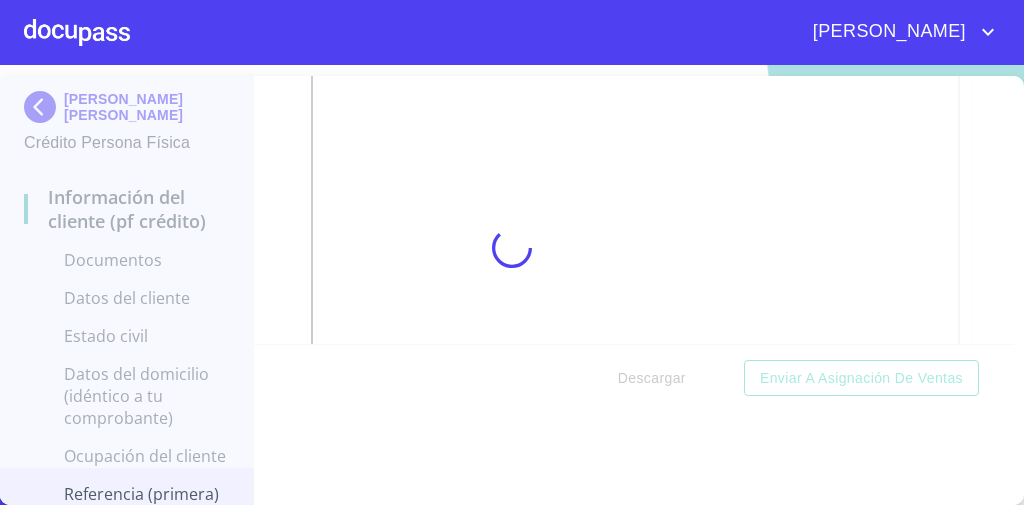 click at bounding box center (512, 248) 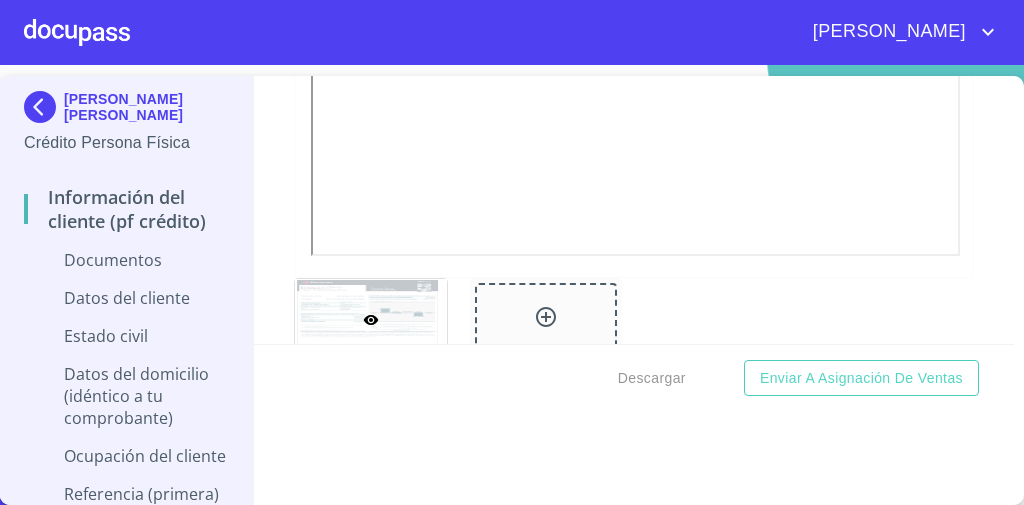 scroll, scrollTop: 1373, scrollLeft: 0, axis: vertical 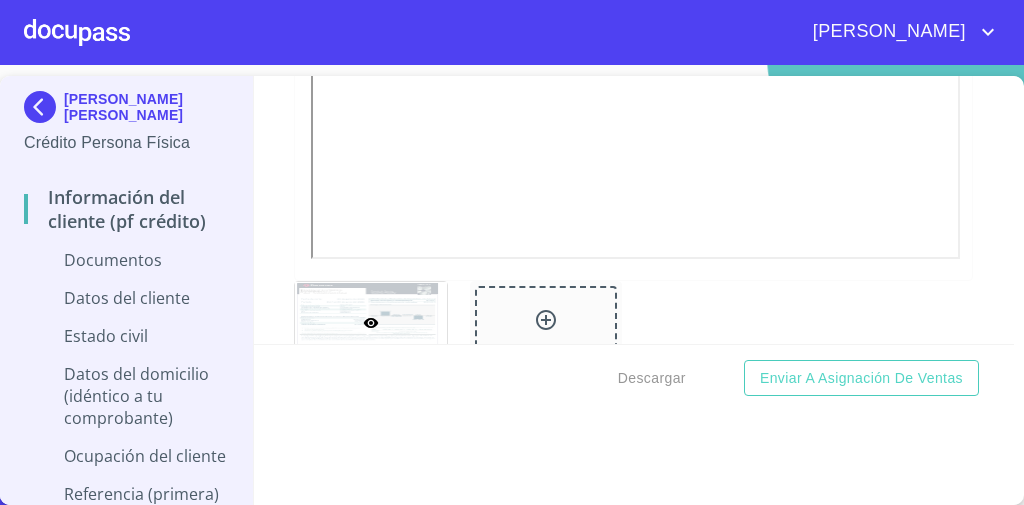 click on "Información del cliente (PF crédito)   Documentos Documento de identificación   * INE ​ Identificación Oficial * Identificación Oficial Identificación Oficial Identificación Oficial Comprobante de Domicilio * Arrastra o selecciona el (los) documento(s) para agregar Fuente de ingresos   * Independiente/Dueño de negocio/Persona Moral ​ Comprobante de Ingresos mes 1 * Comprobante de Ingresos mes 1 Comprobante de Ingresos mes 1 Comprobante de Ingresos mes 2 * Comprobante de Ingresos mes 2 Comprobante de Ingresos mes 2 Comprobante de Ingresos mes 3 * Comprobante de Ingresos mes 3 Comprobante de Ingresos mes 3 CURP * Arrastra o selecciona el (los) documento(s) para agregar Constancia de situación fiscal Arrastra o selecciona el (los) documento(s) para agregar Datos del cliente Apellido Paterno   * [PERSON_NAME] ​ Apellido Materno   * COSTICH ​ Primer nombre   * [PERSON_NAME] ​ Segundo Nombre [PERSON_NAME] ​ Fecha de nacimiento * ​ Nacionalidad   * ​ ​ País de nacimiento   * ​ CURP   * *" at bounding box center (634, 210) 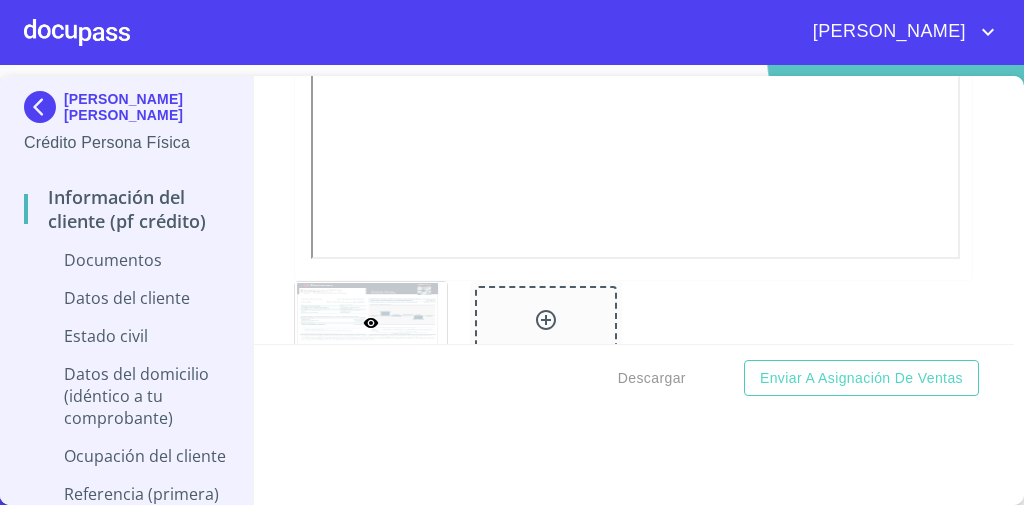 click on "Información del cliente (PF crédito)   Documentos Documento de identificación   * INE ​ Identificación Oficial * Identificación Oficial Identificación Oficial Identificación Oficial Comprobante de Domicilio * Arrastra o selecciona el (los) documento(s) para agregar Fuente de ingresos   * Independiente/Dueño de negocio/Persona Moral ​ Comprobante de Ingresos mes 1 * Comprobante de Ingresos mes 1 Comprobante de Ingresos mes 1 Comprobante de Ingresos mes 2 * Comprobante de Ingresos mes 2 Comprobante de Ingresos mes 2 Comprobante de Ingresos mes 3 * Comprobante de Ingresos mes 3 Comprobante de Ingresos mes 3 CURP * Arrastra o selecciona el (los) documento(s) para agregar Constancia de situación fiscal Arrastra o selecciona el (los) documento(s) para agregar Datos del cliente Apellido Paterno   * [PERSON_NAME] ​ Apellido Materno   * COSTICH ​ Primer nombre   * [PERSON_NAME] ​ Segundo Nombre [PERSON_NAME] ​ Fecha de nacimiento * ​ Nacionalidad   * ​ ​ País de nacimiento   * ​ CURP   * *" at bounding box center (634, 210) 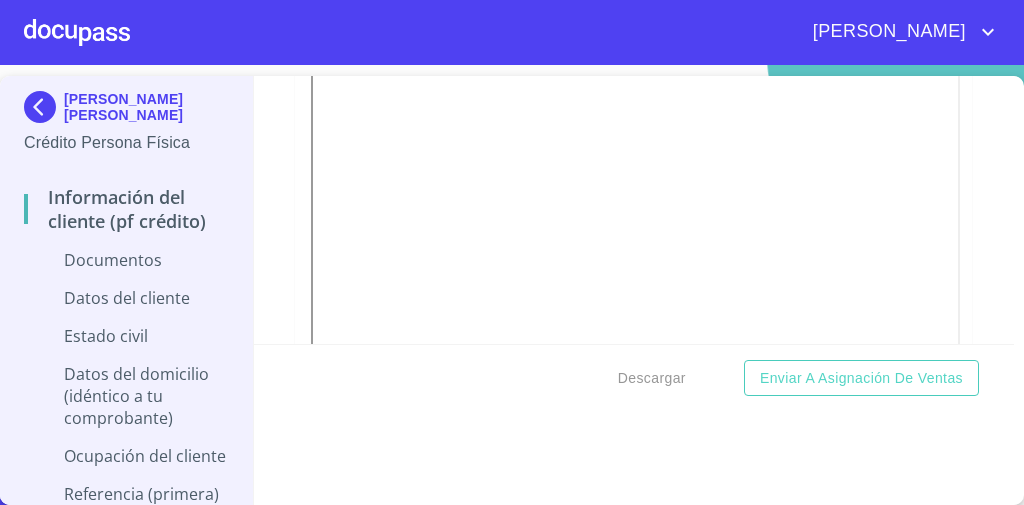 scroll, scrollTop: 2097, scrollLeft: 0, axis: vertical 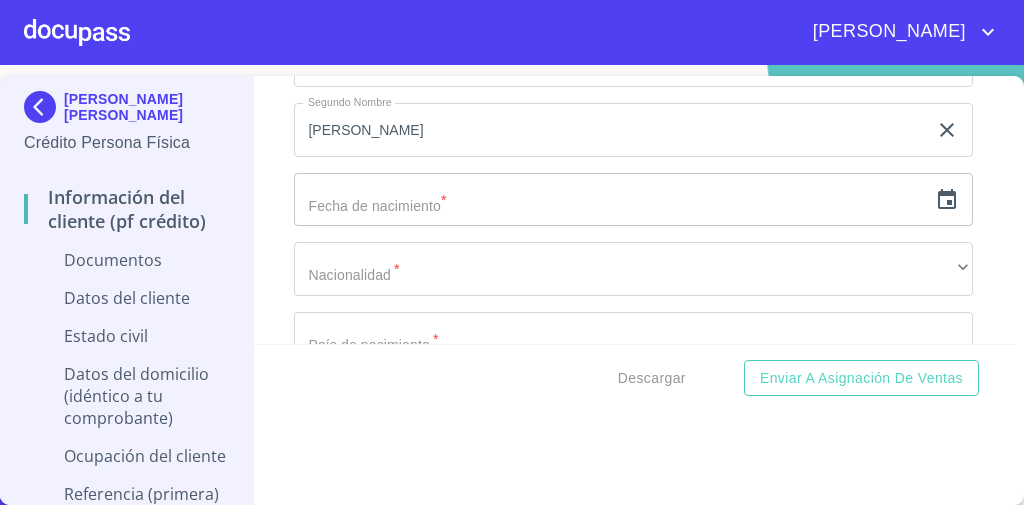 click on "Arrastra o selecciona el (los) documento(s) para agregar" at bounding box center [633, -623] 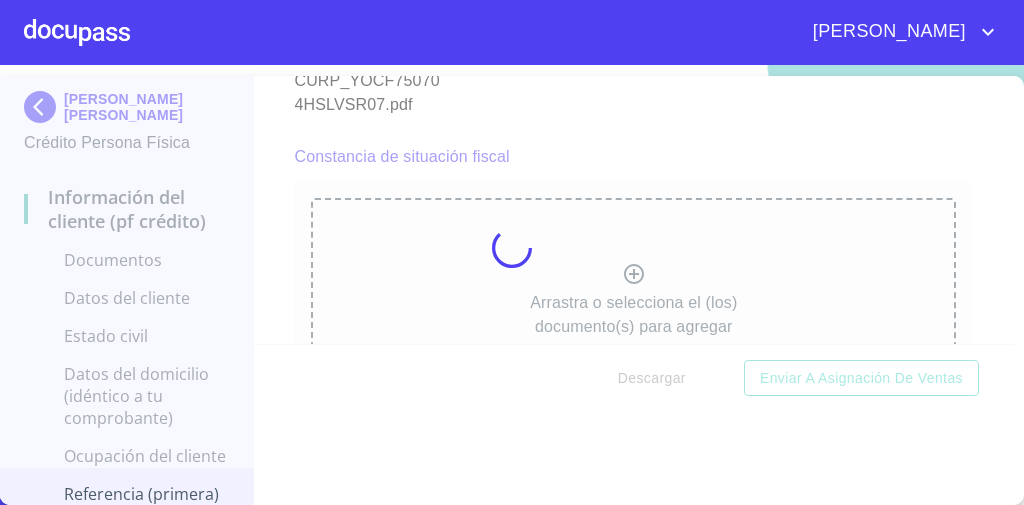 scroll, scrollTop: 4253, scrollLeft: 0, axis: vertical 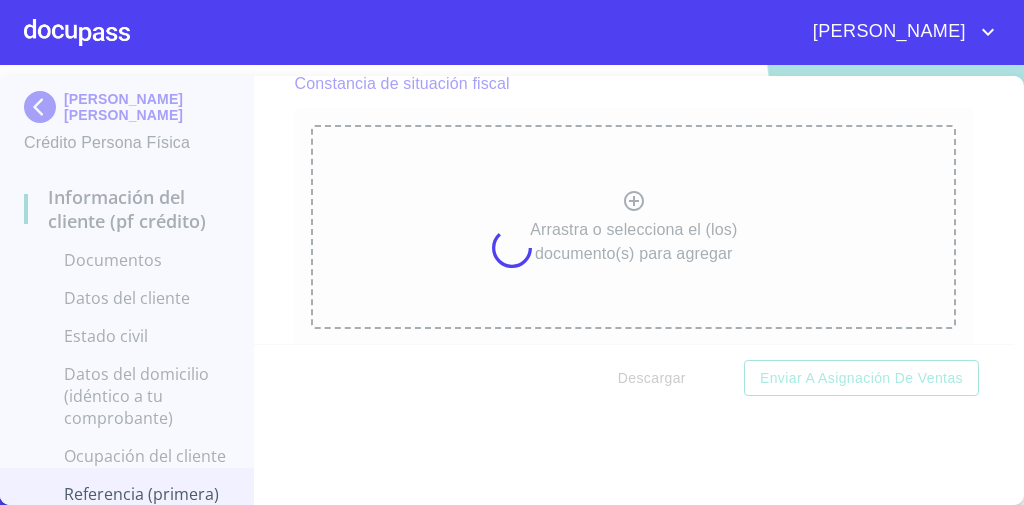 click at bounding box center (512, 248) 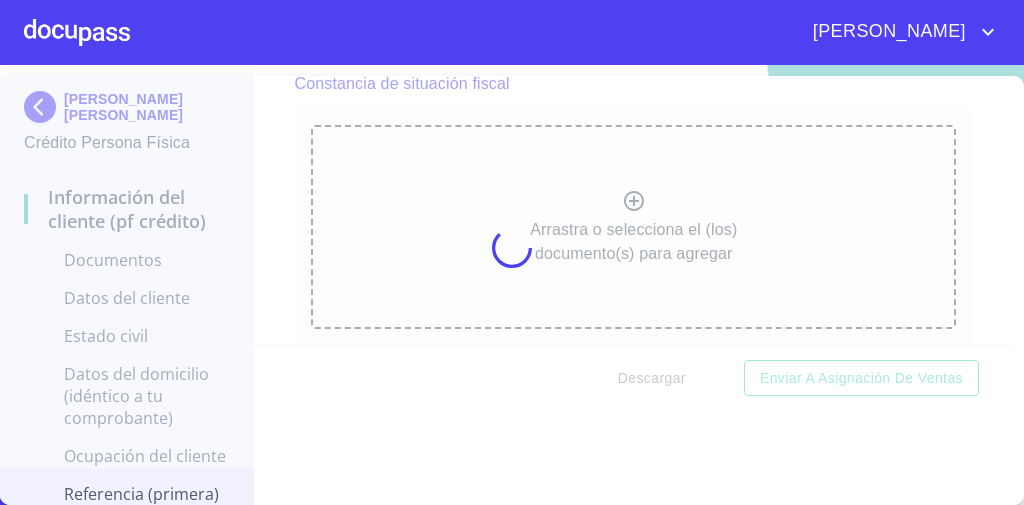 click at bounding box center (512, 248) 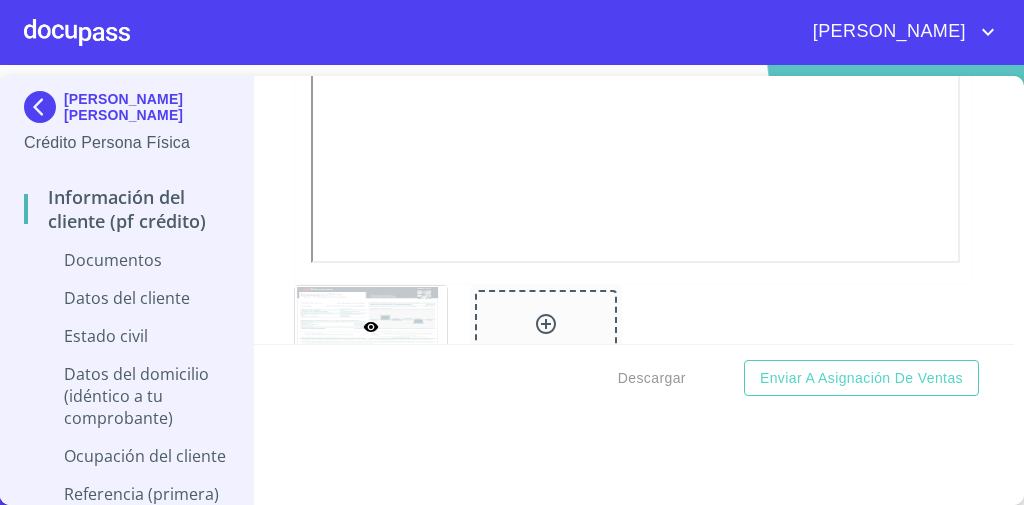 scroll, scrollTop: 1353, scrollLeft: 0, axis: vertical 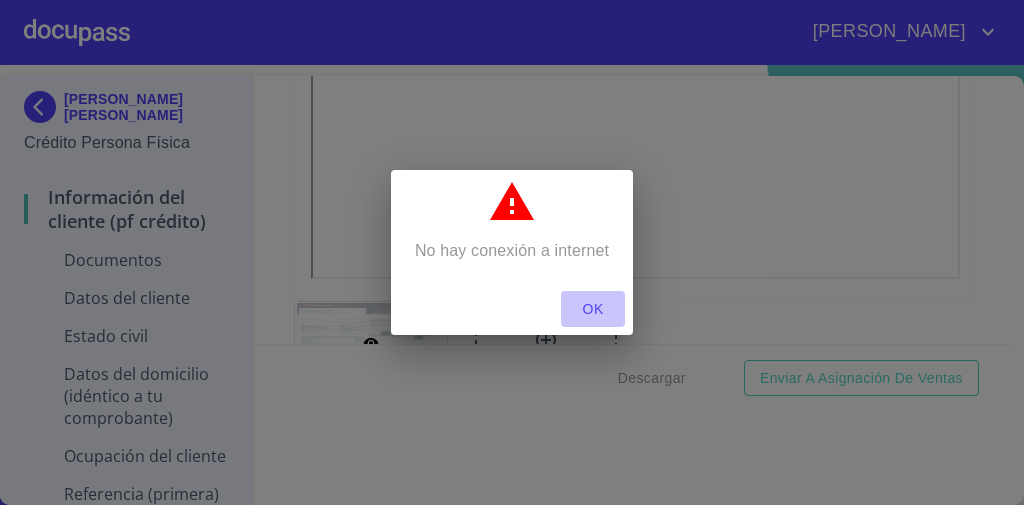 click on "OK" at bounding box center [593, 309] 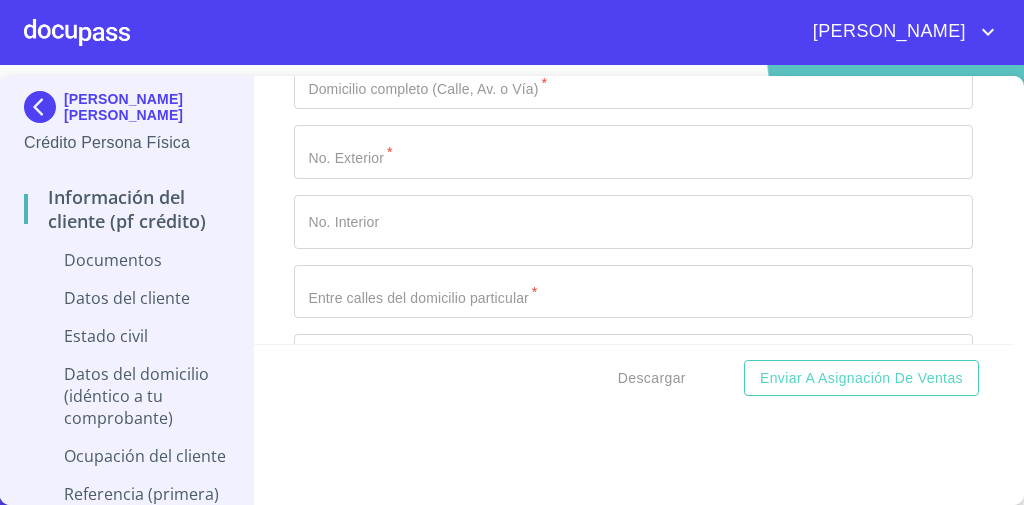 scroll, scrollTop: 5206, scrollLeft: 0, axis: vertical 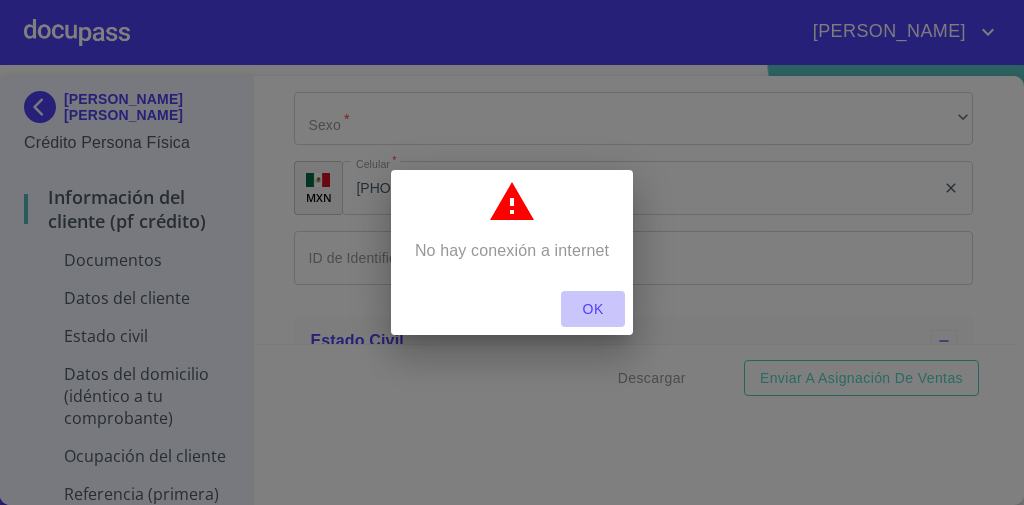 click on "OK" at bounding box center (593, 309) 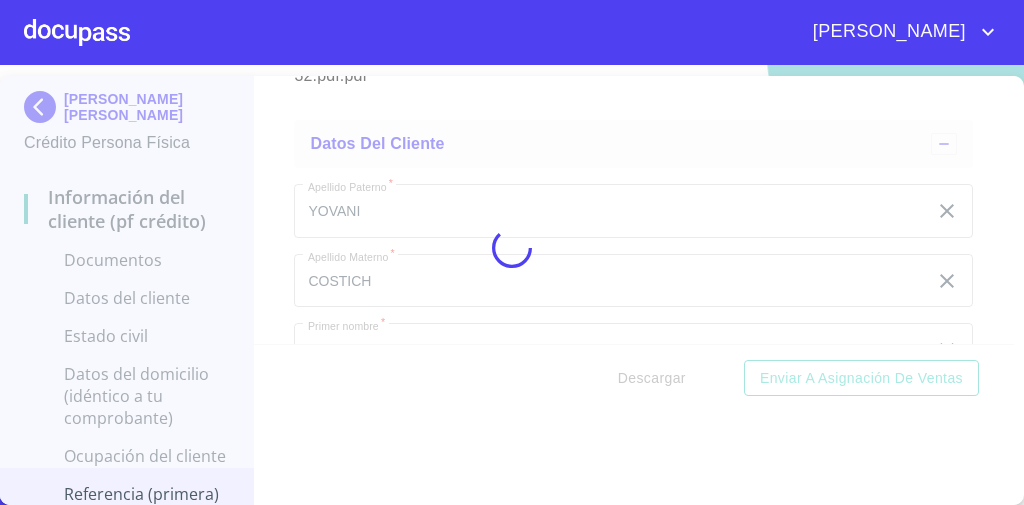 scroll, scrollTop: 5060, scrollLeft: 0, axis: vertical 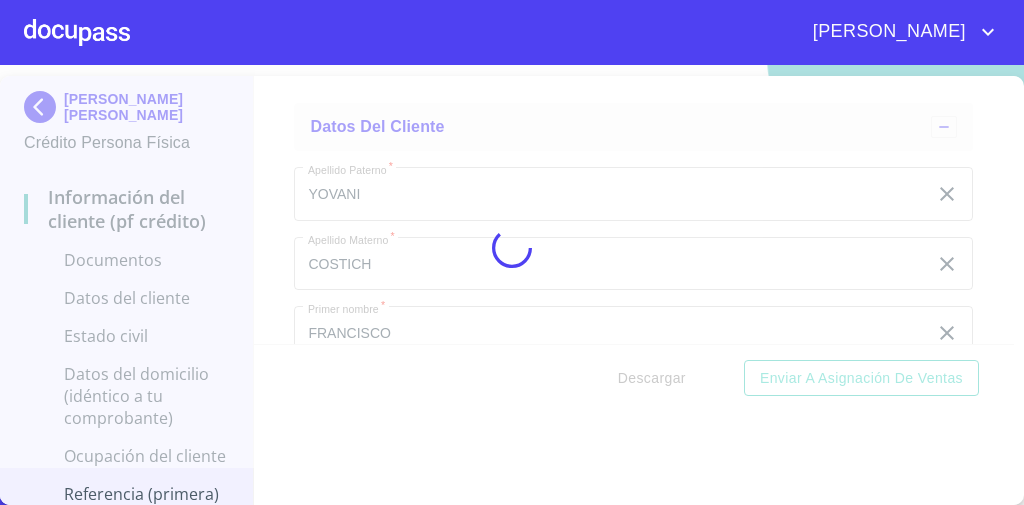 click at bounding box center (512, 248) 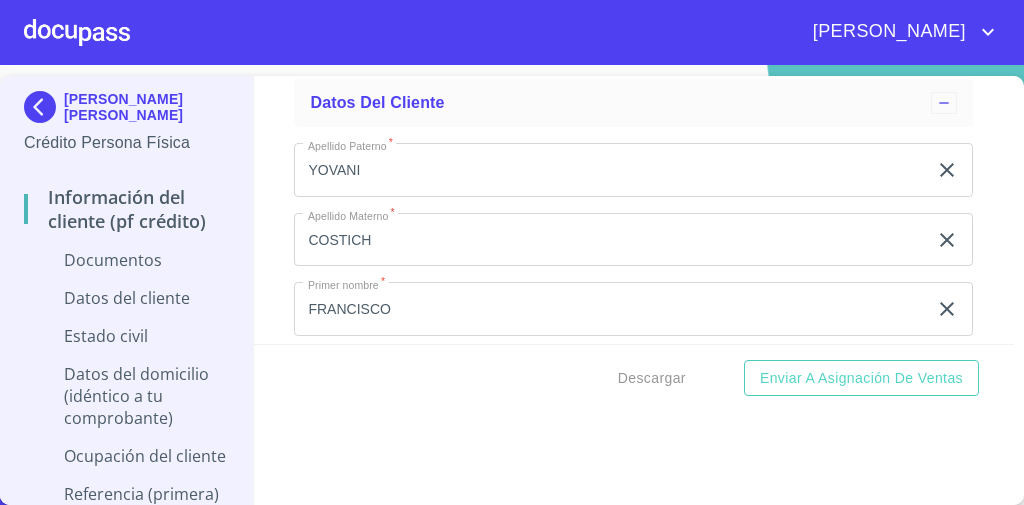 click on "Información del cliente (PF crédito)   Documentos Documento de identificación   * INE ​ Identificación Oficial * Identificación Oficial Identificación Oficial Identificación Oficial Comprobante de Domicilio * Arrastra o selecciona el (los) documento(s) para agregar Fuente de ingresos   * Independiente/Dueño de negocio/Persona Moral ​ Comprobante de Ingresos mes 1 * Comprobante de Ingresos mes 1 Comprobante de Ingresos mes 1 Comprobante de Ingresos mes 2 * Comprobante de Ingresos mes 2 Comprobante de Ingresos mes 2 Comprobante de Ingresos mes 3 * Comprobante de Ingresos mes 3 Comprobante de Ingresos mes 3 CURP * CURP CURP Constancia de situación fiscal Constancia de situación fiscal Constancia de situación fiscal Datos del cliente Apellido Paterno   * [PERSON_NAME] ​ Apellido Materno   * COSTICH ​ Primer nombre   * [PERSON_NAME] Nombre [PERSON_NAME] ​ Fecha de nacimiento * ​ Nacionalidad   * ​ ​ País de nacimiento   * ​ CURP   * ​ RFC   * ​ Sexo   * ​ ​ MXN" at bounding box center [634, 210] 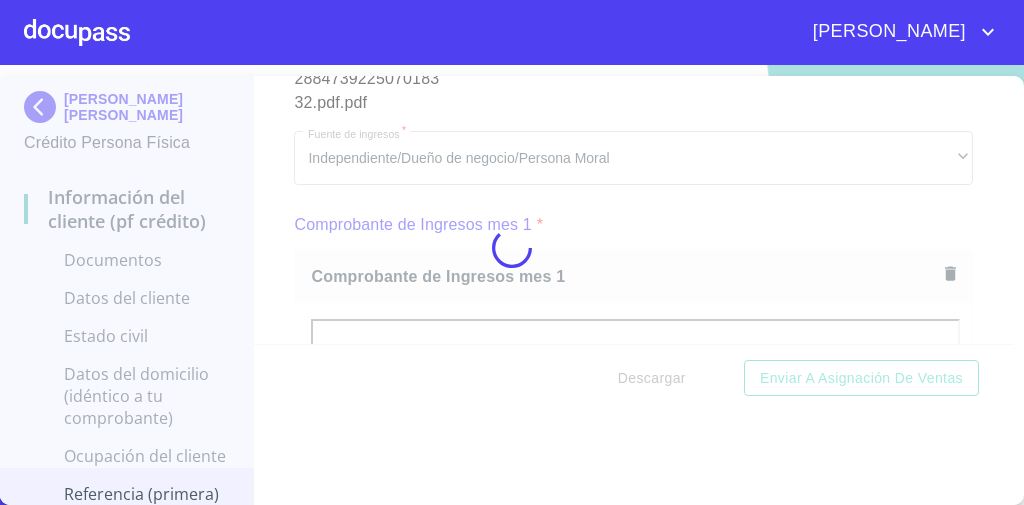 scroll, scrollTop: 1388, scrollLeft: 0, axis: vertical 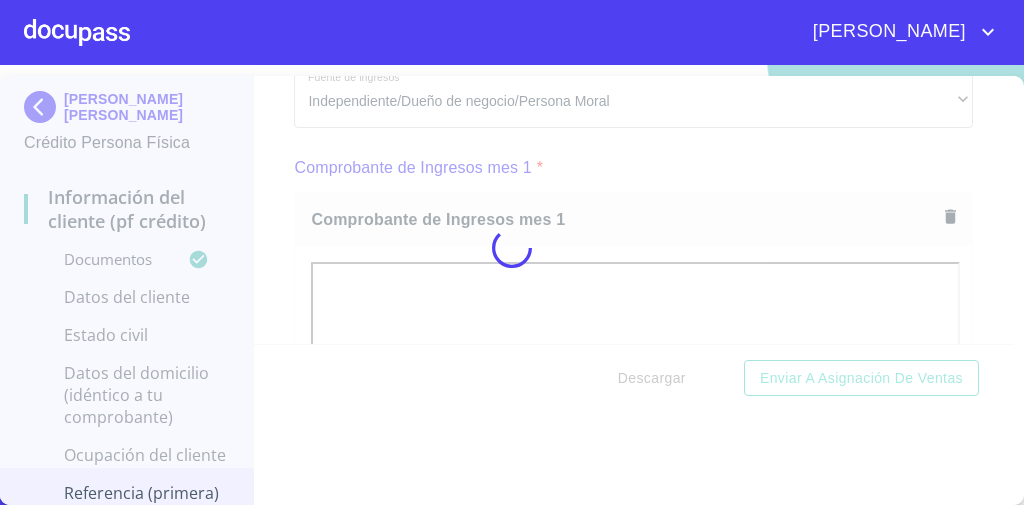 click at bounding box center [512, 248] 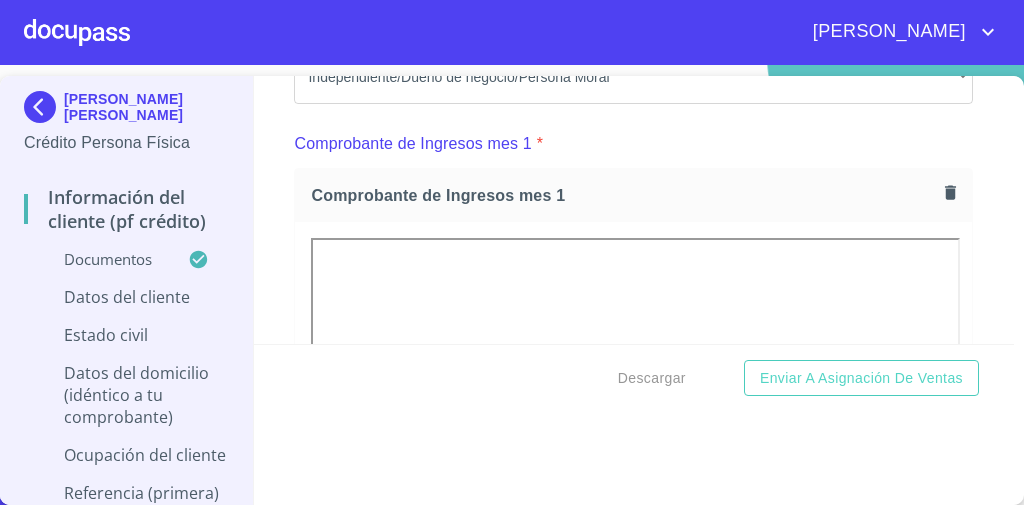 click on "Información del cliente (PF crédito)   Documentos Documento de identificación   * INE ​ Identificación Oficial * Identificación Oficial Identificación Oficial Identificación Oficial Comprobante de Domicilio * Comprobante de Domicilio Comprobante de [PERSON_NAME] de ingresos   * Independiente/Dueño de negocio/Persona Moral ​ Comprobante de Ingresos mes 1 * Comprobante de Ingresos mes 1 Comprobante de Ingresos mes 1 Comprobante de Ingresos mes 2 * Comprobante de Ingresos mes 2 Comprobante de Ingresos mes 2 Comprobante de Ingresos mes 3 * Comprobante de Ingresos mes 3 Comprobante de Ingresos mes 3 CURP * CURP CURP Constancia de situación fiscal Constancia de situación fiscal Constancia de situación fiscal Datos del cliente Apellido Paterno   * [PERSON_NAME] ​ Apellido Materno   * COSTICH ​ Primer nombre   * [PERSON_NAME] ​ Segundo Nombre [PERSON_NAME] de nacimiento * ​ Nacionalidad   * ​ ​ País de nacimiento   * ​ CURP   * ​ RFC   * ​ Sexo   * ​ ​ MXN Celular" at bounding box center [634, 210] 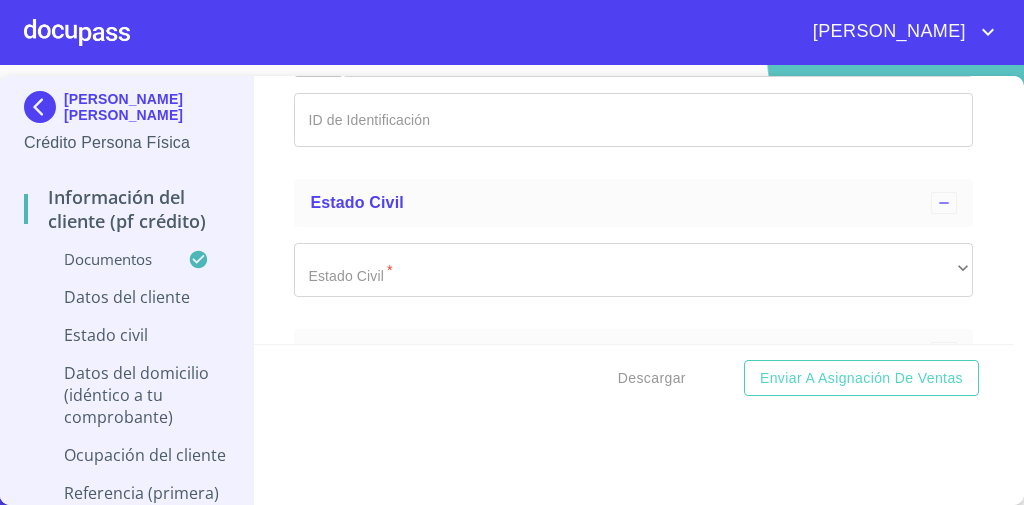 scroll, scrollTop: 6582, scrollLeft: 0, axis: vertical 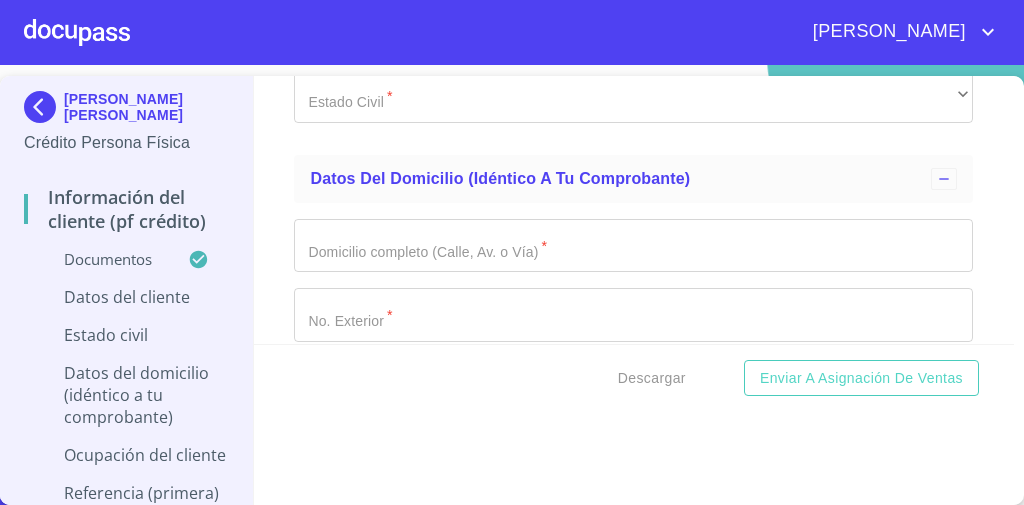 click 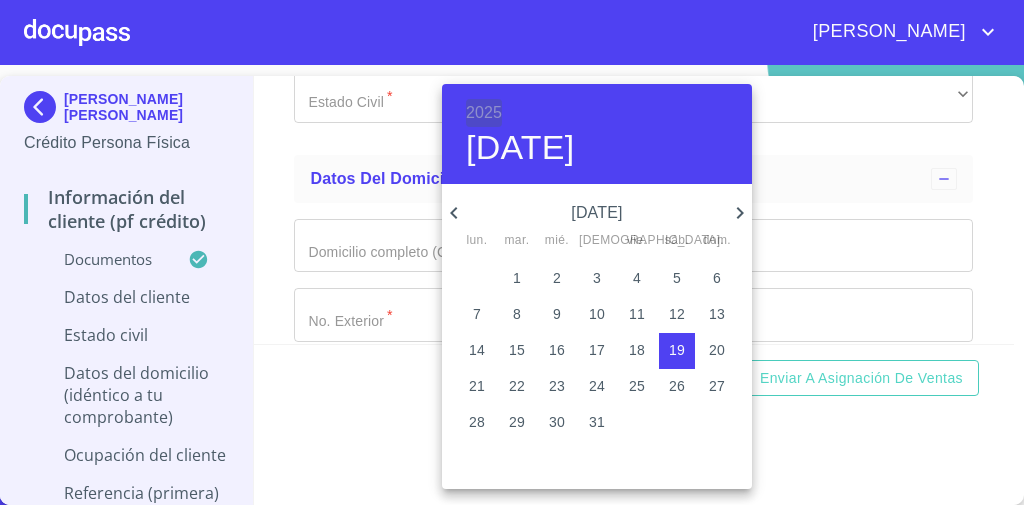 click on "2025" at bounding box center [484, 113] 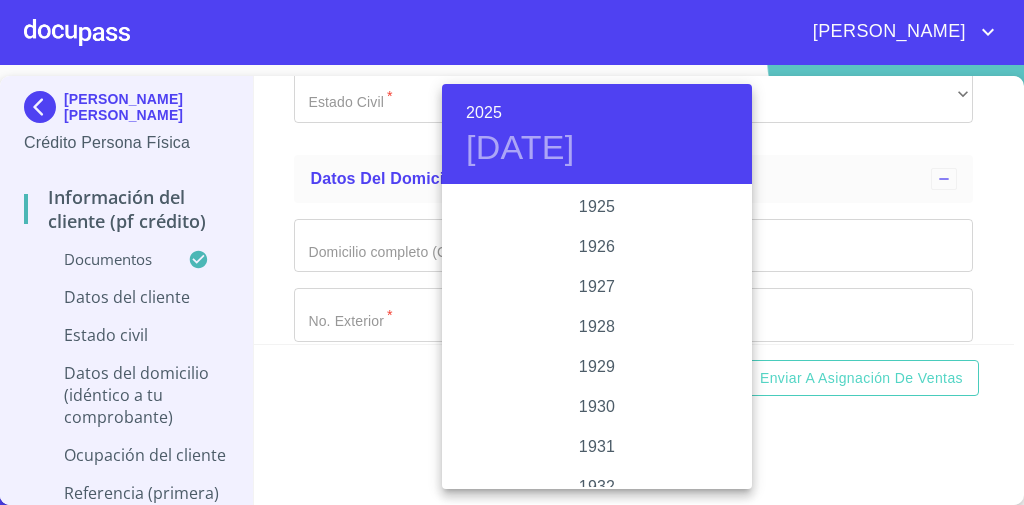 scroll, scrollTop: 3880, scrollLeft: 0, axis: vertical 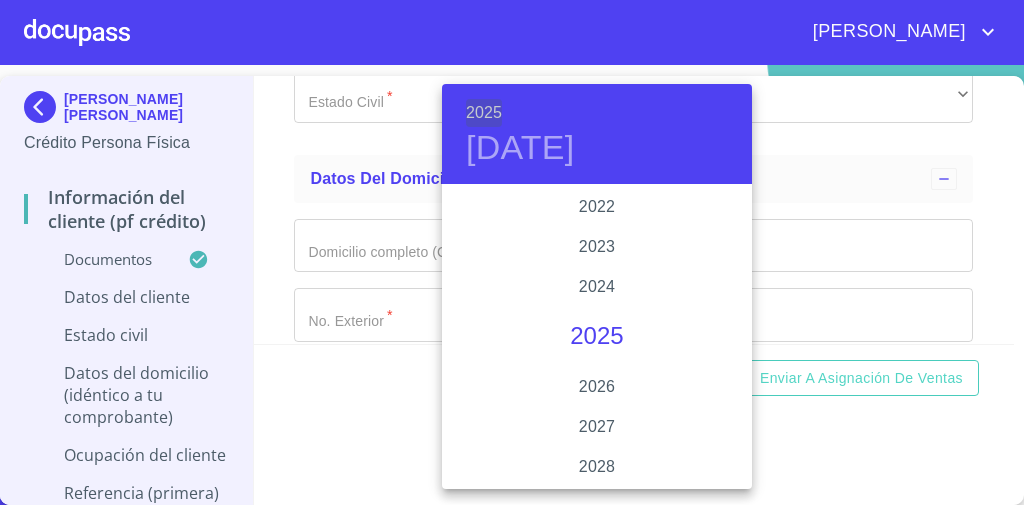 click on "2025" at bounding box center (484, 113) 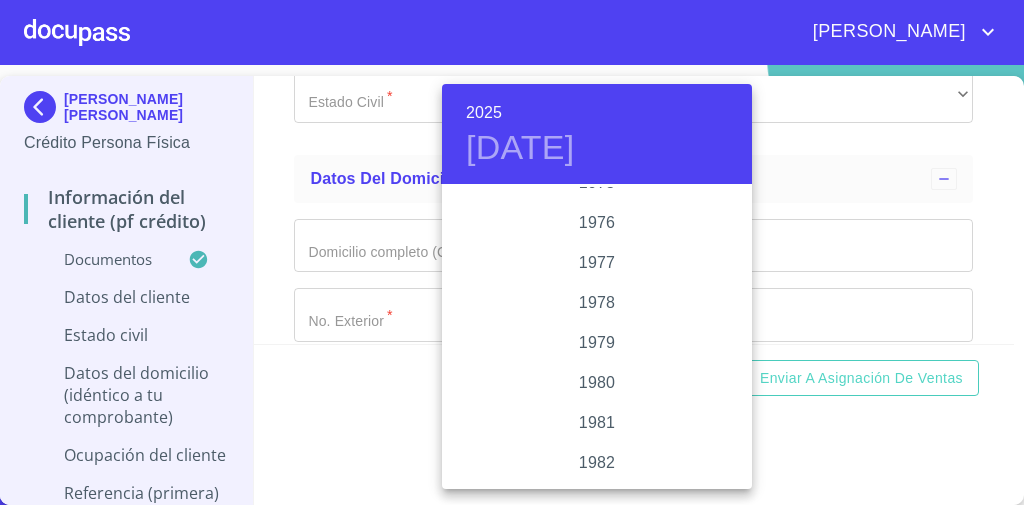 scroll, scrollTop: 1895, scrollLeft: 0, axis: vertical 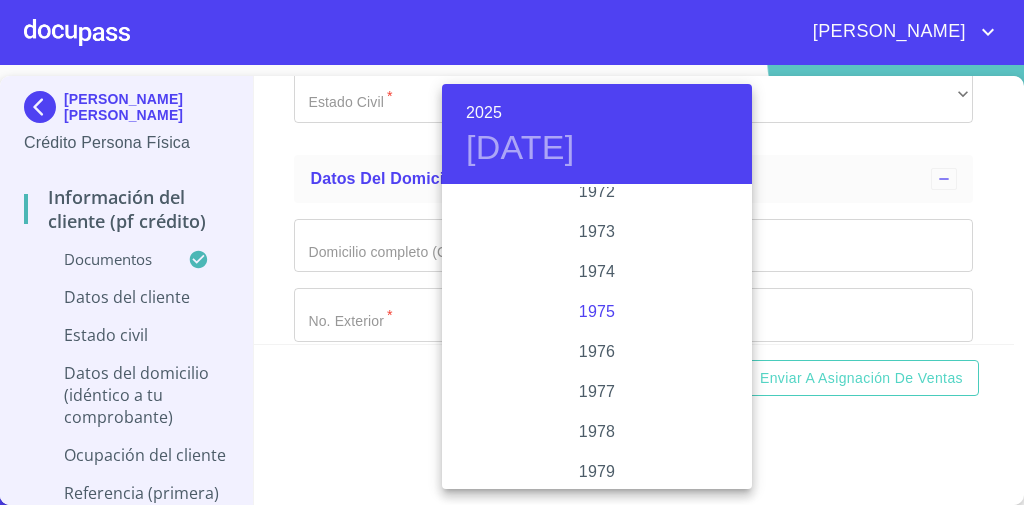 click on "1975" at bounding box center [597, 312] 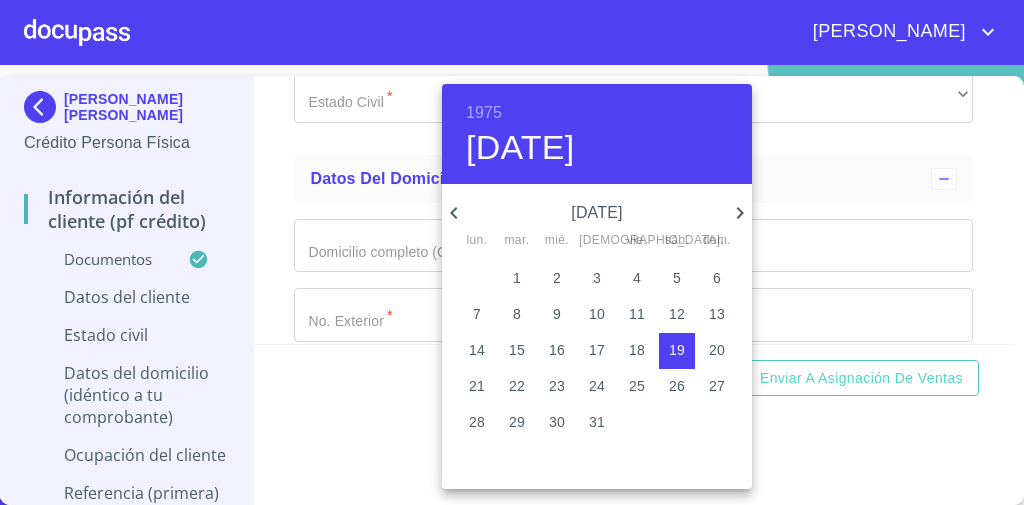 click 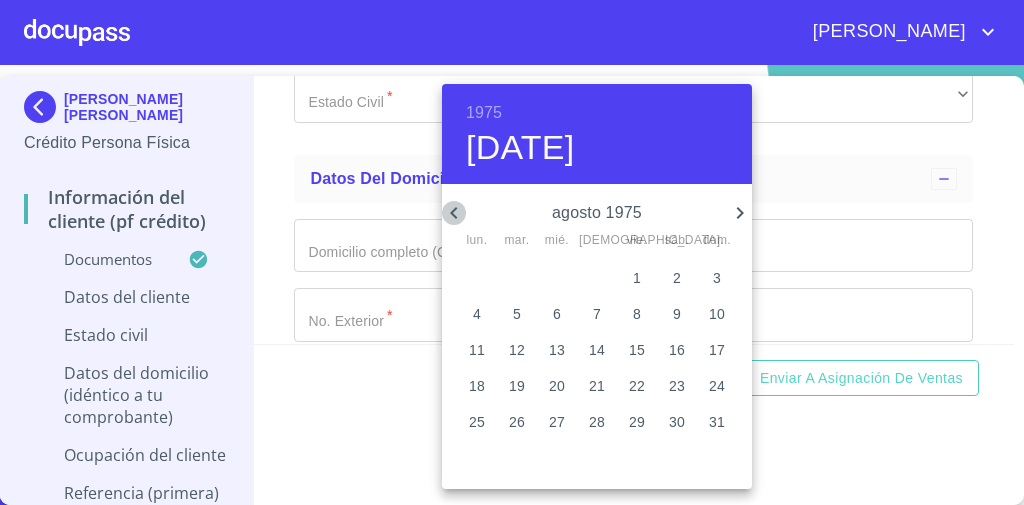 click 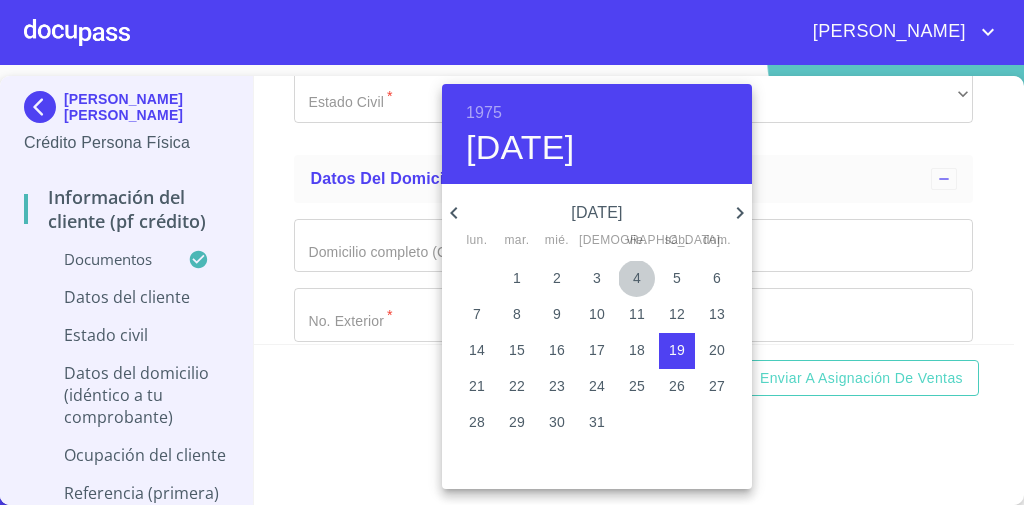 click on "4" at bounding box center (637, 278) 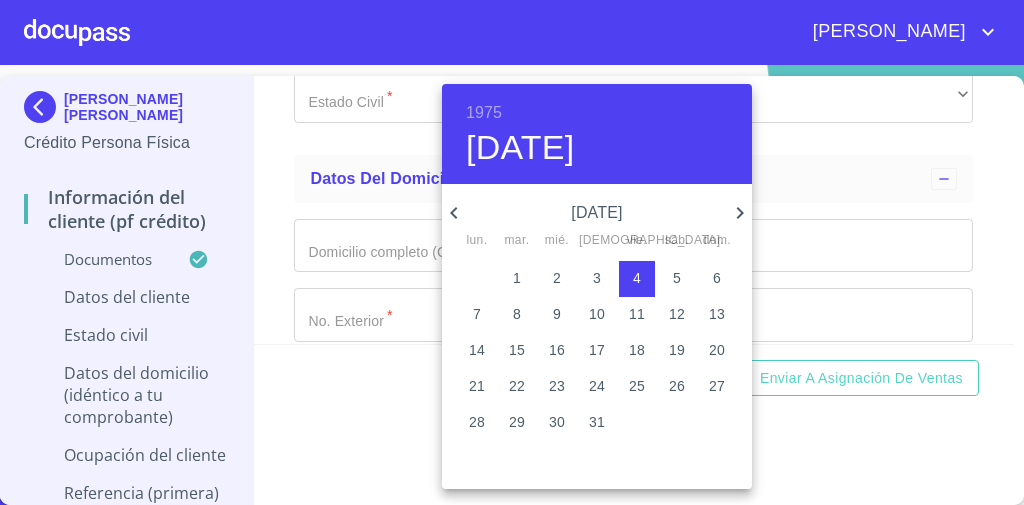 click at bounding box center [512, 252] 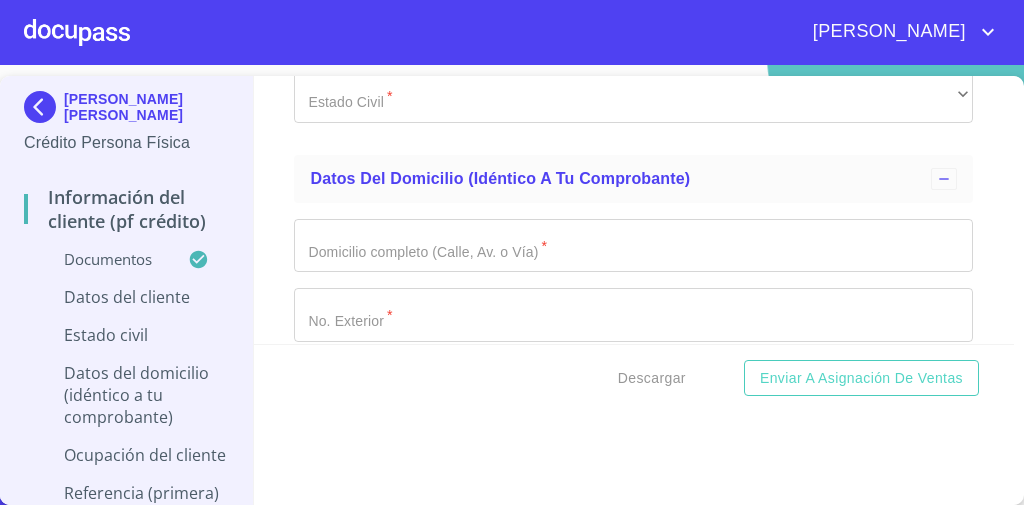 click on "​" at bounding box center [633, -472] 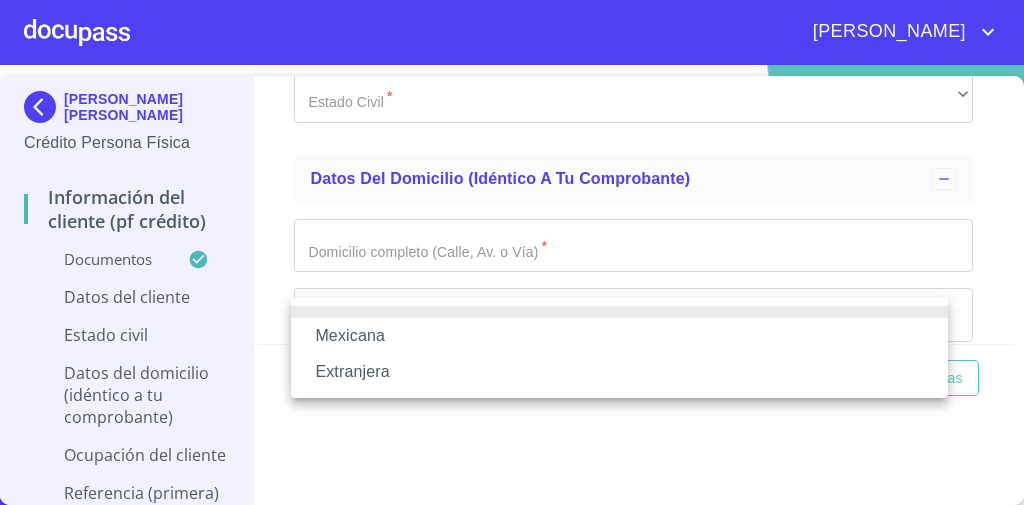 type 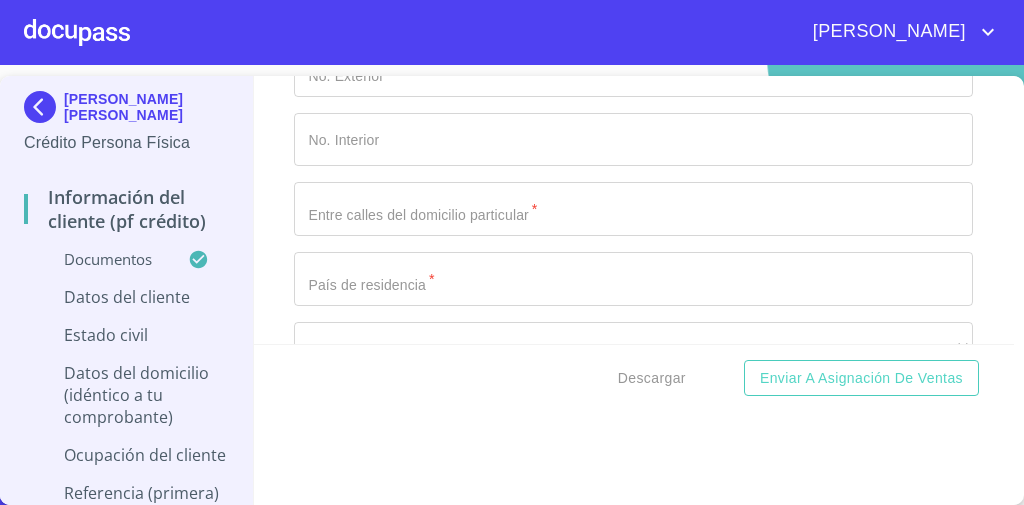 scroll, scrollTop: 6827, scrollLeft: 0, axis: vertical 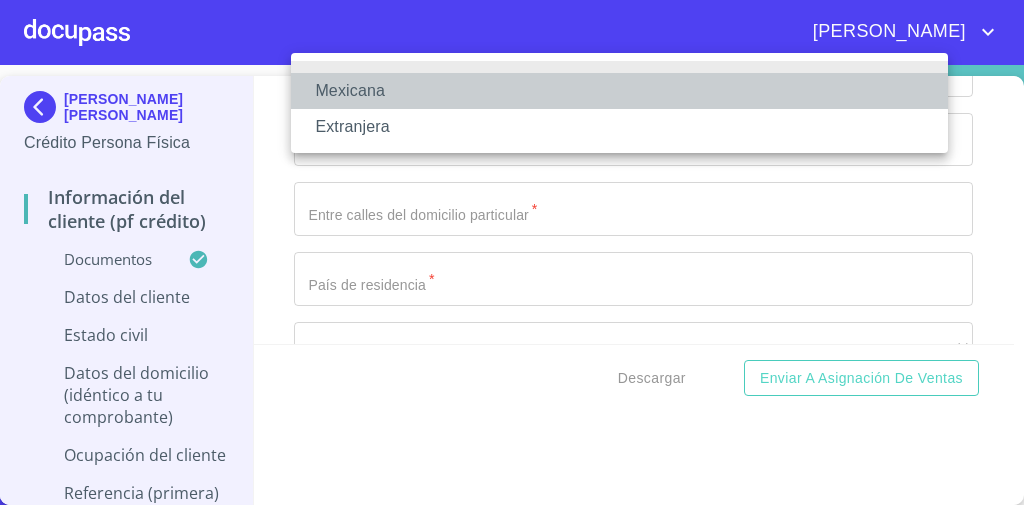 click on "Mexicana" at bounding box center (619, 91) 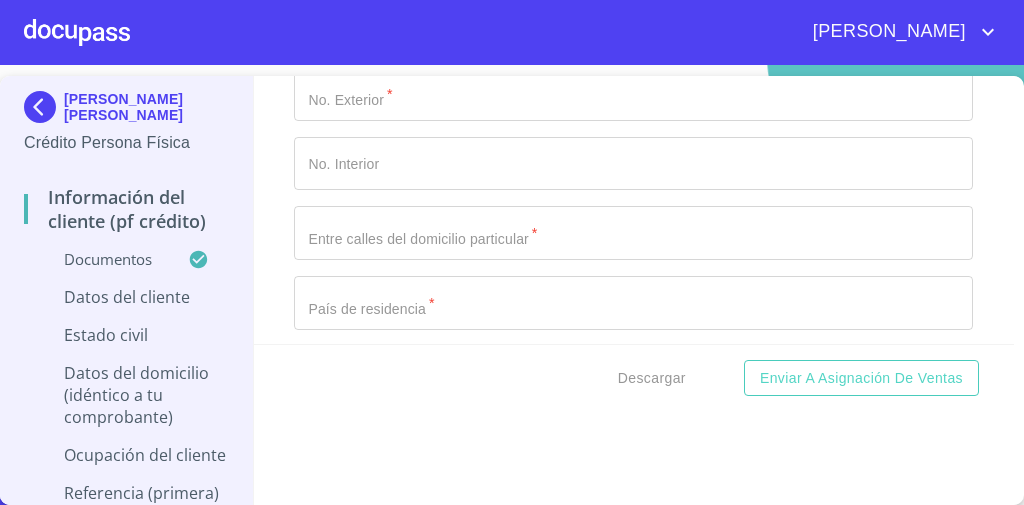 click on "Documento de identificación   *" at bounding box center [633, -623] 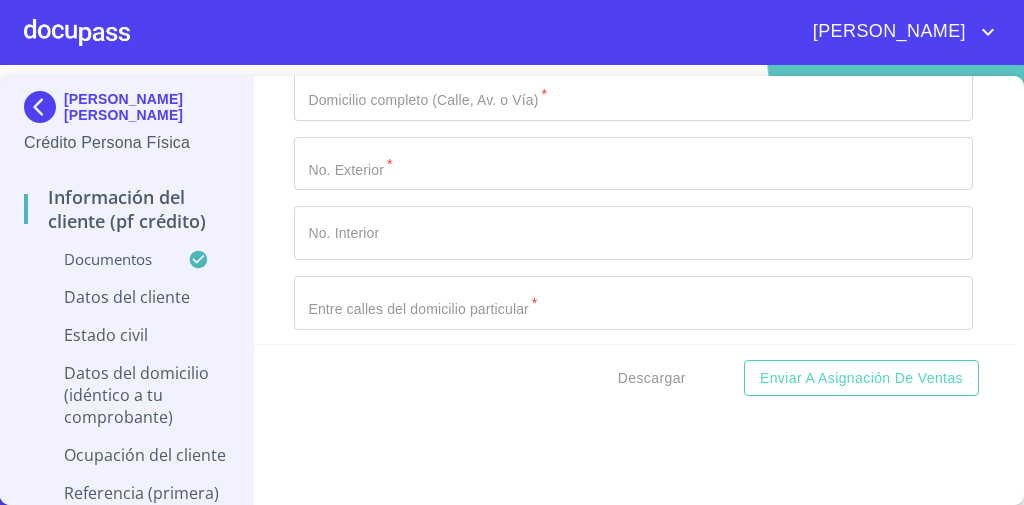 type on "[GEOGRAPHIC_DATA]" 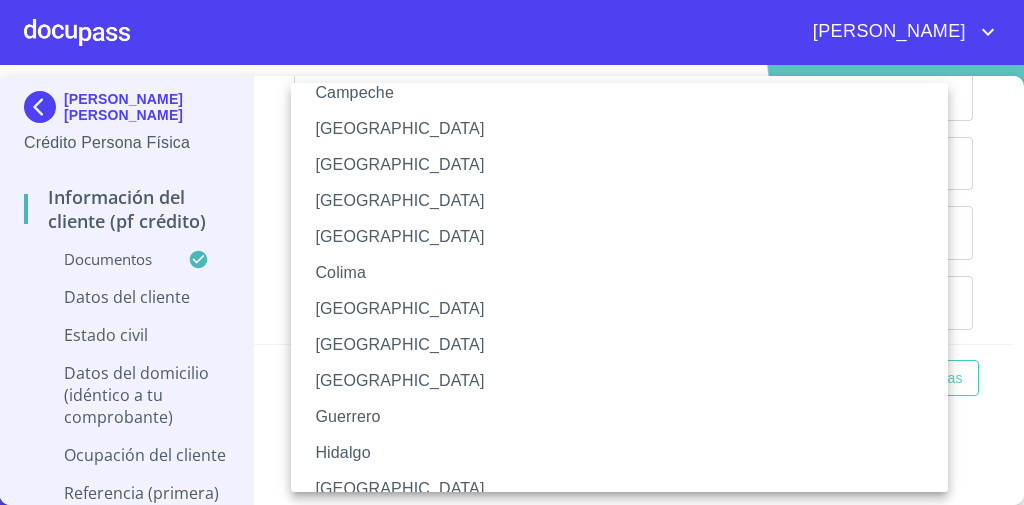 type 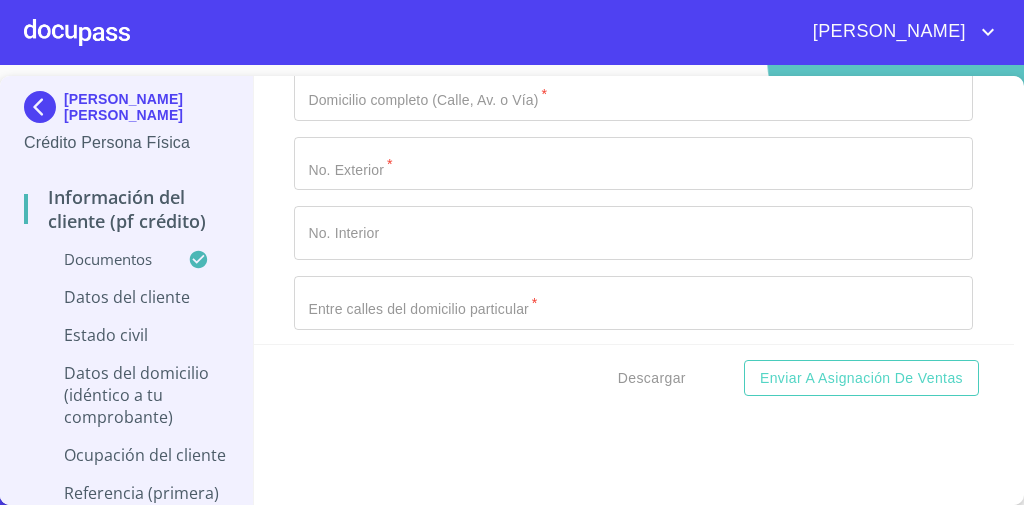 click on "Documento de identificación   *" at bounding box center (610, -1041) 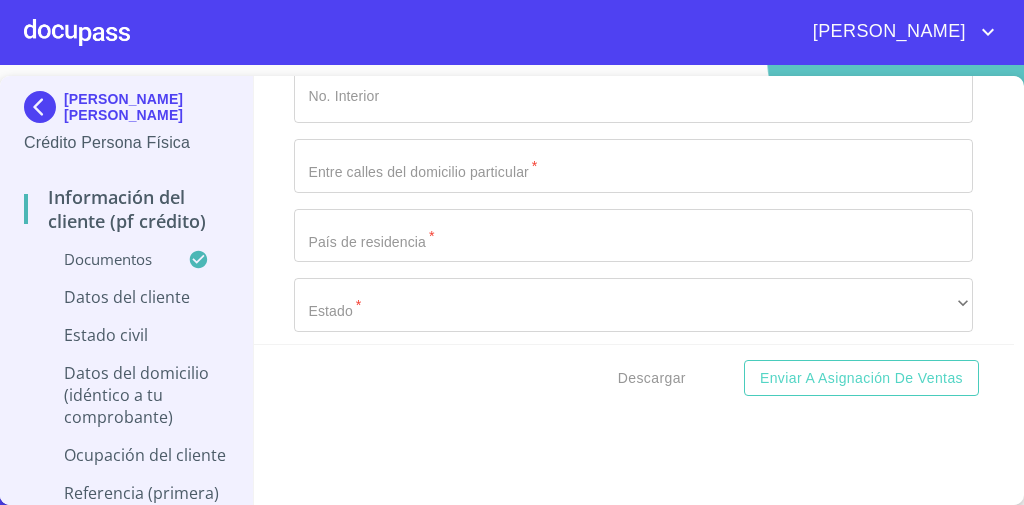 scroll, scrollTop: 6976, scrollLeft: 0, axis: vertical 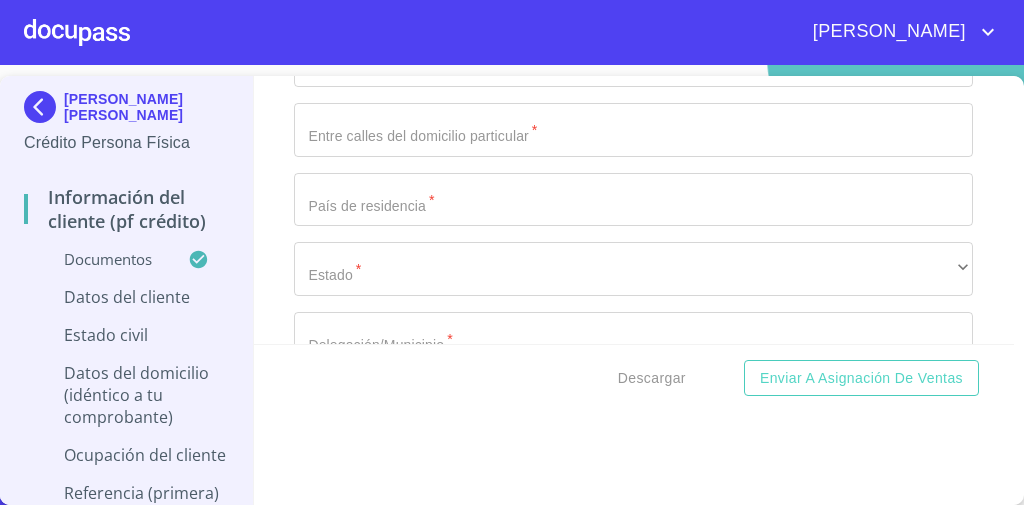 click on "Documento de identificación   *" at bounding box center (610, -1214) 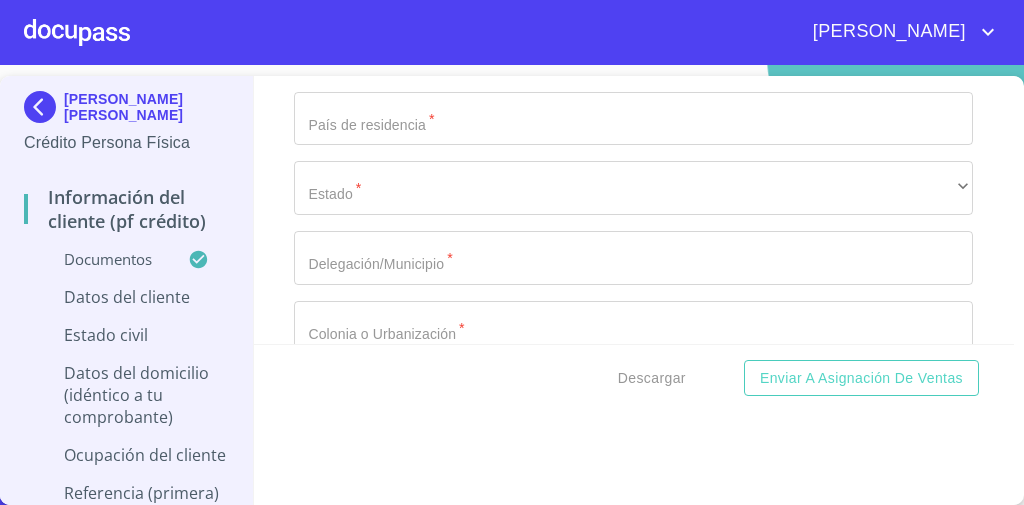 click on "​" at bounding box center [633, -599] 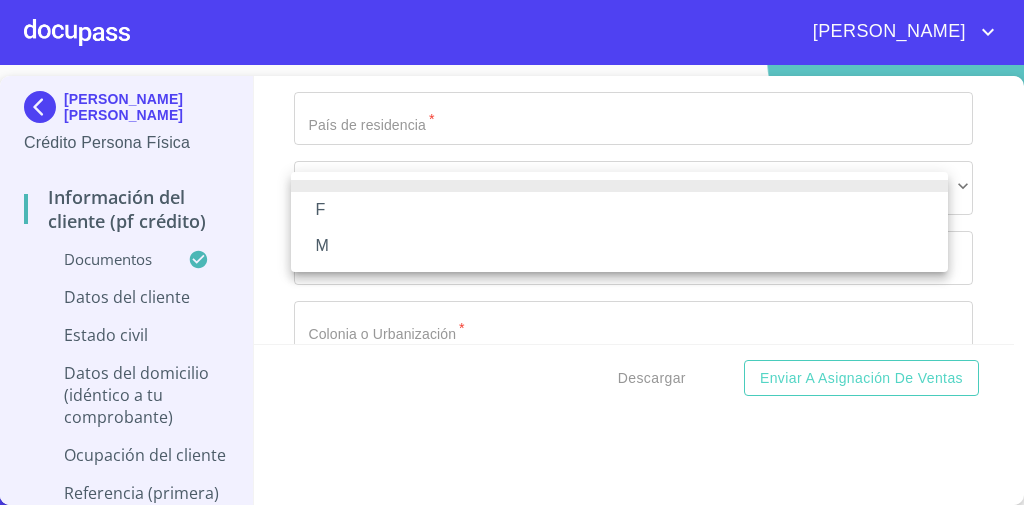 click on "F" at bounding box center [619, 210] 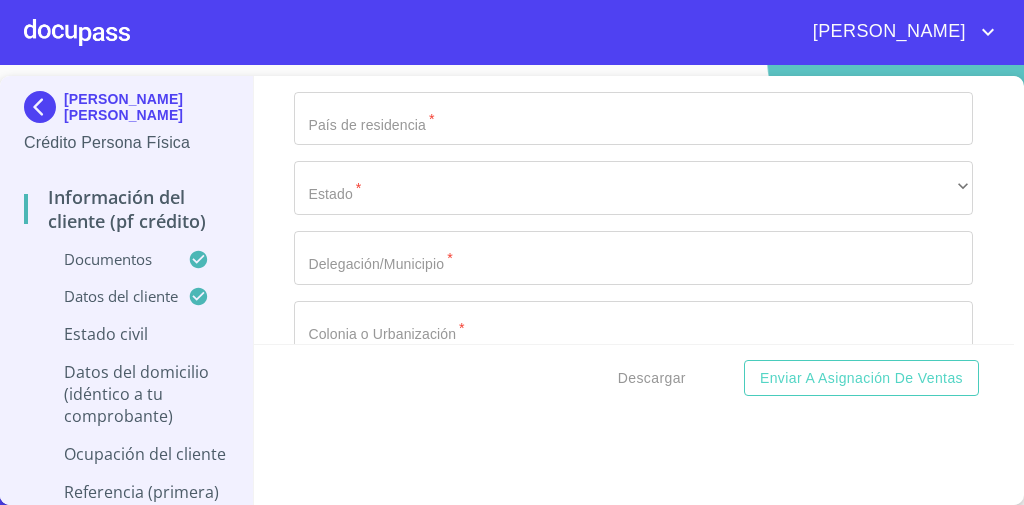 click on "F" at bounding box center (633, -599) 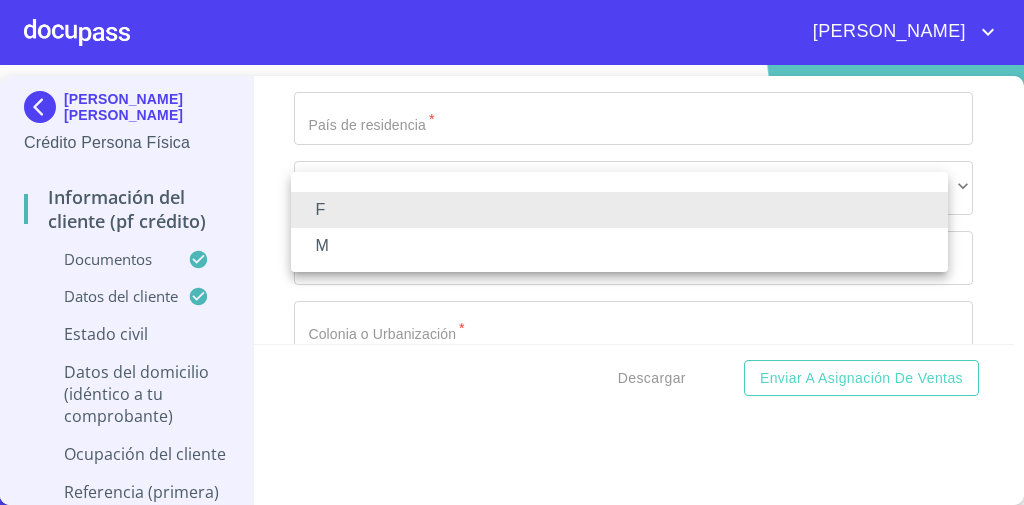 click on "M" at bounding box center (619, 246) 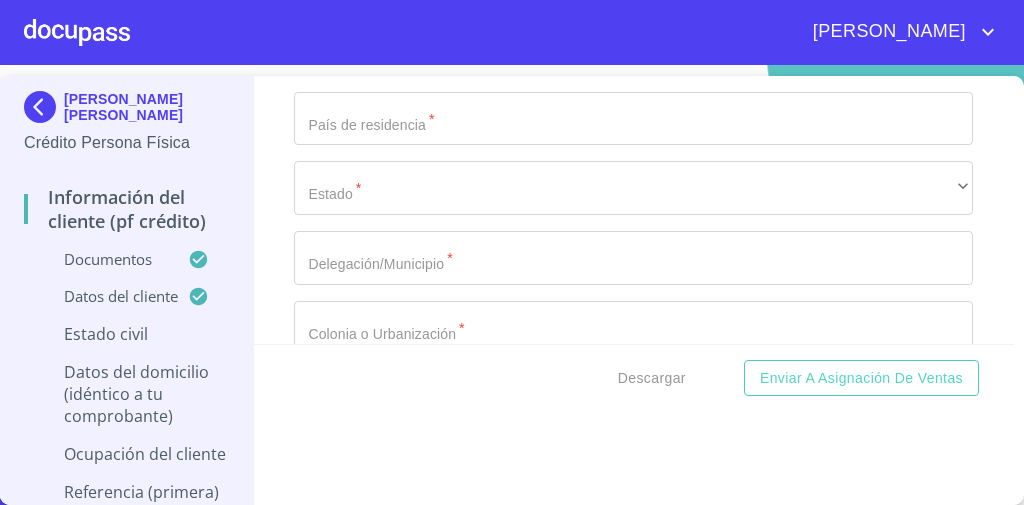 click on "M" at bounding box center (633, -599) 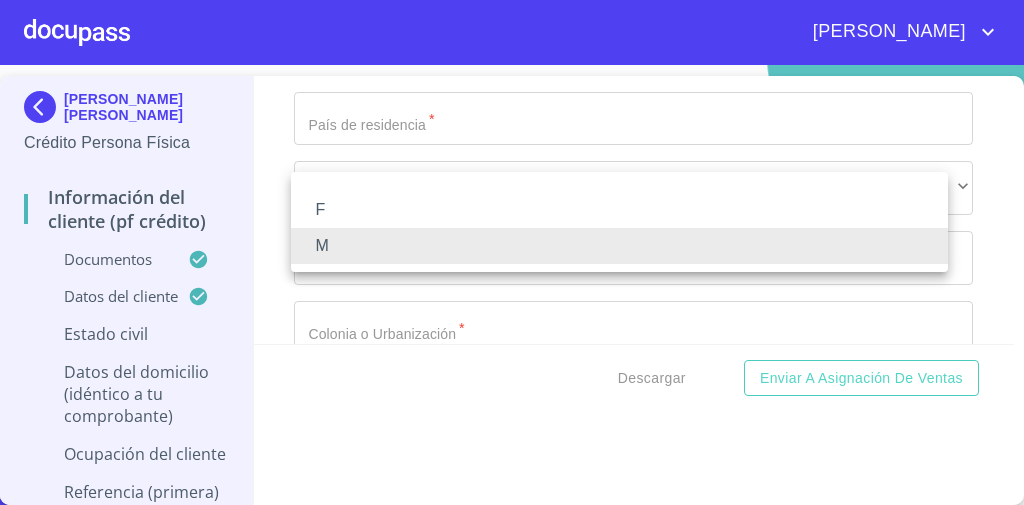 click at bounding box center [512, 252] 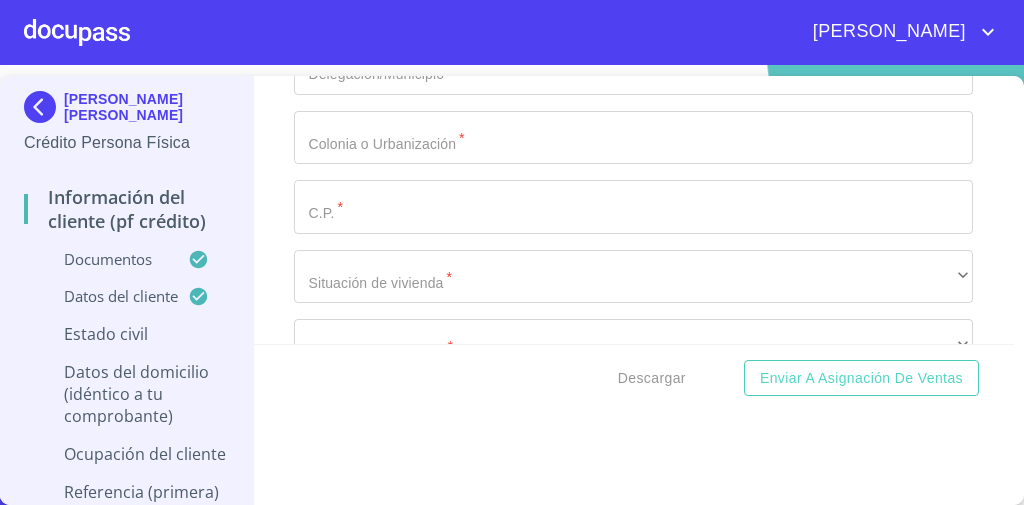 scroll, scrollTop: 7244, scrollLeft: 0, axis: vertical 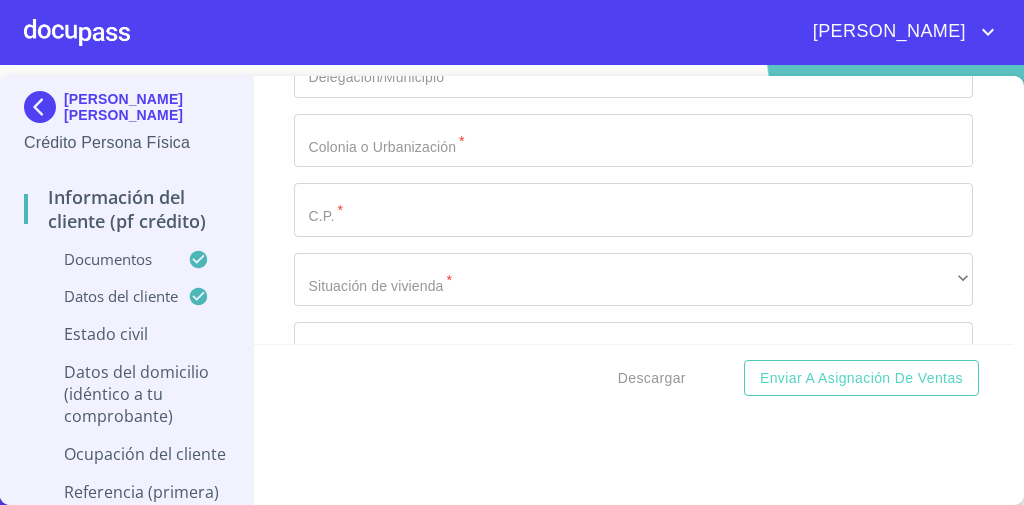 click on "Documento de identificación   *" at bounding box center [633, -646] 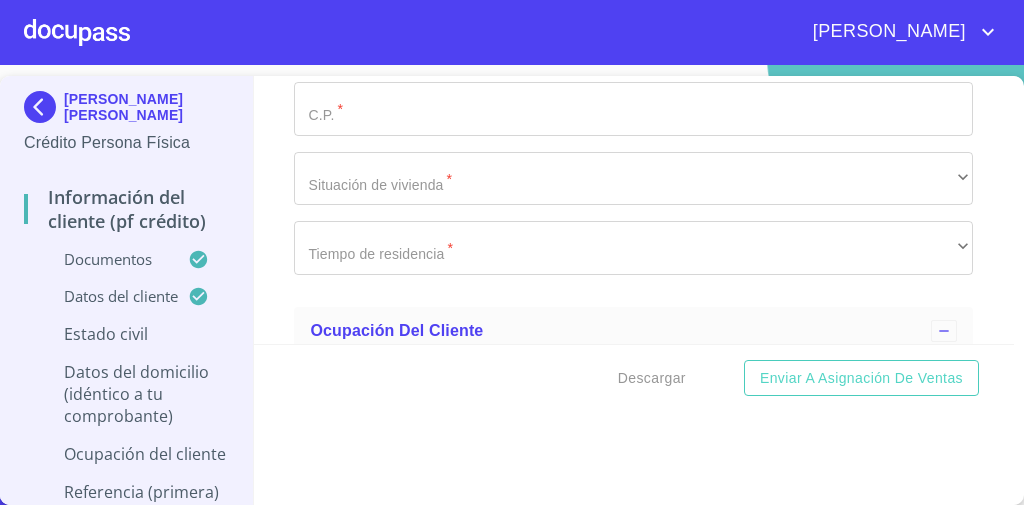 scroll, scrollTop: 7347, scrollLeft: 0, axis: vertical 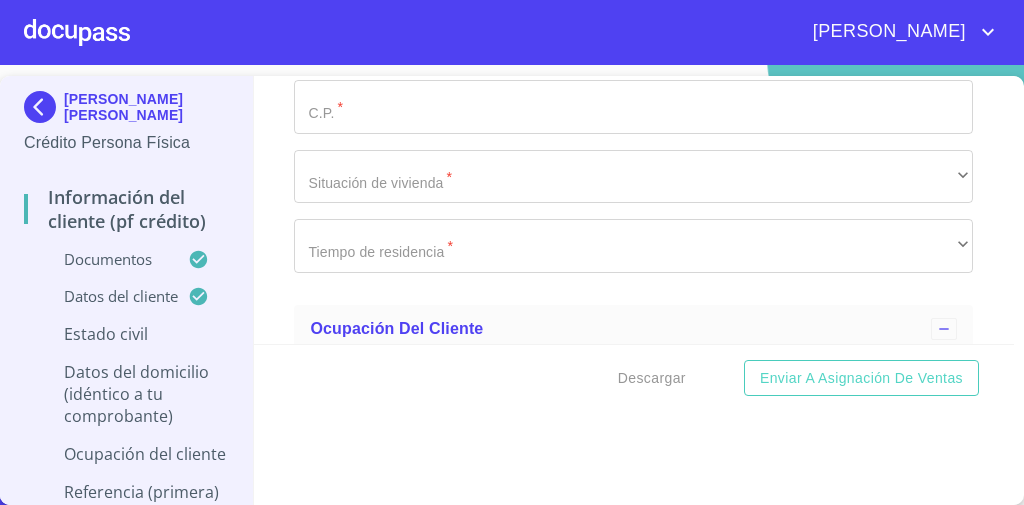 click on "​" at bounding box center [633, -599] 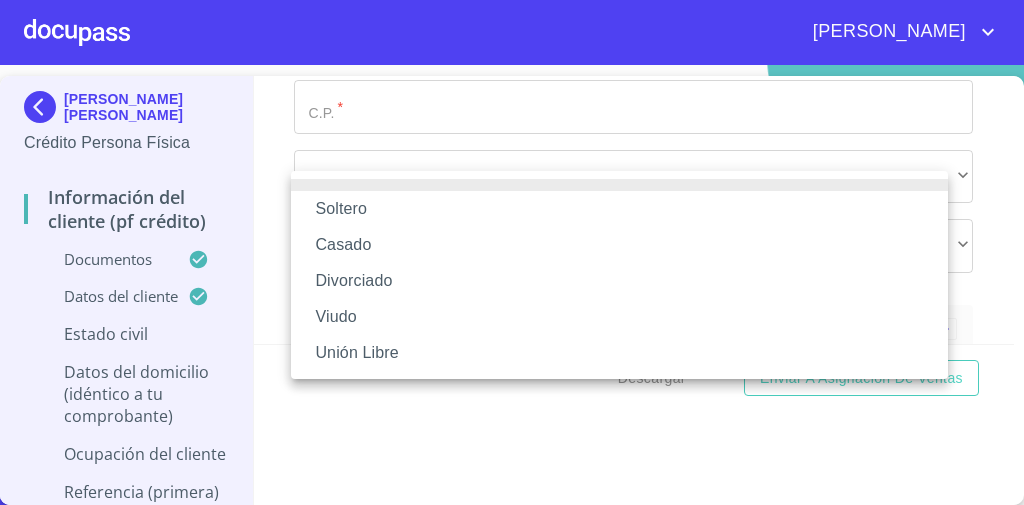 click on "Soltero" at bounding box center (619, 209) 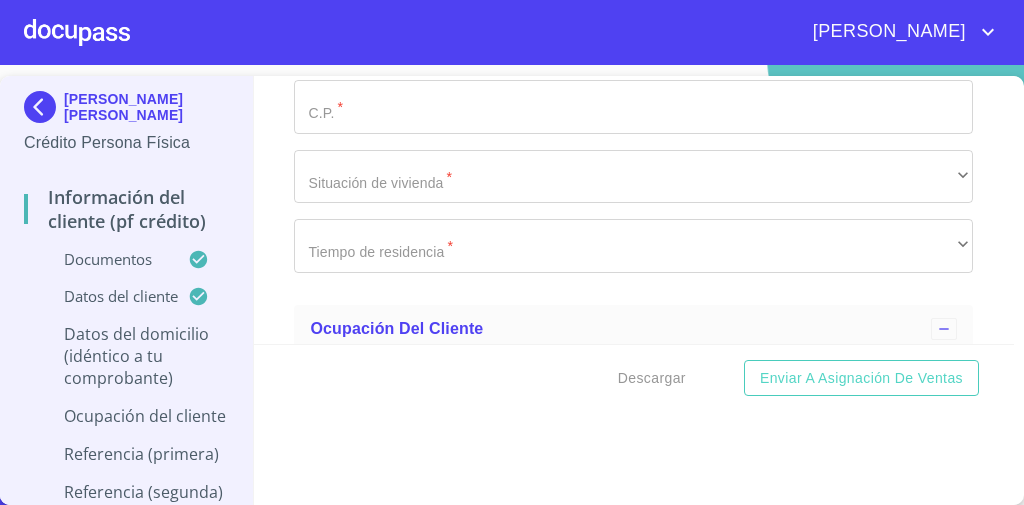 click on "Información del cliente (PF crédito)   Documentos Documento de identificación   * INE ​ Identificación Oficial * Identificación Oficial Identificación Oficial Identificación Oficial Comprobante de Domicilio * Comprobante de Domicilio Comprobante de [PERSON_NAME] de ingresos   * Independiente/Dueño de negocio/Persona Moral ​ Comprobante de Ingresos mes 1 * Comprobante de Ingresos mes 1 Comprobante de Ingresos mes 1 Comprobante de Ingresos mes 2 * Comprobante de Ingresos mes 2 Comprobante de Ingresos mes 2 Comprobante de Ingresos mes 3 * Comprobante de Ingresos mes 3 Comprobante de Ingresos mes 3 CURP * CURP CURP Constancia de situación fiscal Constancia de situación fiscal Constancia de situación fiscal Datos del cliente Apellido Paterno   * [PERSON_NAME] ​ Apellido Materno   * COSTICH ​ Primer nombre   * [PERSON_NAME] ​ Segundo Nombre [PERSON_NAME] de nacimiento * [DEMOGRAPHIC_DATA] ​ Nacionalidad   * Mexicana ​ País de nacimiento   * [DEMOGRAPHIC_DATA] ​ Estado de nacimiento   * *" at bounding box center [634, 210] 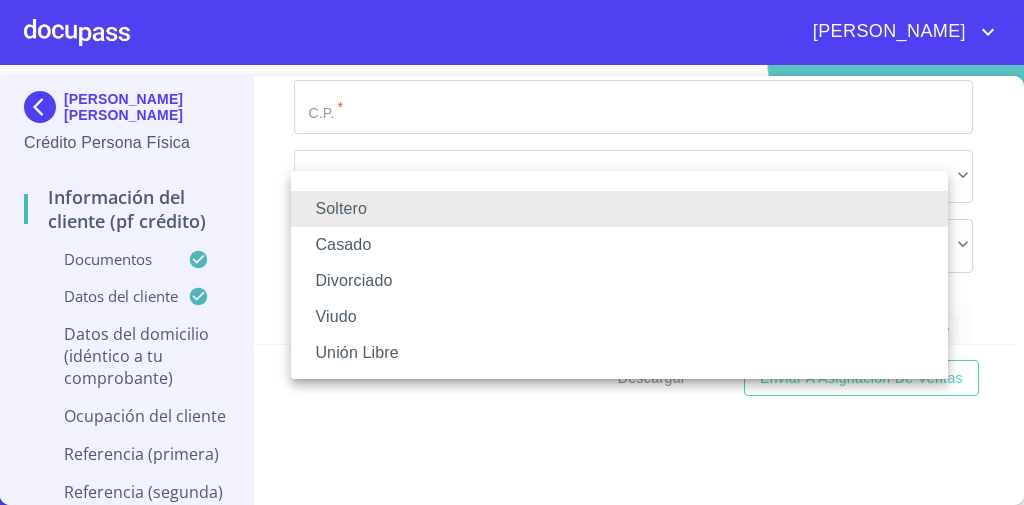 click at bounding box center [512, 252] 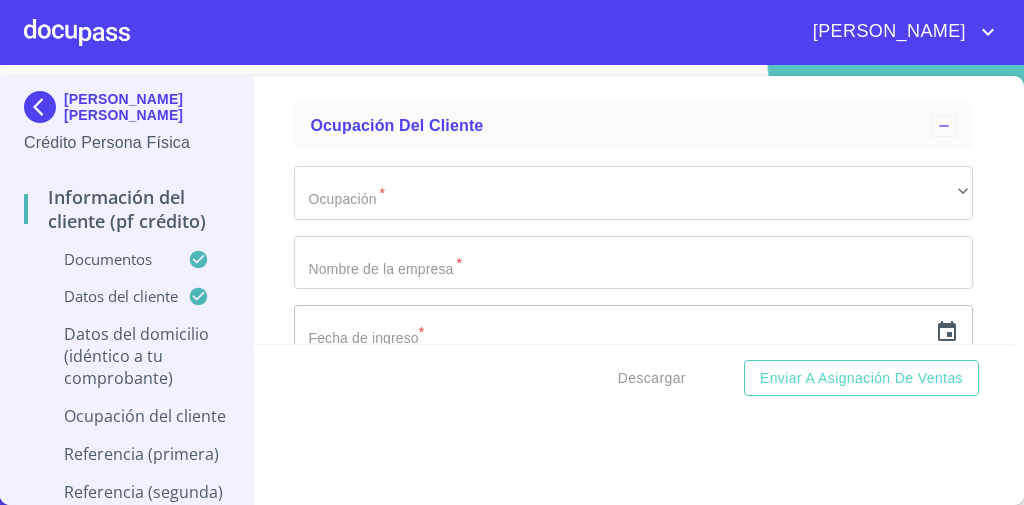 scroll, scrollTop: 7574, scrollLeft: 0, axis: vertical 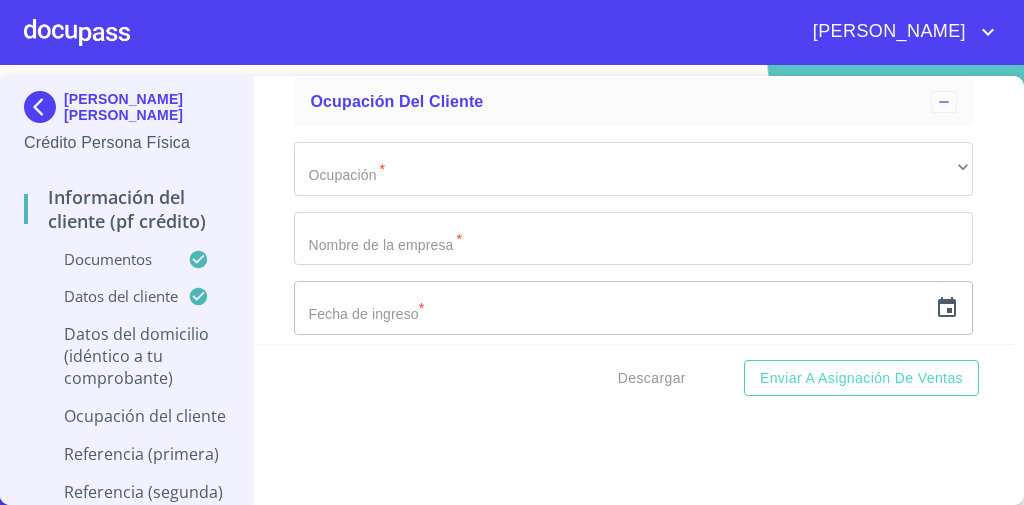 click on "Documento de identificación   *" at bounding box center [610, -1812] 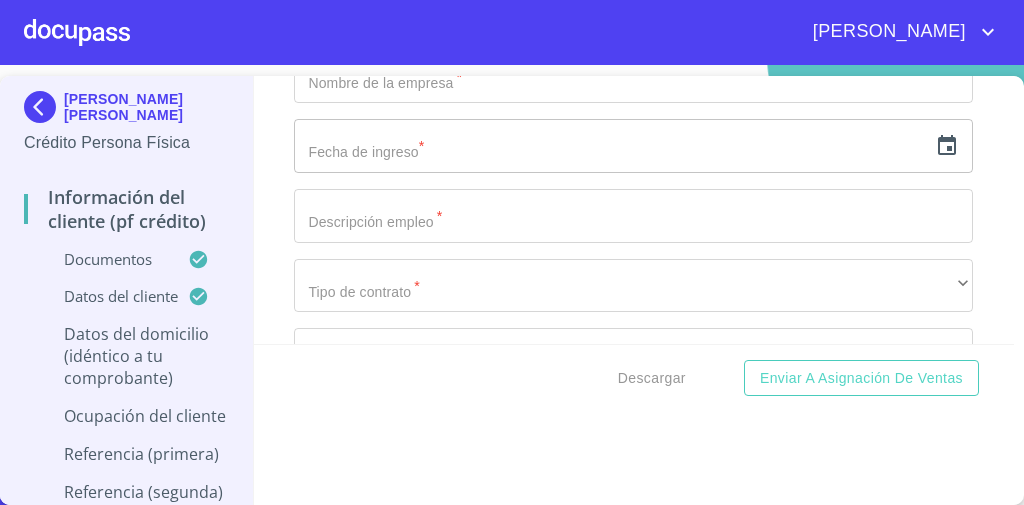 scroll, scrollTop: 7740, scrollLeft: 0, axis: vertical 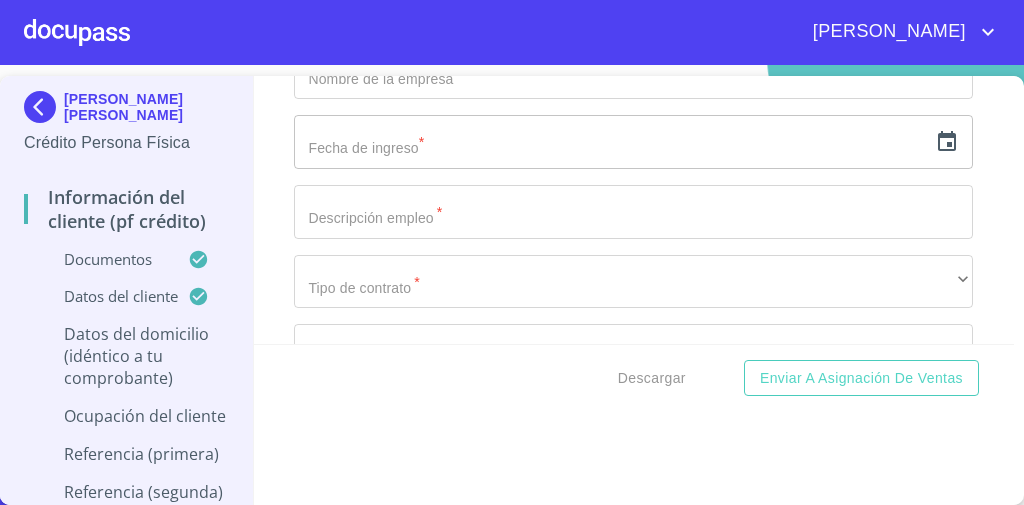 click on "Documento de identificación   *" at bounding box center [633, -634] 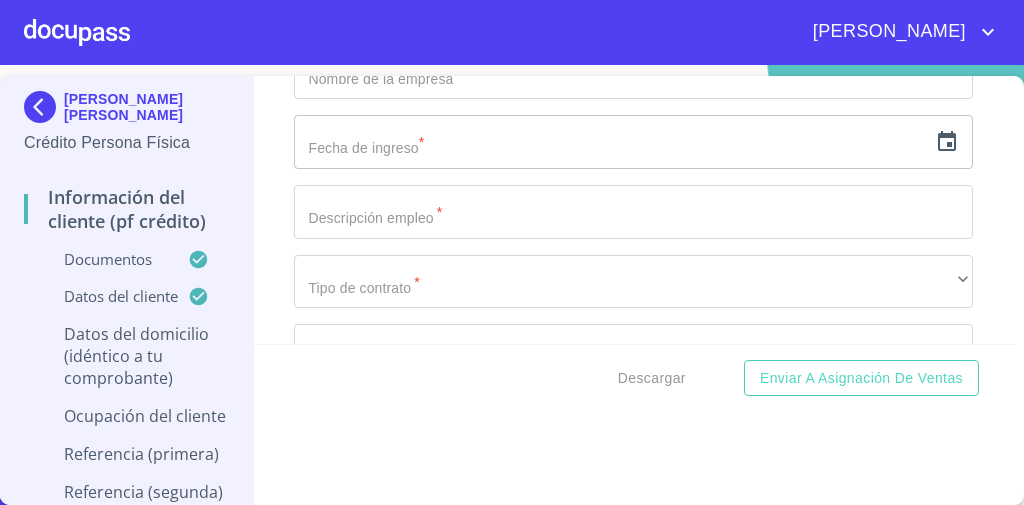type on "SAN [PERSON_NAME] CAMINO LA PROVIDENCIA" 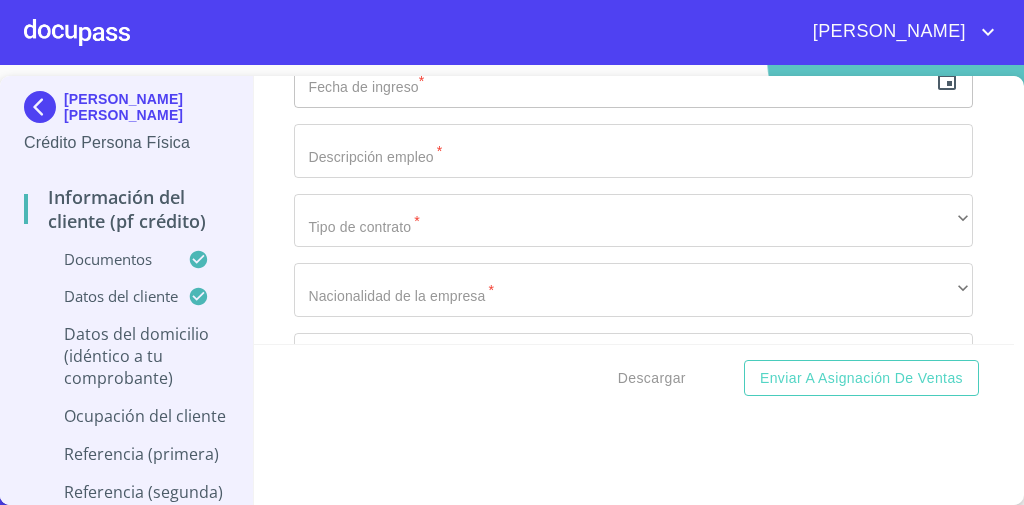 click on "Documento de identificación   *" at bounding box center (610, -2039) 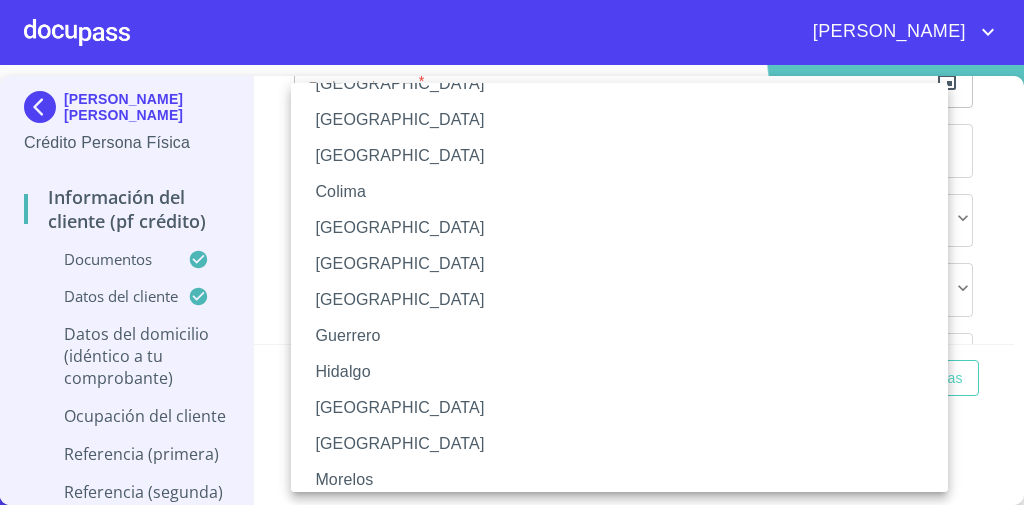 scroll, scrollTop: 218, scrollLeft: 0, axis: vertical 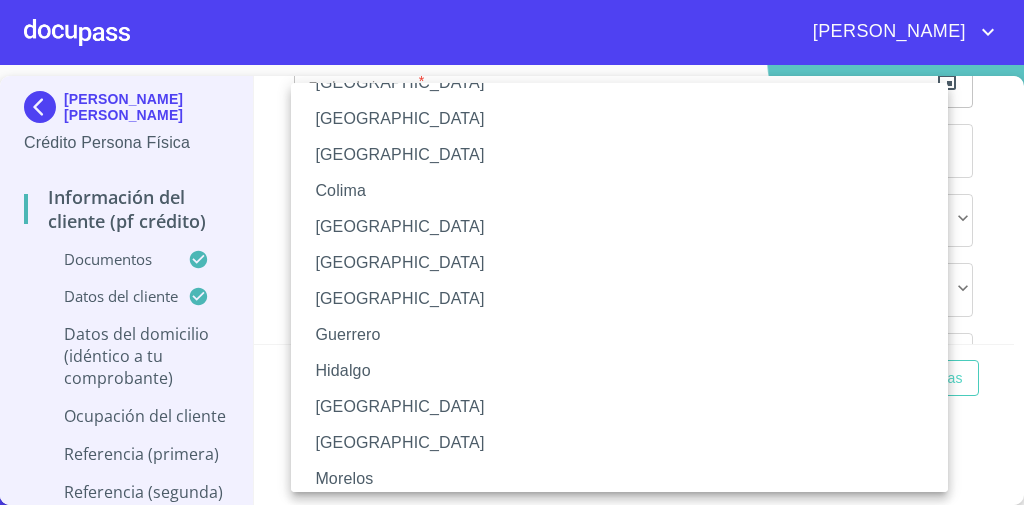 click on "[GEOGRAPHIC_DATA]" at bounding box center [625, 407] 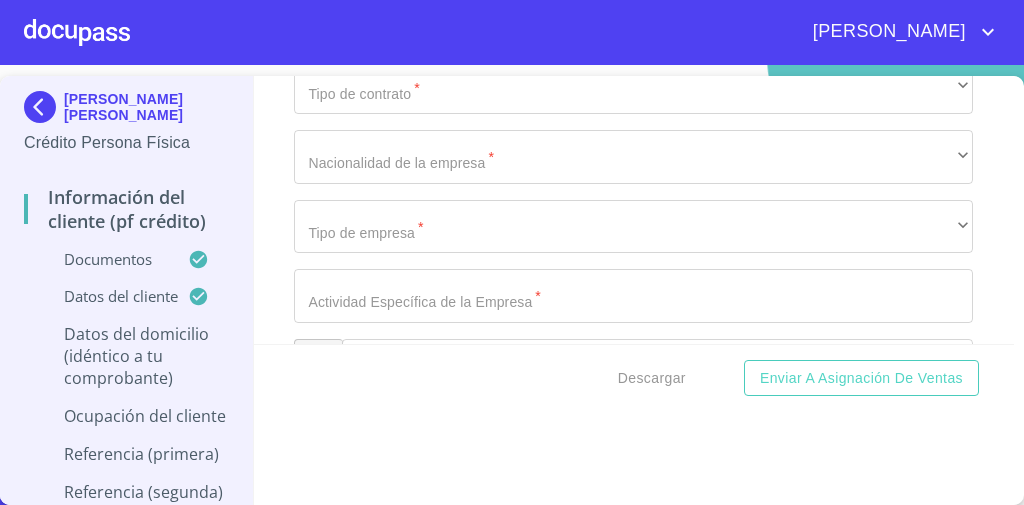 scroll, scrollTop: 7979, scrollLeft: 0, axis: vertical 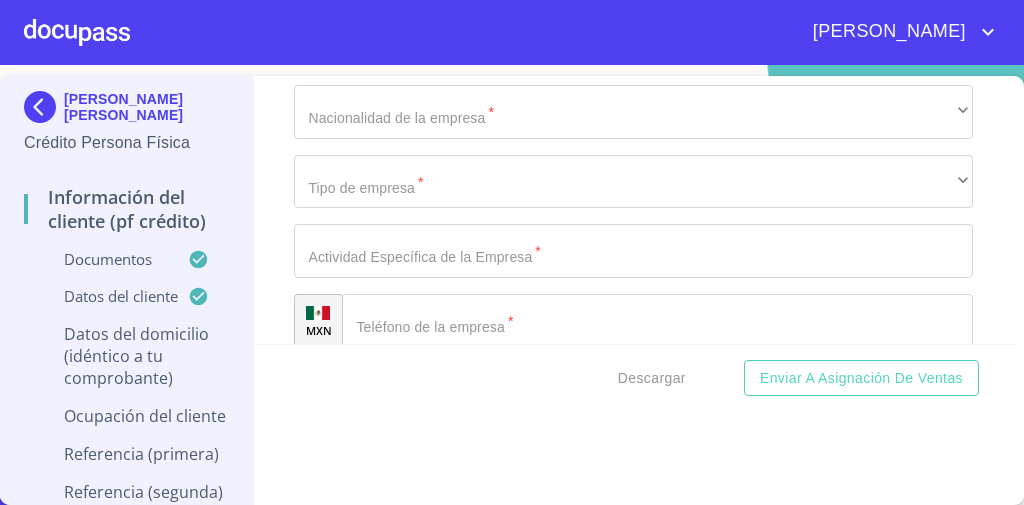 click on "Documento de identificación   *" at bounding box center [610, -2217] 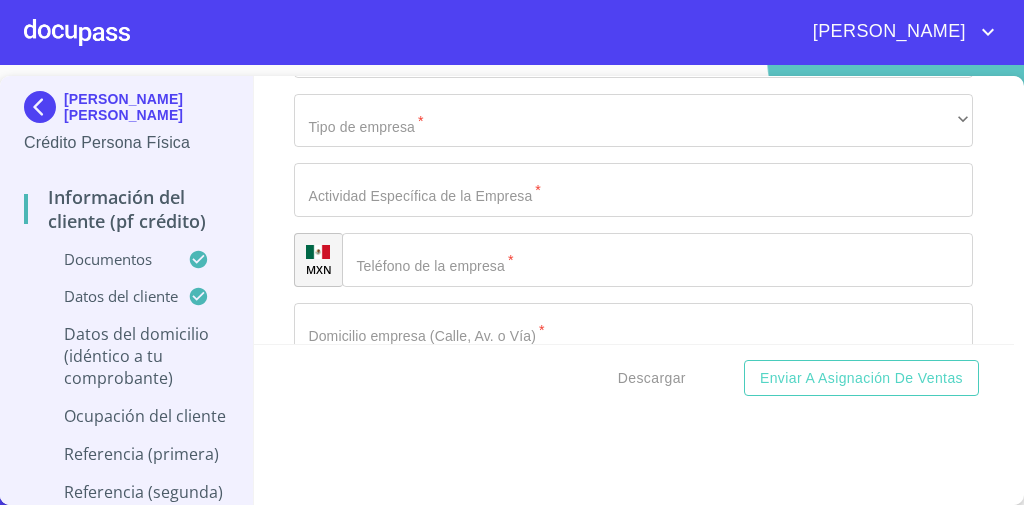 scroll, scrollTop: 8050, scrollLeft: 0, axis: vertical 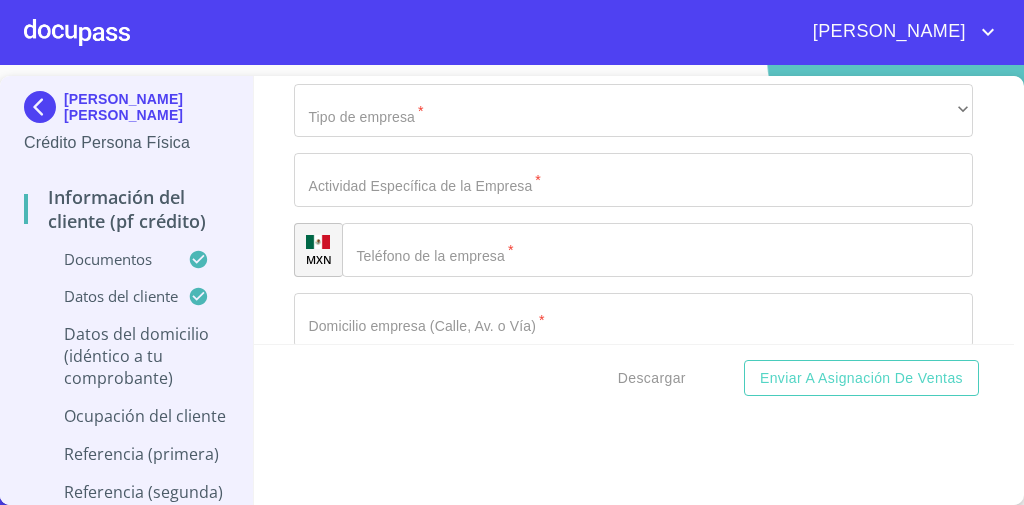 click on "​" at bounding box center [633, -526] 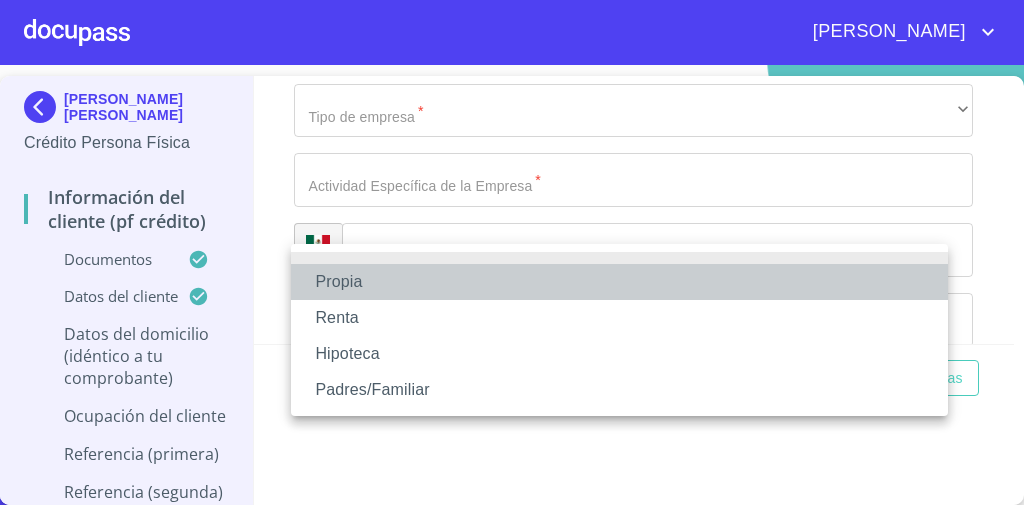 click on "Propia" at bounding box center [619, 282] 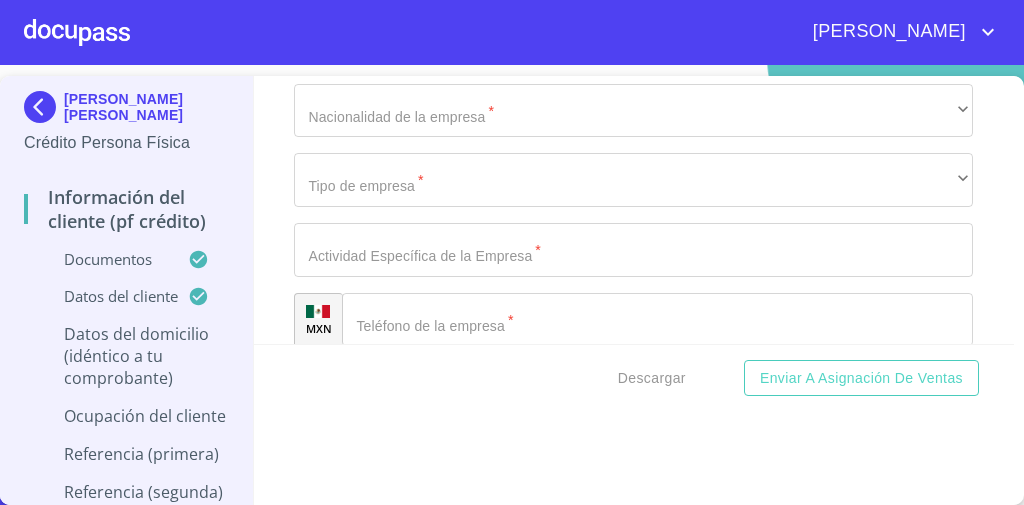 click on "Información del cliente (PF crédito)   Documentos Documento de identificación   * INE ​ Identificación Oficial * Identificación Oficial Identificación Oficial Identificación Oficial Comprobante de Domicilio * Comprobante de Domicilio Comprobante de [PERSON_NAME] de ingresos   * Independiente/Dueño de negocio/Persona Moral ​ Comprobante de Ingresos mes 1 * Comprobante de Ingresos mes 1 Comprobante de Ingresos mes 1 Comprobante de Ingresos mes 2 * Comprobante de Ingresos mes 2 Comprobante de Ingresos mes 2 Comprobante de Ingresos mes 3 * Comprobante de Ingresos mes 3 Comprobante de Ingresos mes 3 CURP * CURP CURP Constancia de situación fiscal Constancia de situación fiscal Constancia de situación fiscal Datos del cliente Apellido Paterno   * [PERSON_NAME] ​ Apellido Materno   * COSTICH ​ Primer nombre   * [PERSON_NAME] ​ Segundo Nombre [PERSON_NAME] de nacimiento * [DEMOGRAPHIC_DATA] ​ Nacionalidad   * Mexicana ​ País de nacimiento   * [DEMOGRAPHIC_DATA] ​ Estado de nacimiento   * *" at bounding box center [634, 210] 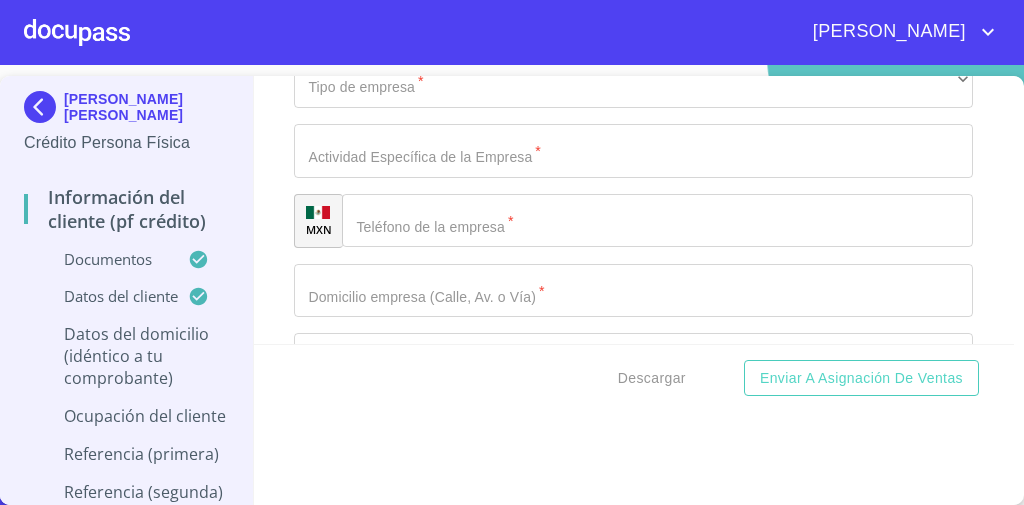 click on "Documento de identificación   *" at bounding box center (610, -2387) 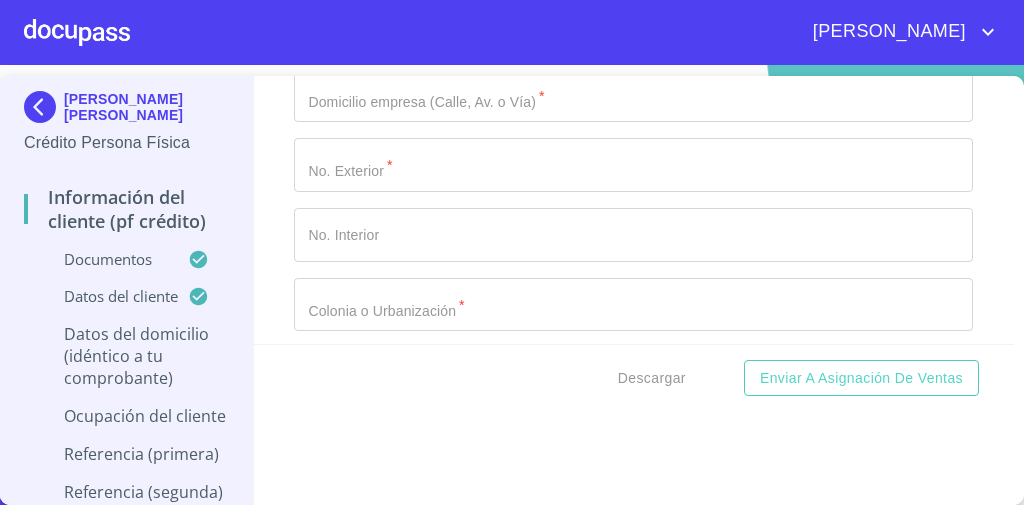 scroll, scrollTop: 8346, scrollLeft: 0, axis: vertical 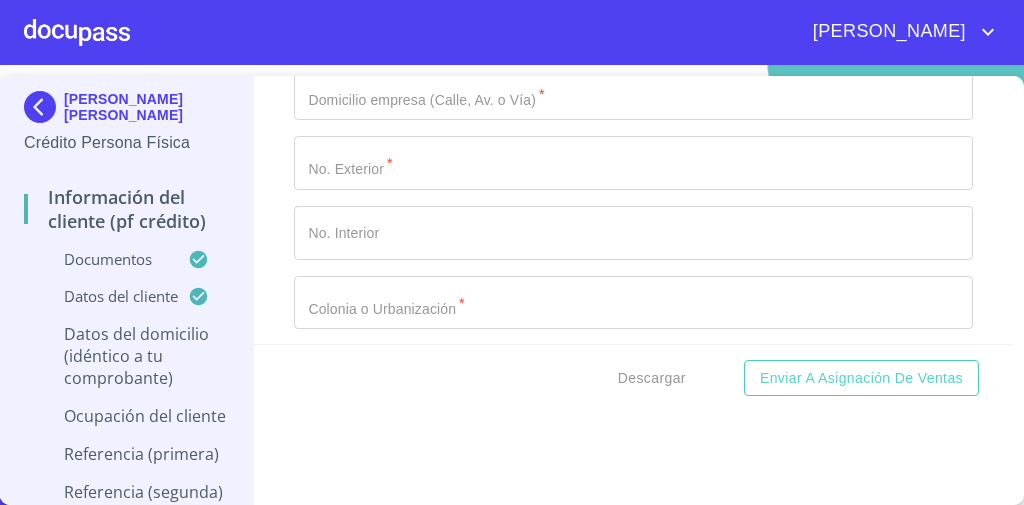 click on "​" at bounding box center (633, -683) 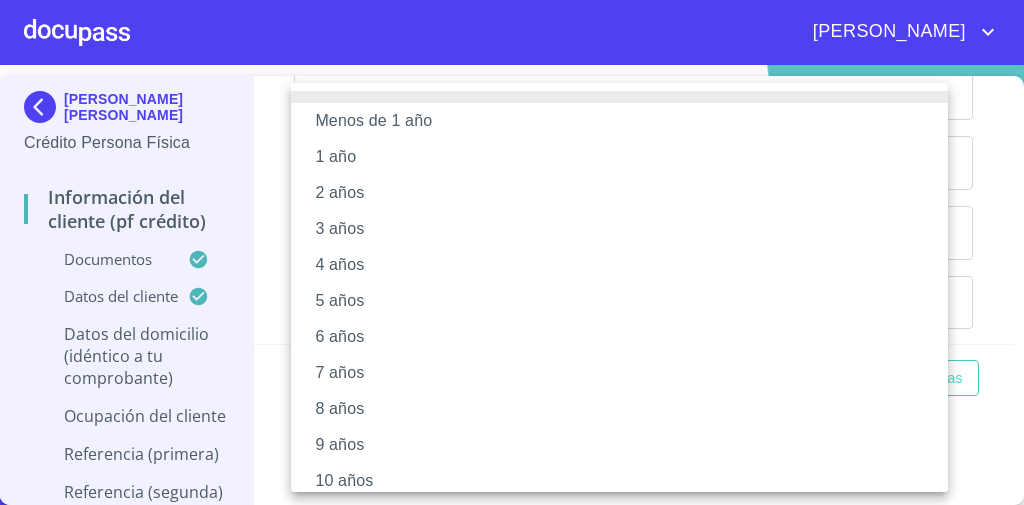 click on "1 año" at bounding box center (625, 157) 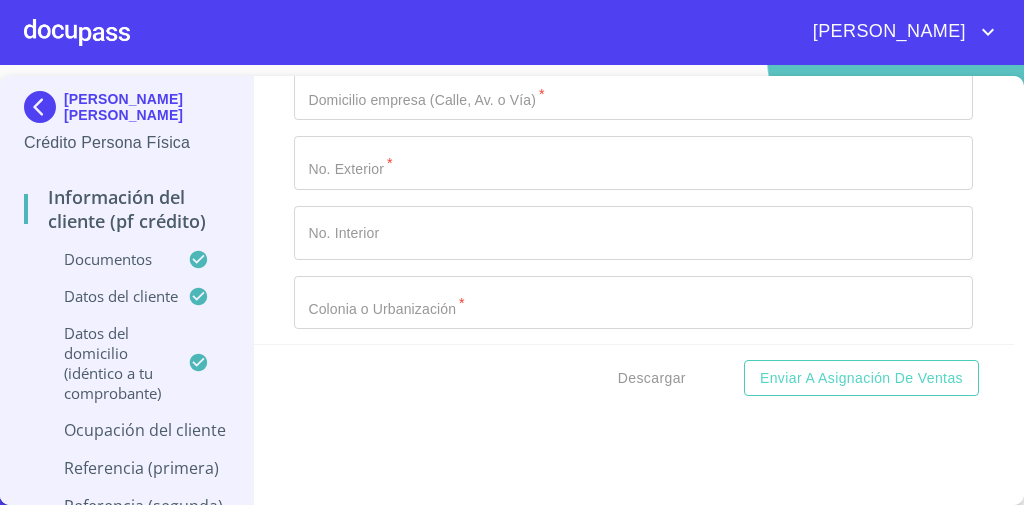 click on "Información del cliente (PF crédito)   Documentos Documento de identificación   * INE ​ Identificación Oficial * Identificación Oficial Identificación Oficial Identificación Oficial Comprobante de Domicilio * Comprobante de Domicilio Comprobante de [PERSON_NAME] de ingresos   * Independiente/Dueño de negocio/Persona Moral ​ Comprobante de Ingresos mes 1 * Comprobante de Ingresos mes 1 Comprobante de Ingresos mes 1 Comprobante de Ingresos mes 2 * Comprobante de Ingresos mes 2 Comprobante de Ingresos mes 2 Comprobante de Ingresos mes 3 * Comprobante de Ingresos mes 3 Comprobante de Ingresos mes 3 CURP * CURP CURP Constancia de situación fiscal Constancia de situación fiscal Constancia de situación fiscal Datos del cliente Apellido Paterno   * [PERSON_NAME] ​ Apellido Materno   * COSTICH ​ Primer nombre   * [PERSON_NAME] ​ Segundo Nombre [PERSON_NAME] de nacimiento * [DEMOGRAPHIC_DATA] ​ Nacionalidad   * Mexicana ​ País de nacimiento   * [DEMOGRAPHIC_DATA] ​ Estado de nacimiento   * *" at bounding box center [634, 210] 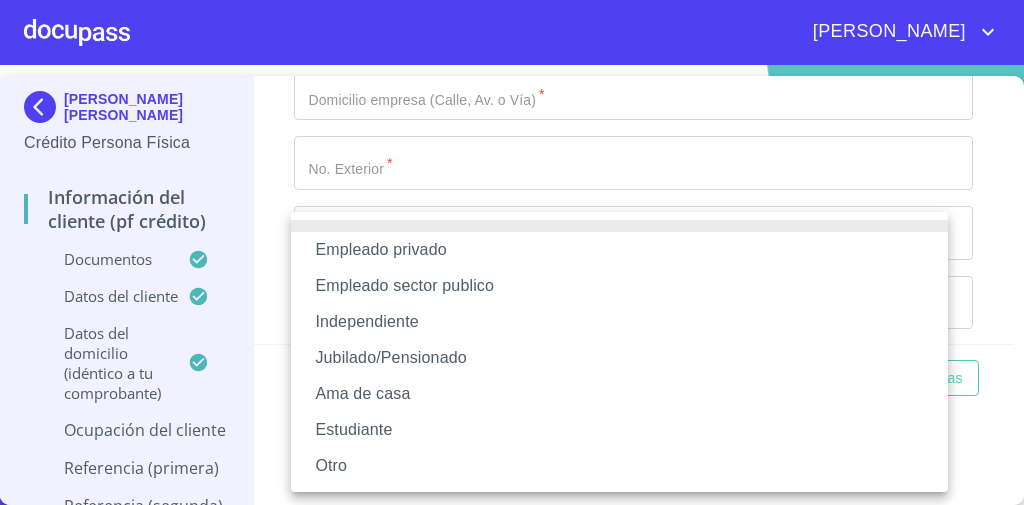 click on "Empleado privado" at bounding box center [619, 250] 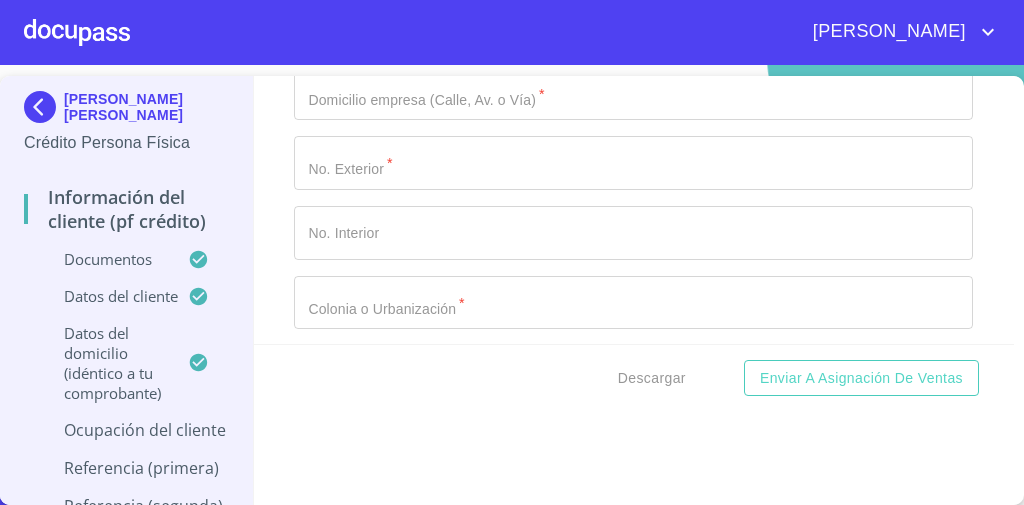 scroll, scrollTop: 8423, scrollLeft: 0, axis: vertical 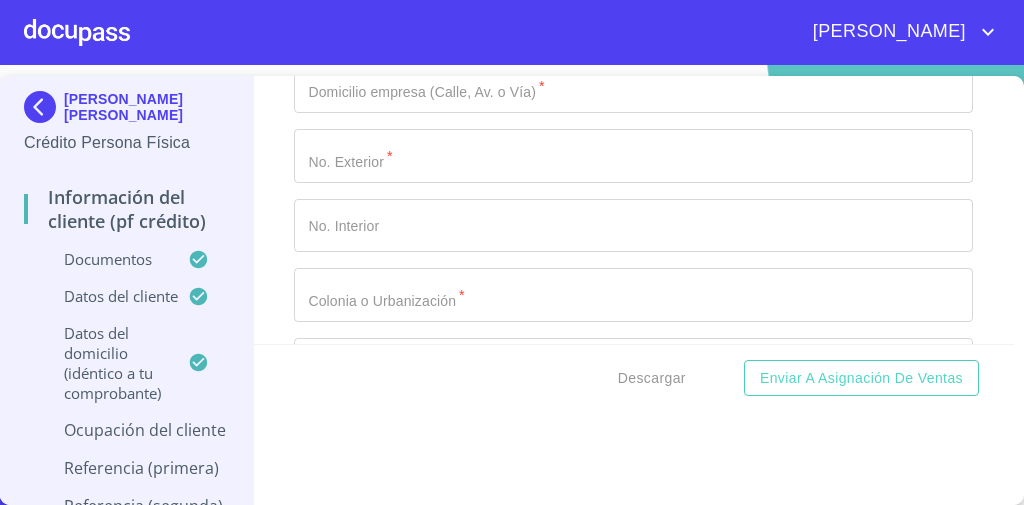 click on "Empleado privado" at bounding box center (633, -610) 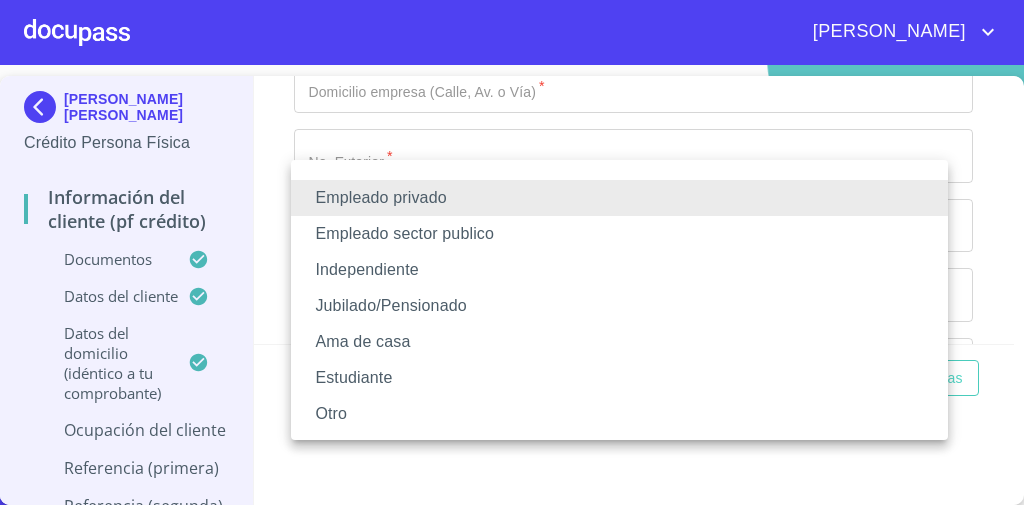 click on "Independiente" at bounding box center (619, 270) 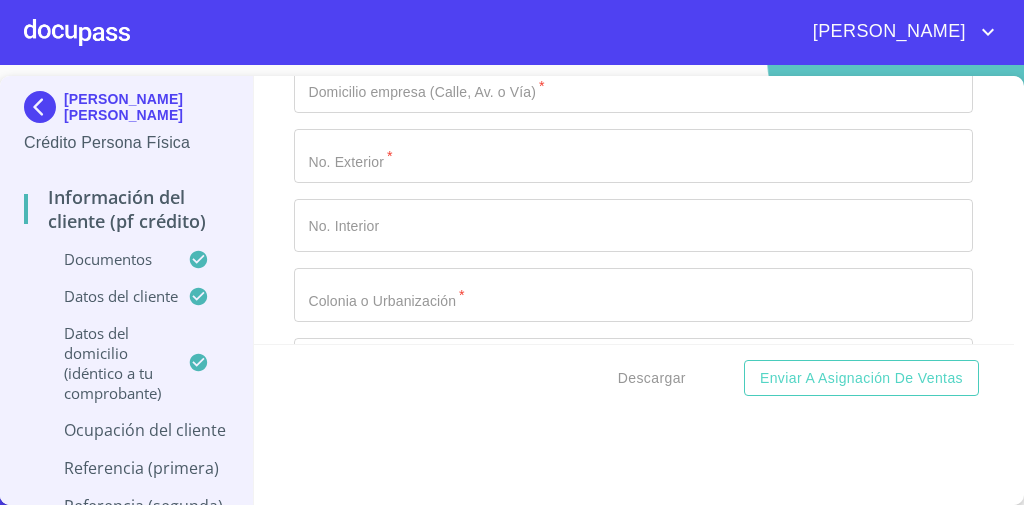 click on "Información del cliente (PF crédito)   Documentos Documento de identificación   * INE ​ Identificación Oficial * Identificación Oficial Identificación Oficial Identificación Oficial Comprobante de Domicilio * Comprobante de Domicilio Comprobante de [PERSON_NAME] de ingresos   * Independiente/Dueño de negocio/Persona Moral ​ Comprobante de Ingresos mes 1 * Comprobante de Ingresos mes 1 Comprobante de Ingresos mes 1 Comprobante de Ingresos mes 2 * Comprobante de Ingresos mes 2 Comprobante de Ingresos mes 2 Comprobante de Ingresos mes 3 * Comprobante de Ingresos mes 3 Comprobante de Ingresos mes 3 CURP * CURP CURP Constancia de situación fiscal Constancia de situación fiscal Constancia de situación fiscal Datos del cliente Apellido Paterno   * [PERSON_NAME] ​ Apellido Materno   * COSTICH ​ Primer nombre   * [PERSON_NAME] ​ Segundo Nombre [PERSON_NAME] de nacimiento * [DEMOGRAPHIC_DATA] ​ Nacionalidad   * Mexicana ​ País de nacimiento   * [DEMOGRAPHIC_DATA] ​ Estado de nacimiento   * *" at bounding box center [634, 210] 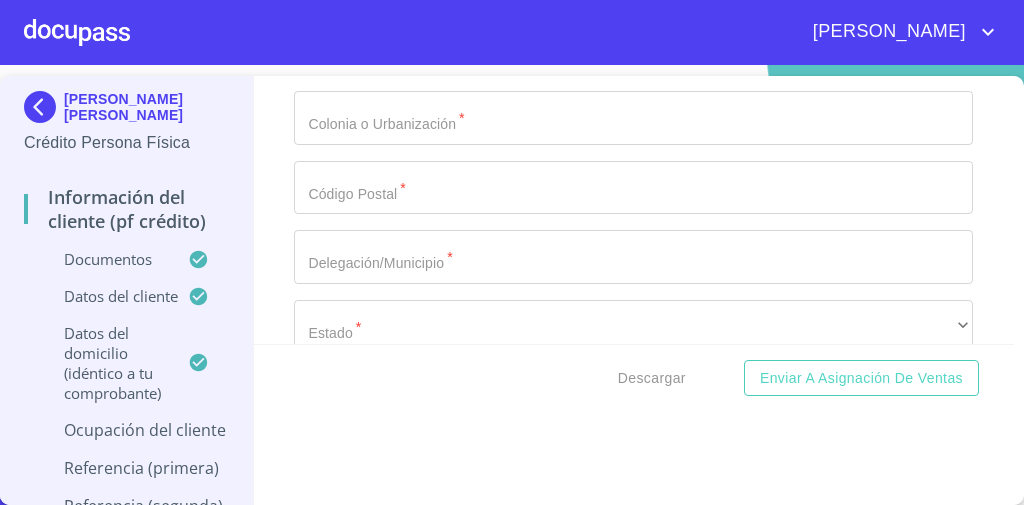scroll, scrollTop: 8606, scrollLeft: 0, axis: vertical 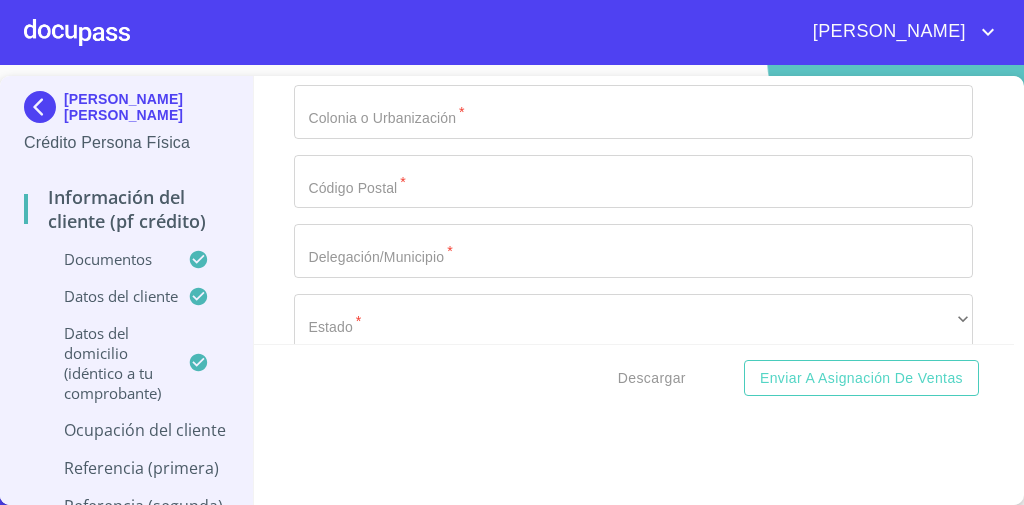 click on "Documento de identificación   *" at bounding box center (610, -2844) 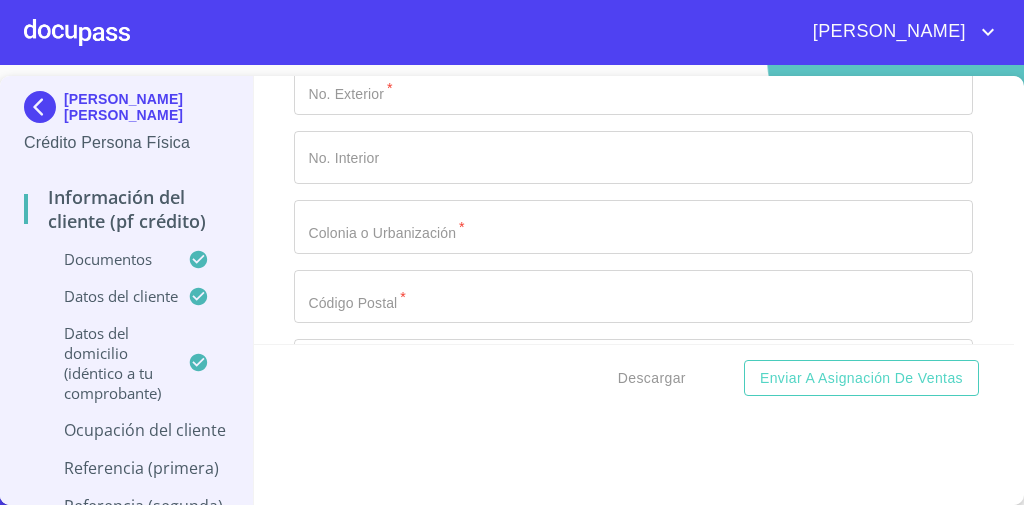 scroll, scrollTop: 8491, scrollLeft: 0, axis: vertical 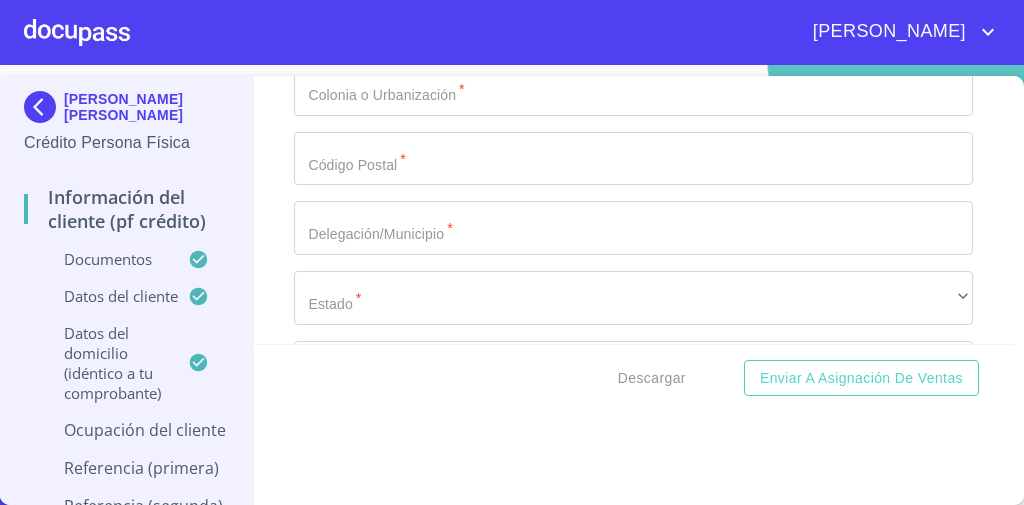 type on "RENTA CASAS" 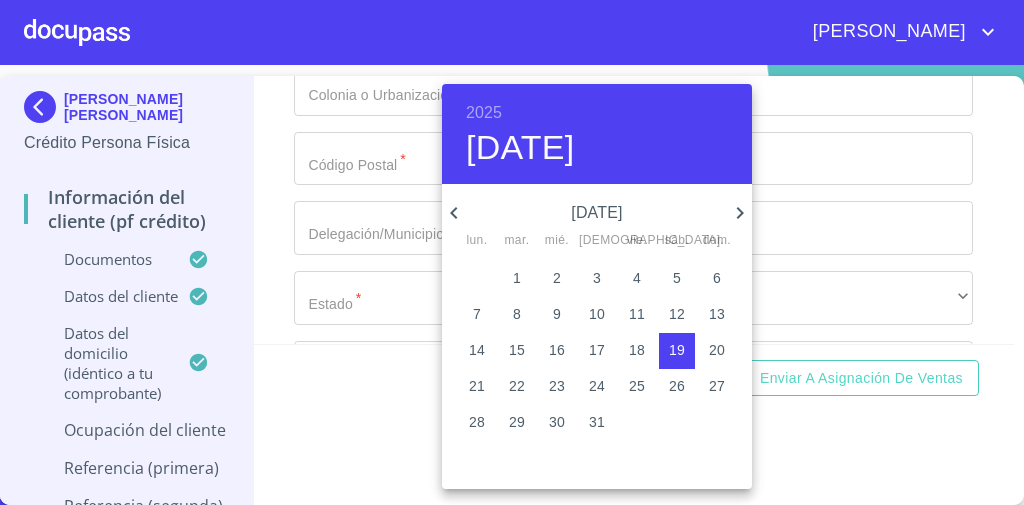 click on "2025" at bounding box center [484, 113] 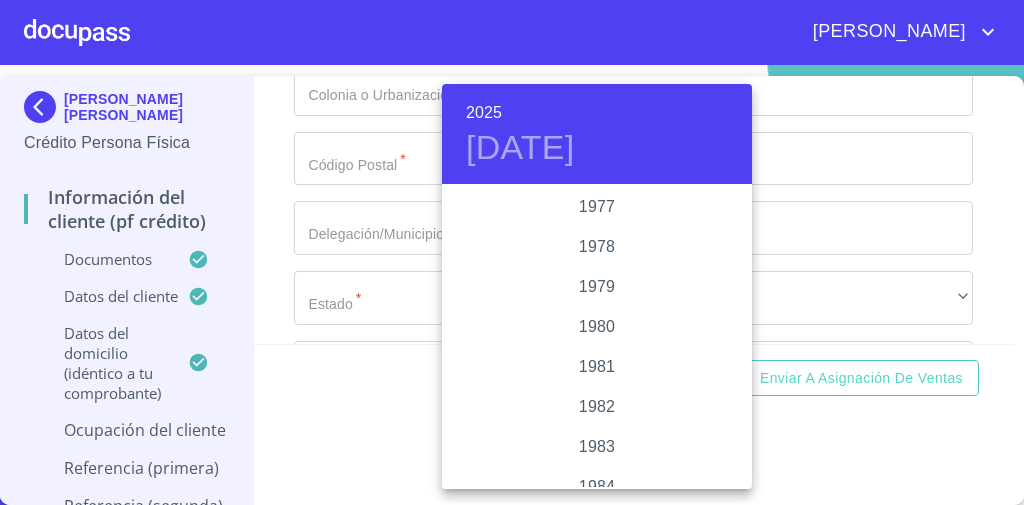 scroll, scrollTop: 1957, scrollLeft: 0, axis: vertical 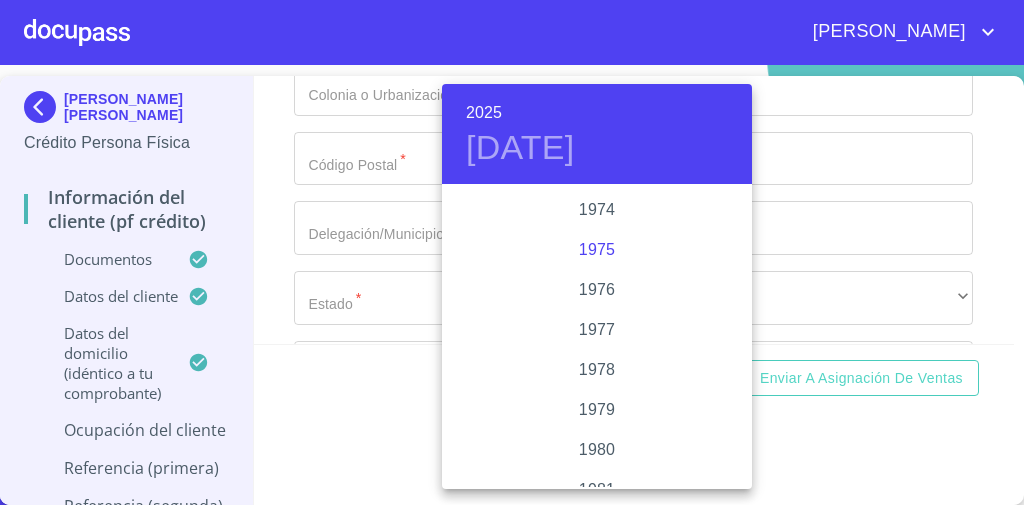 click on "1975" at bounding box center [597, 250] 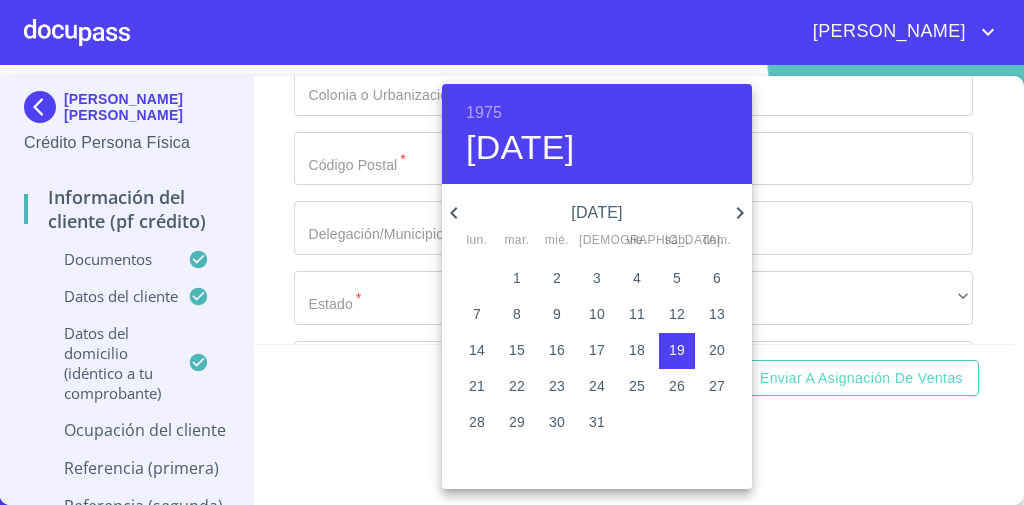 click 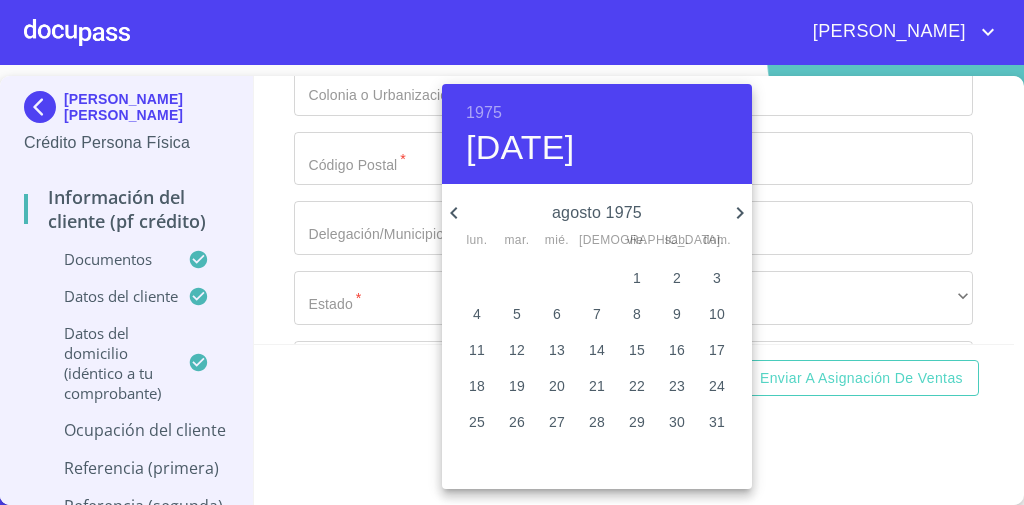 click 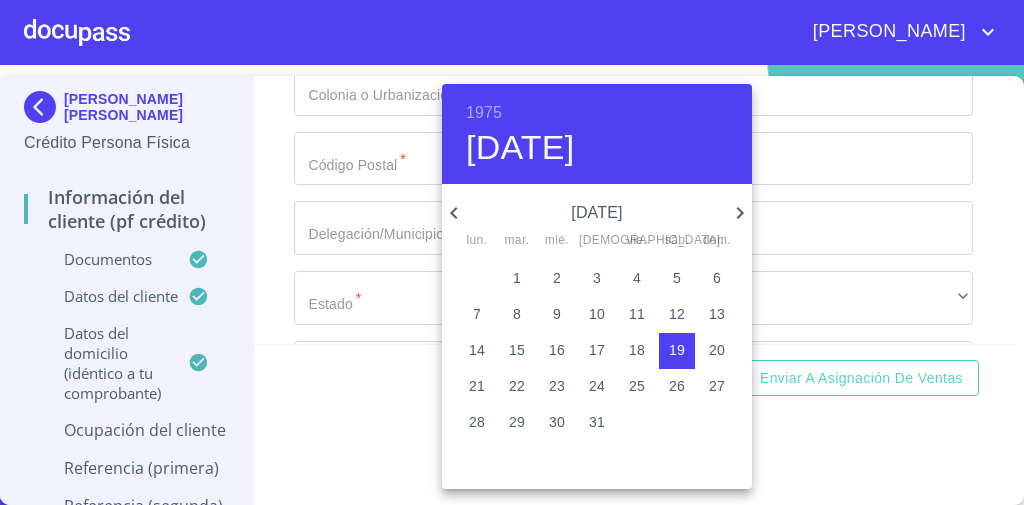 click on "4" at bounding box center [637, 278] 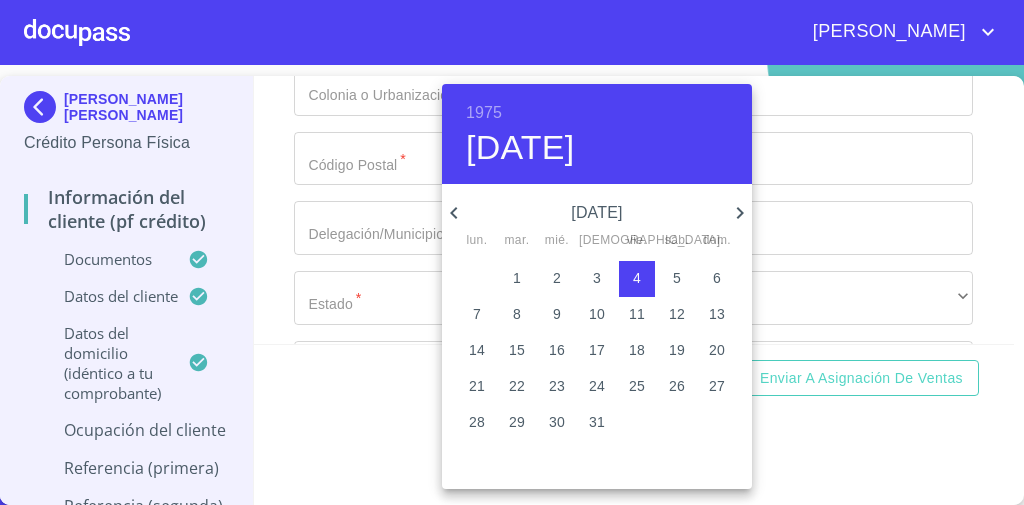 type on "[DATE]" 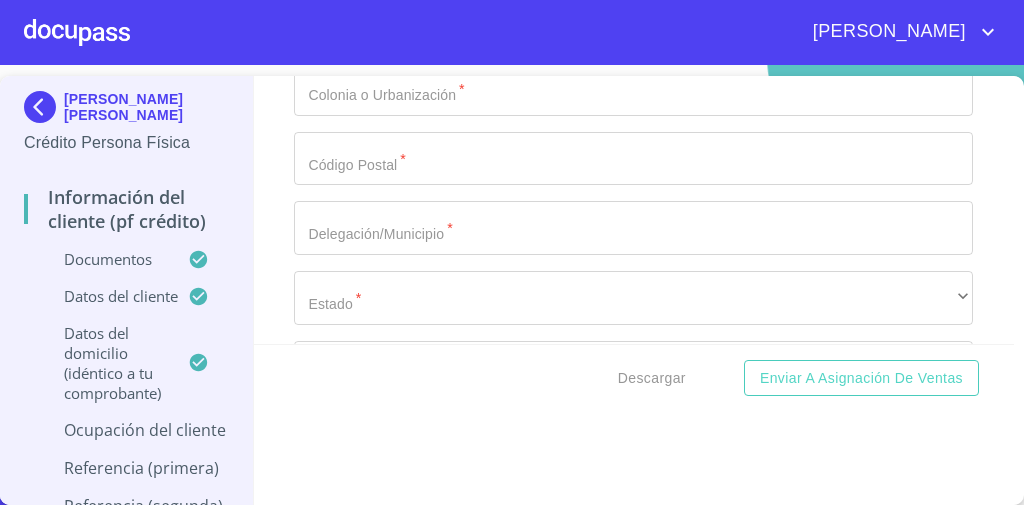 click on "Documento de identificación   *" at bounding box center (633, -538) 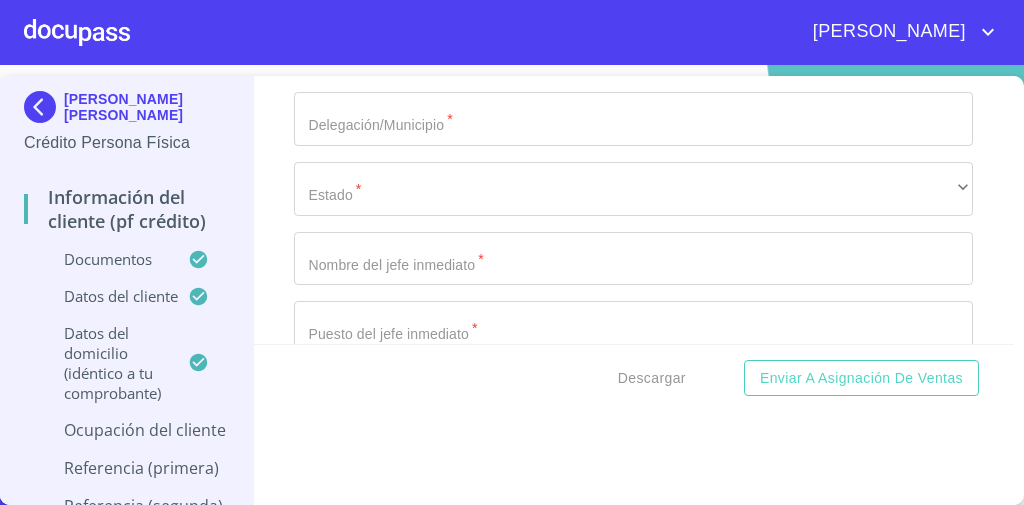 scroll, scrollTop: 8646, scrollLeft: 0, axis: vertical 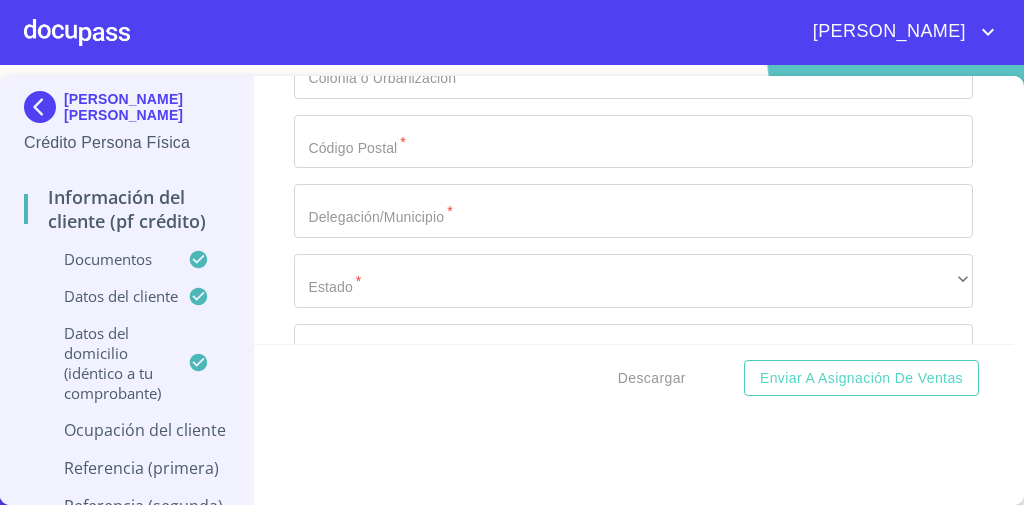 click on "Documento de identificación   *" at bounding box center [633, -555] 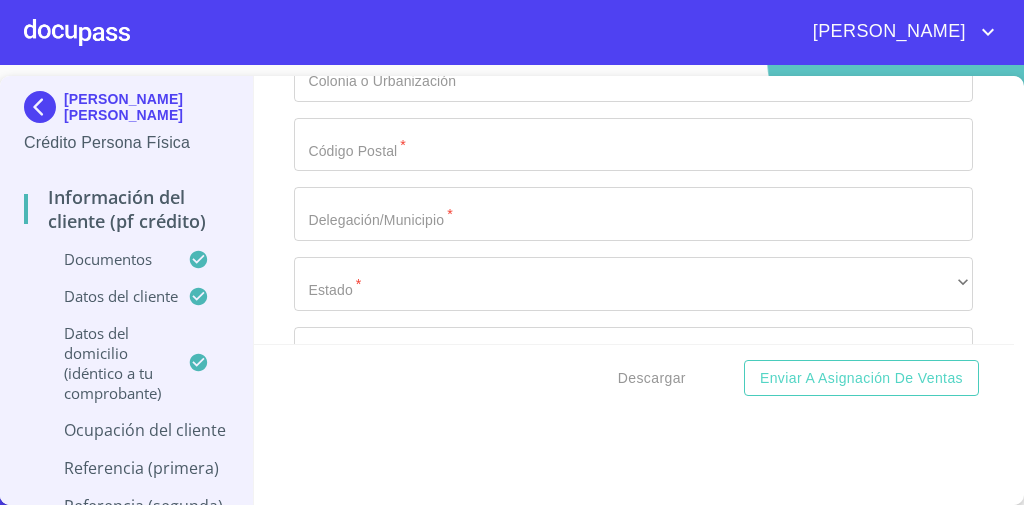 scroll, scrollTop: 8643, scrollLeft: 0, axis: vertical 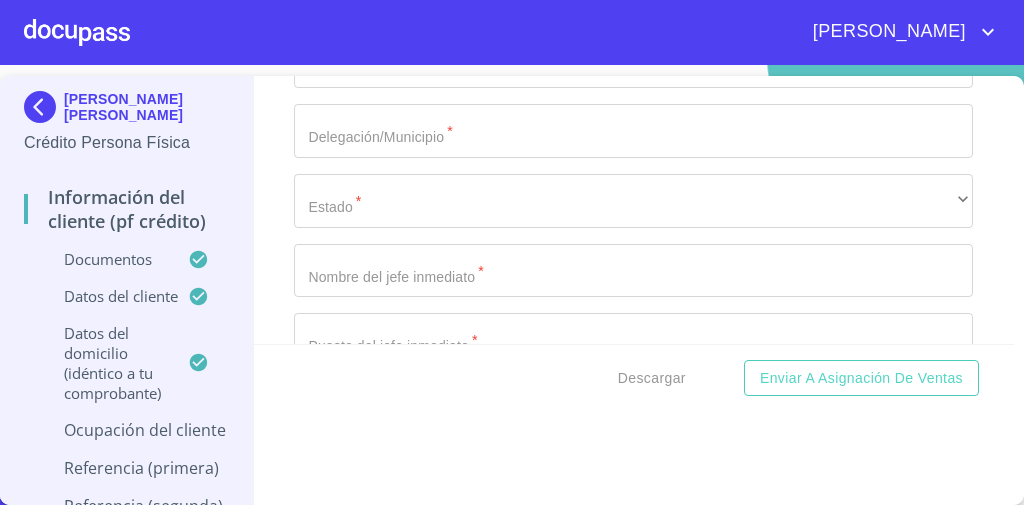type on "RENTA DE LOCALES" 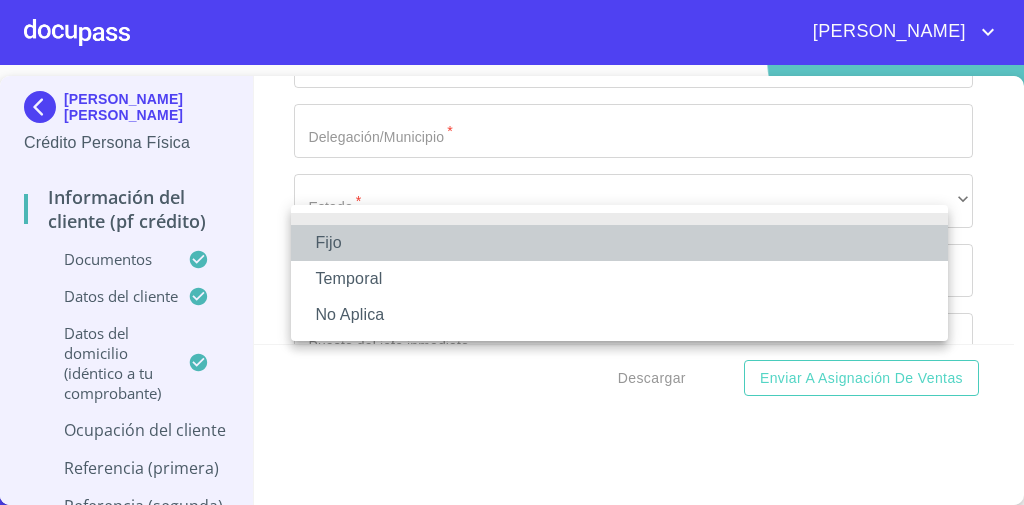 click on "Fijo" at bounding box center [619, 243] 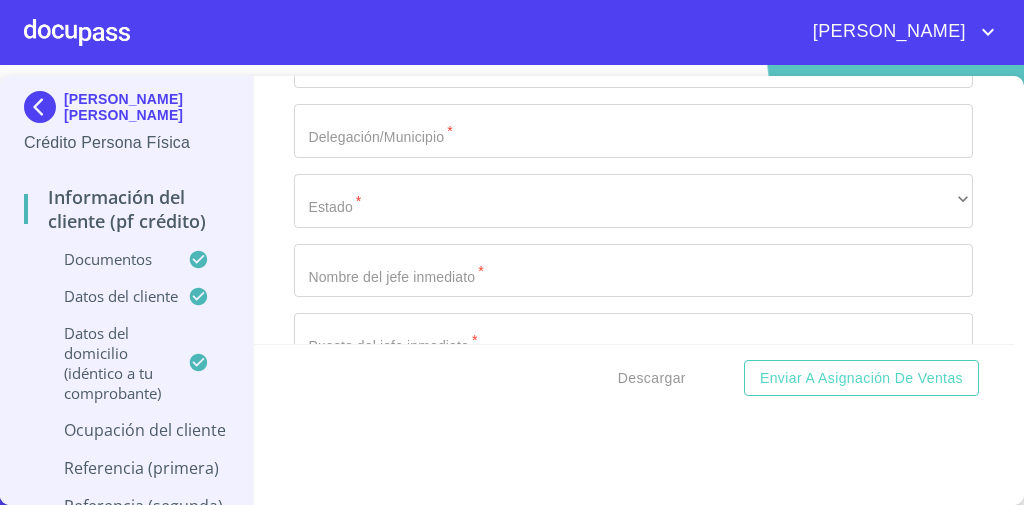 scroll, scrollTop: 8795, scrollLeft: 0, axis: vertical 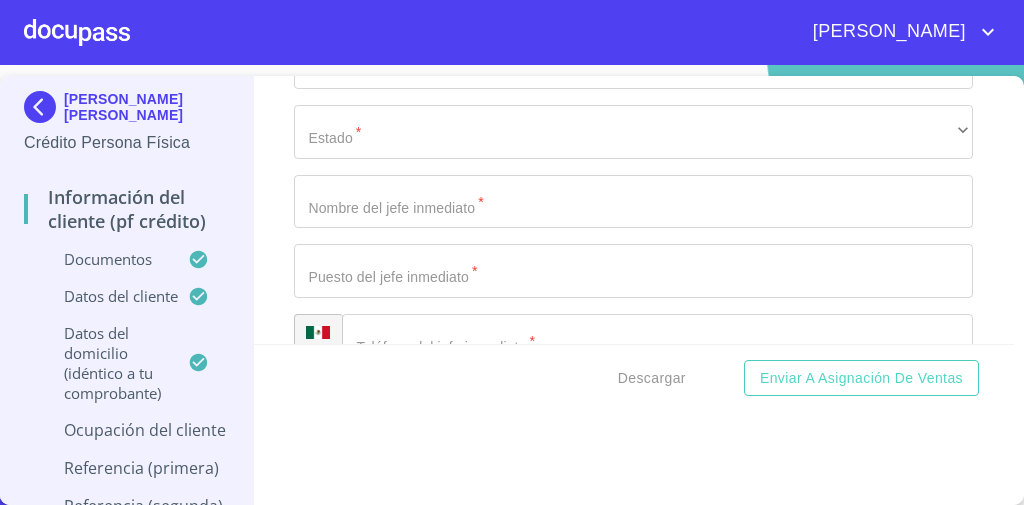 click on "​" at bounding box center (633, -565) 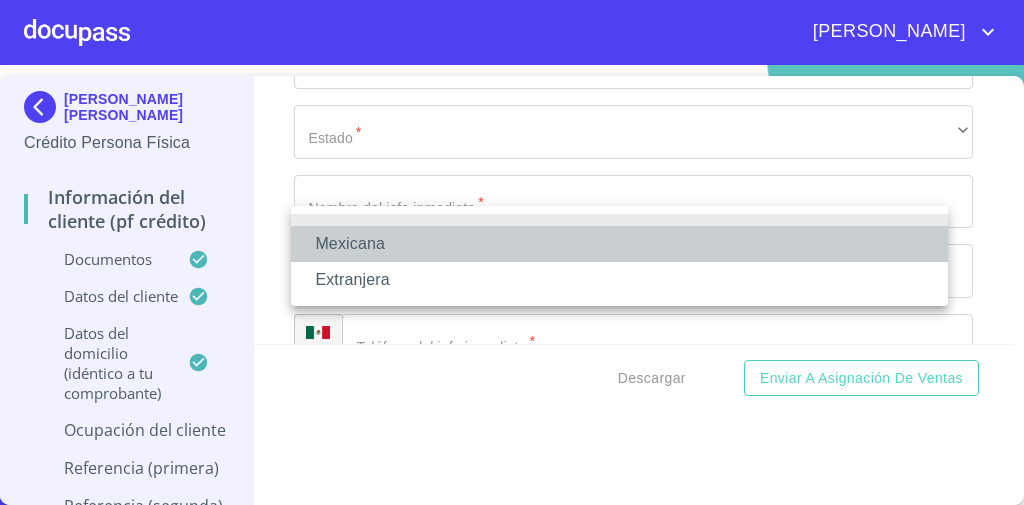 click on "Mexicana" at bounding box center [619, 244] 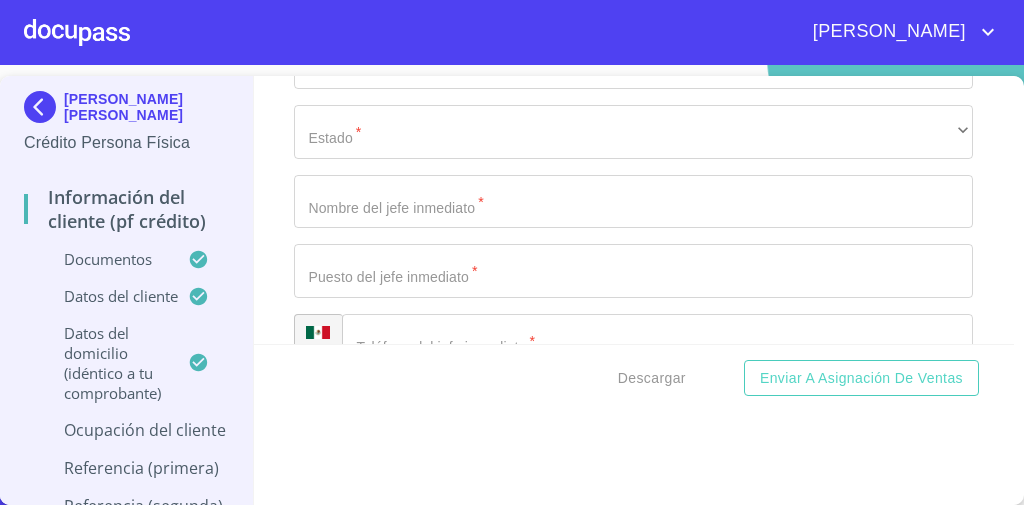 click on "Información del cliente (PF crédito)   Documentos Documento de identificación   * INE ​ Identificación Oficial * Identificación Oficial Identificación Oficial Identificación Oficial Comprobante de Domicilio * Comprobante de Domicilio Comprobante de [PERSON_NAME] de ingresos   * Independiente/Dueño de negocio/Persona Moral ​ Comprobante de Ingresos mes 1 * Comprobante de Ingresos mes 1 Comprobante de Ingresos mes 1 Comprobante de Ingresos mes 2 * Comprobante de Ingresos mes 2 Comprobante de Ingresos mes 2 Comprobante de Ingresos mes 3 * Comprobante de Ingresos mes 3 Comprobante de Ingresos mes 3 CURP * CURP CURP Constancia de situación fiscal Constancia de situación fiscal Constancia de situación fiscal Datos del cliente Apellido Paterno   * [PERSON_NAME] ​ Apellido Materno   * COSTICH ​ Primer nombre   * [PERSON_NAME] ​ Segundo Nombre [PERSON_NAME] de nacimiento * [DEMOGRAPHIC_DATA] ​ Nacionalidad   * Mexicana ​ País de nacimiento   * [DEMOGRAPHIC_DATA] ​ Estado de nacimiento   * *" at bounding box center (634, 210) 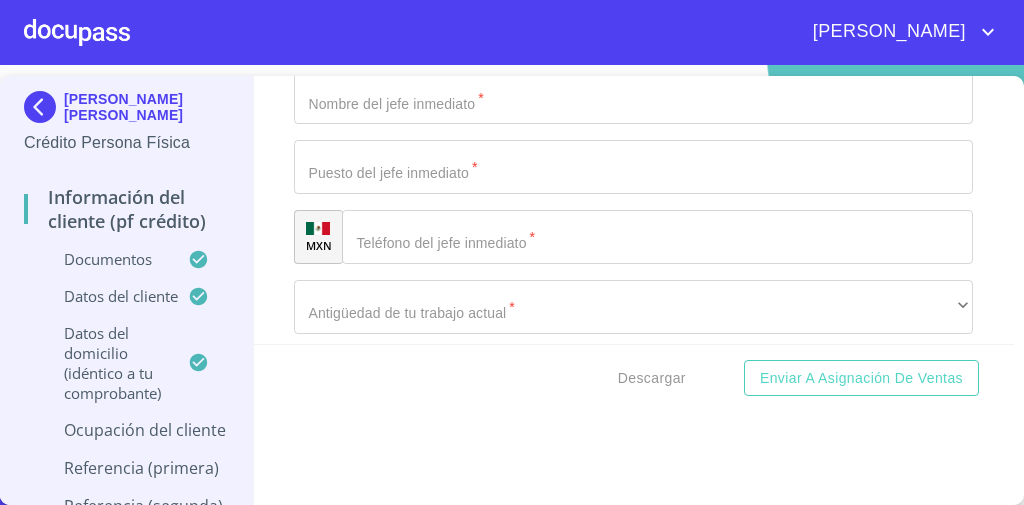 scroll, scrollTop: 8899, scrollLeft: 0, axis: vertical 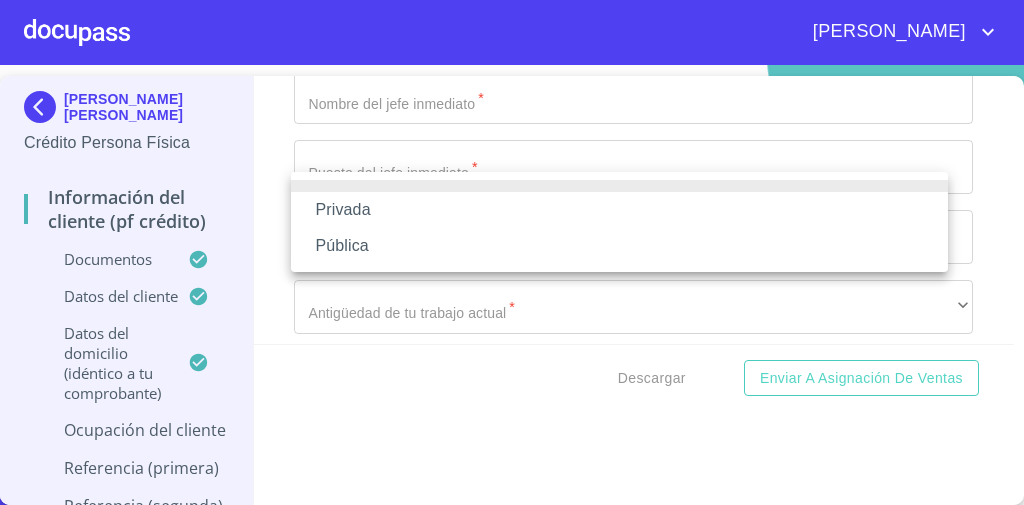 click on "Privada" at bounding box center (619, 210) 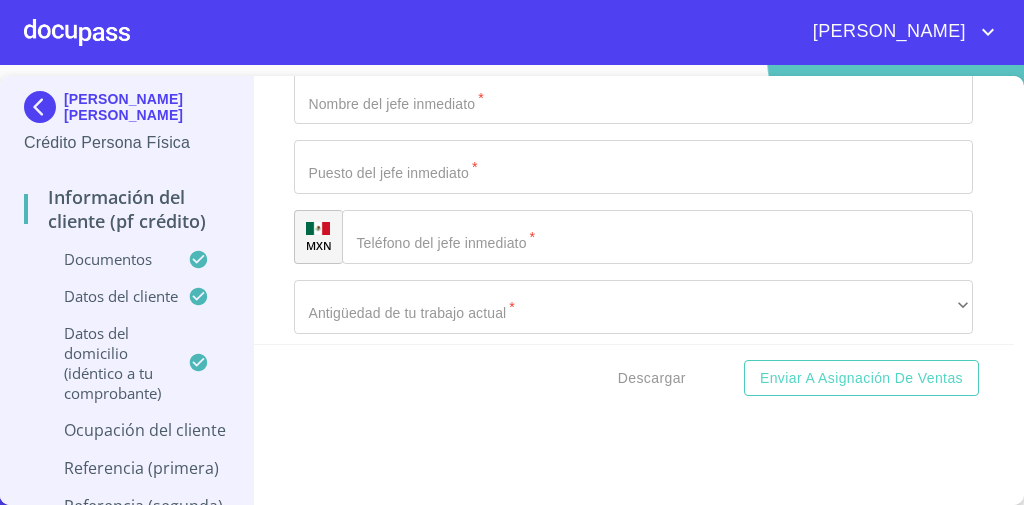 click on "Información del cliente (PF crédito)   Documentos Documento de identificación   * INE ​ Identificación Oficial * Identificación Oficial Identificación Oficial Identificación Oficial Comprobante de Domicilio * Comprobante de Domicilio Comprobante de [PERSON_NAME] de ingresos   * Independiente/Dueño de negocio/Persona Moral ​ Comprobante de Ingresos mes 1 * Comprobante de Ingresos mes 1 Comprobante de Ingresos mes 1 Comprobante de Ingresos mes 2 * Comprobante de Ingresos mes 2 Comprobante de Ingresos mes 2 Comprobante de Ingresos mes 3 * Comprobante de Ingresos mes 3 Comprobante de Ingresos mes 3 CURP * CURP CURP Constancia de situación fiscal Constancia de situación fiscal Constancia de situación fiscal Datos del cliente Apellido Paterno   * [PERSON_NAME] ​ Apellido Materno   * COSTICH ​ Primer nombre   * [PERSON_NAME] ​ Segundo Nombre [PERSON_NAME] de nacimiento * [DEMOGRAPHIC_DATA] ​ Nacionalidad   * Mexicana ​ País de nacimiento   * [DEMOGRAPHIC_DATA] ​ Estado de nacimiento   * *" at bounding box center (634, 210) 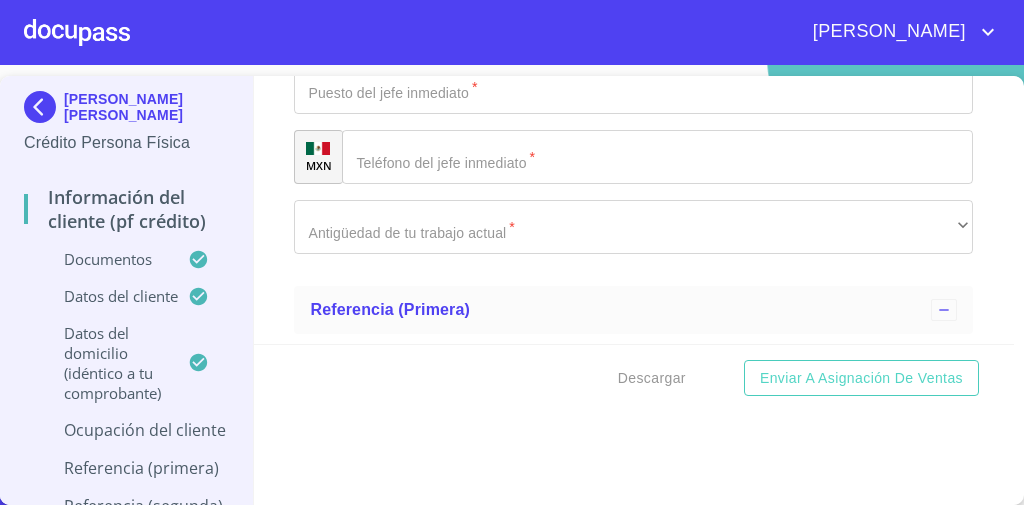 scroll, scrollTop: 8980, scrollLeft: 0, axis: vertical 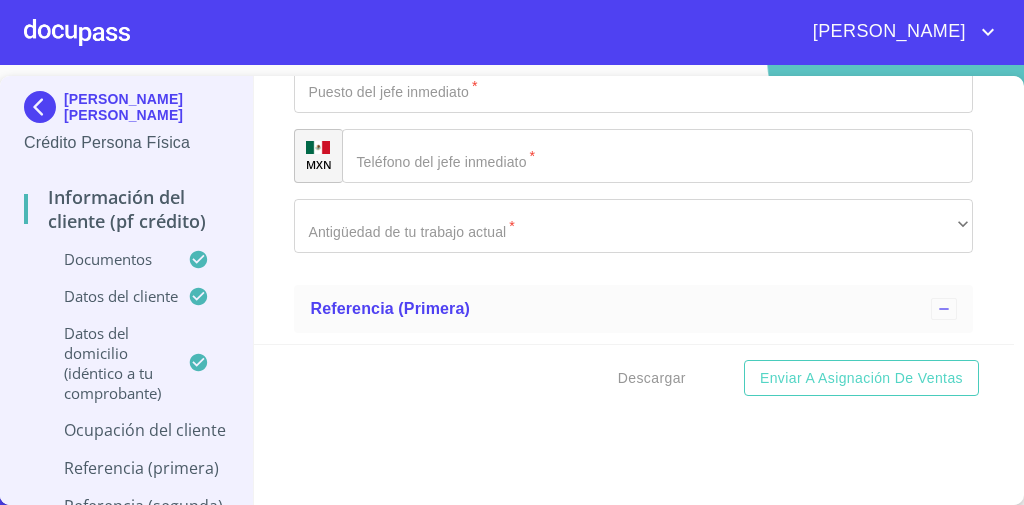 click on "Documento de identificación   *" at bounding box center (633, -610) 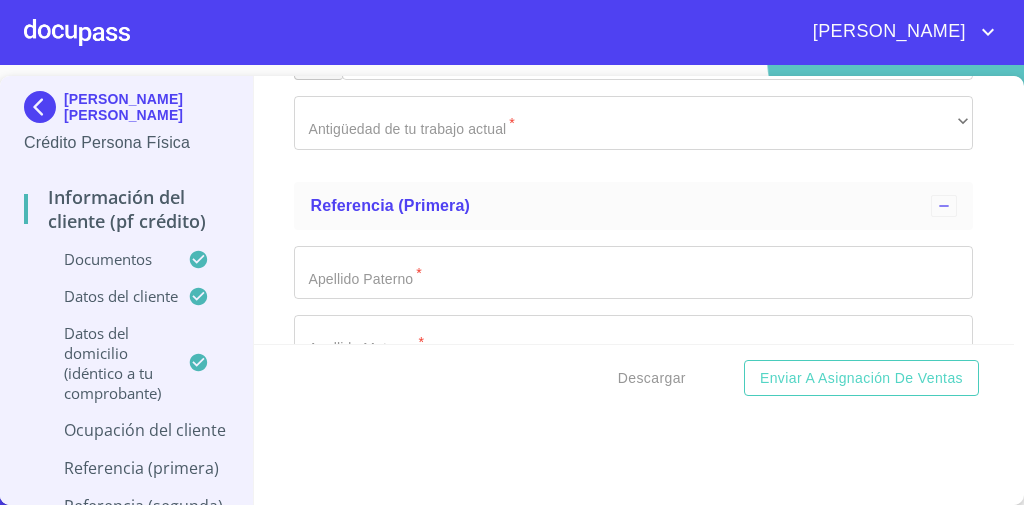 click on "Documento de identificación   *" at bounding box center (610, -3321) 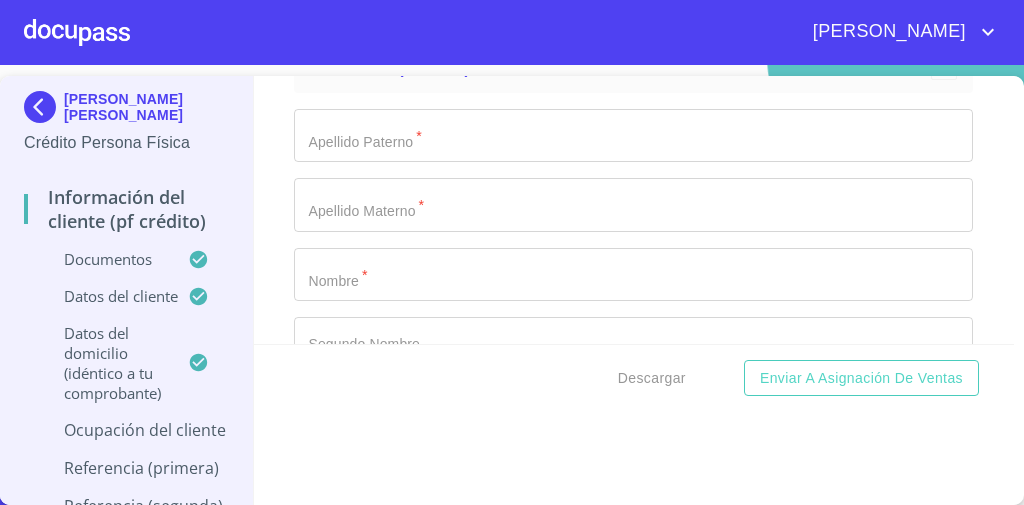type on "SAN [PERSON_NAME]" 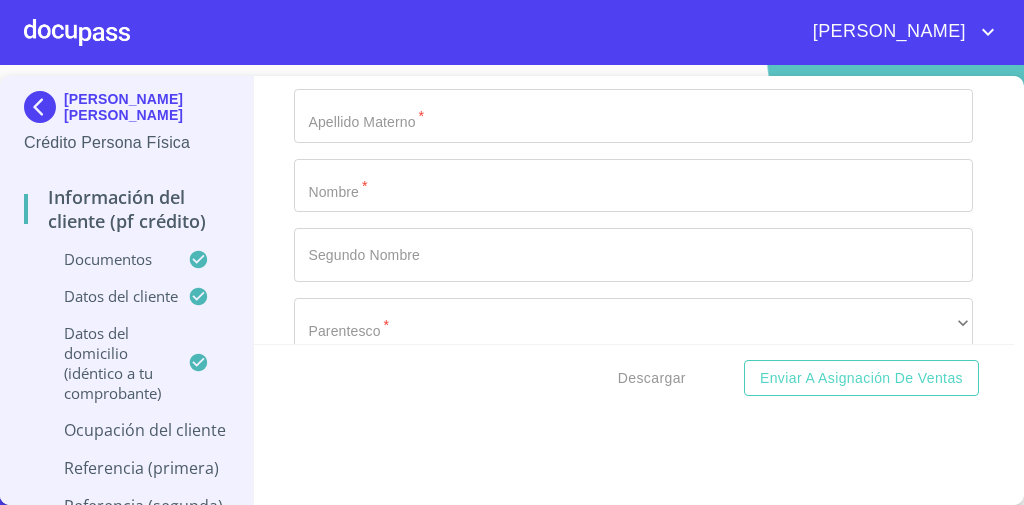 scroll, scrollTop: 9308, scrollLeft: 0, axis: vertical 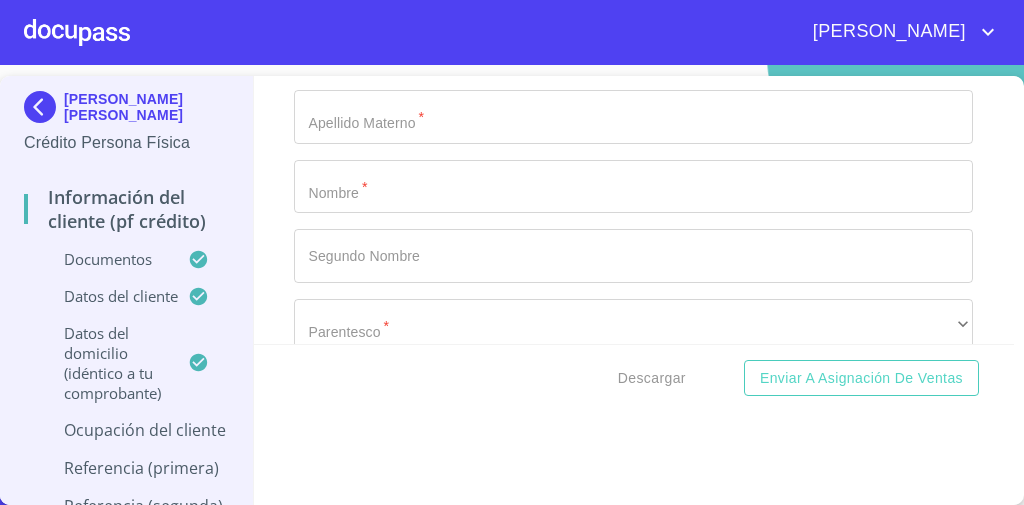 drag, startPoint x: 420, startPoint y: 217, endPoint x: 700, endPoint y: -97, distance: 420.70892 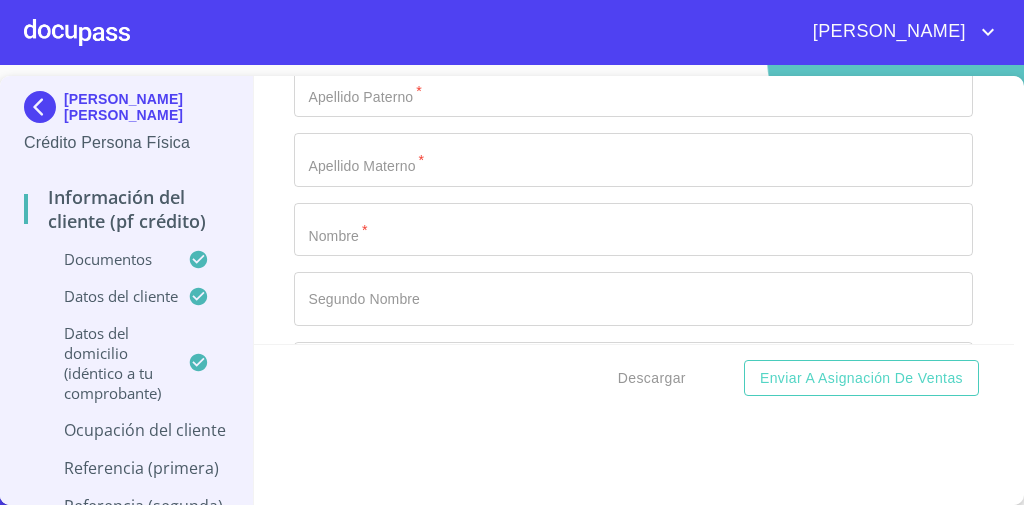 scroll, scrollTop: 9288, scrollLeft: 0, axis: vertical 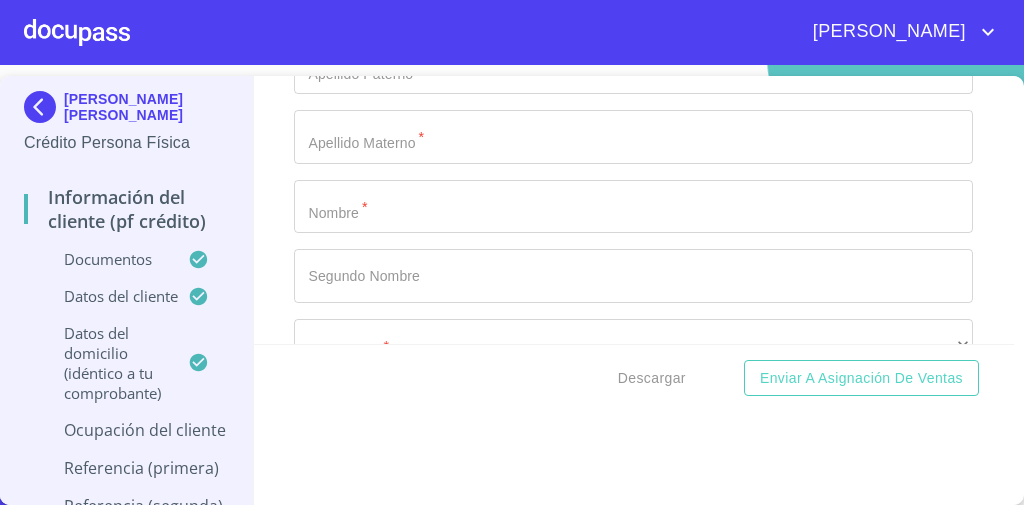 type on "O" 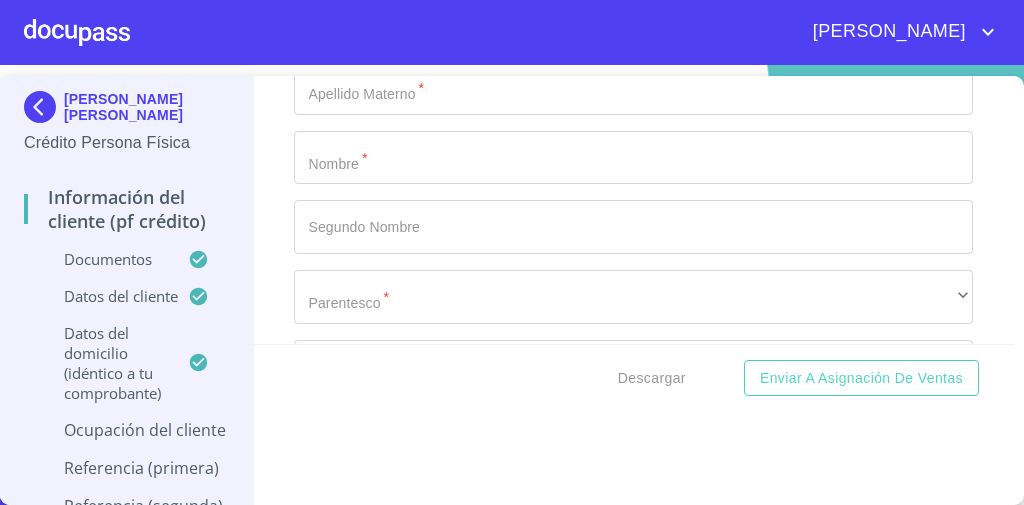 scroll, scrollTop: 9344, scrollLeft: 0, axis: vertical 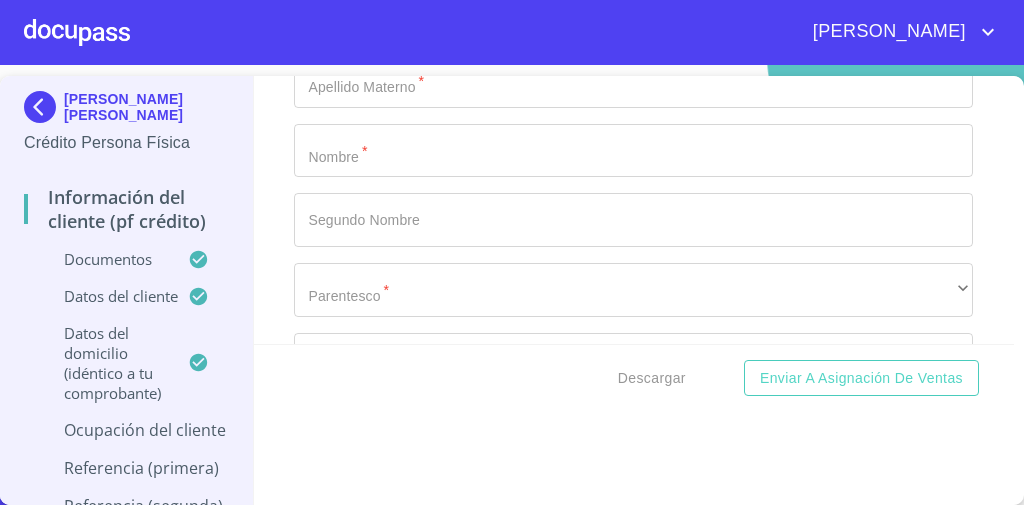 click on "Documento de identificación   *" at bounding box center (633, -556) 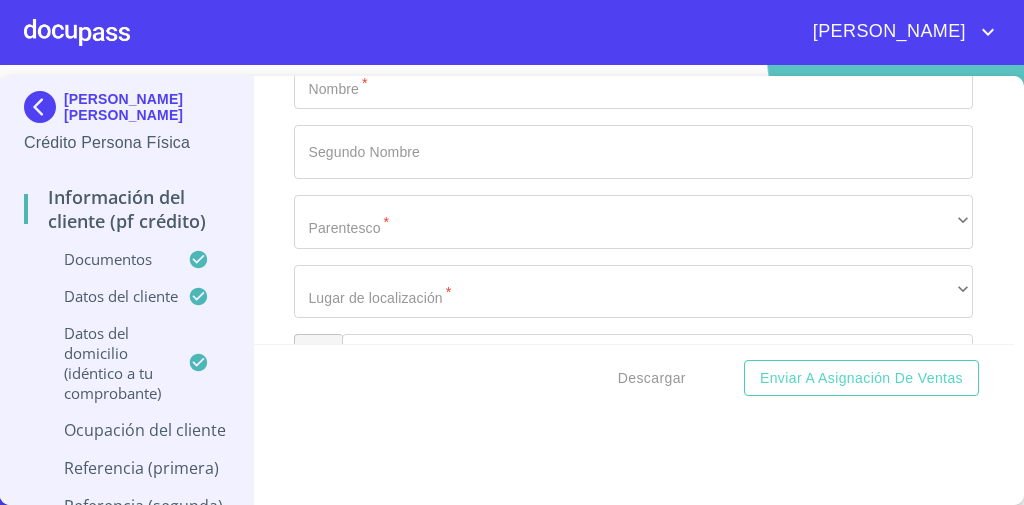 click on "Documento de identificación   *" at bounding box center (633, -555) 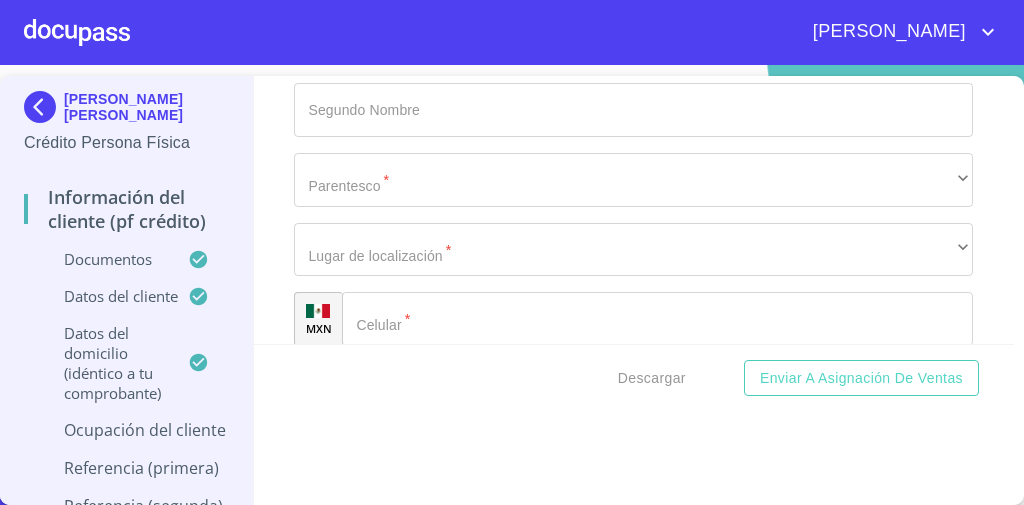 scroll, scrollTop: 9456, scrollLeft: 0, axis: vertical 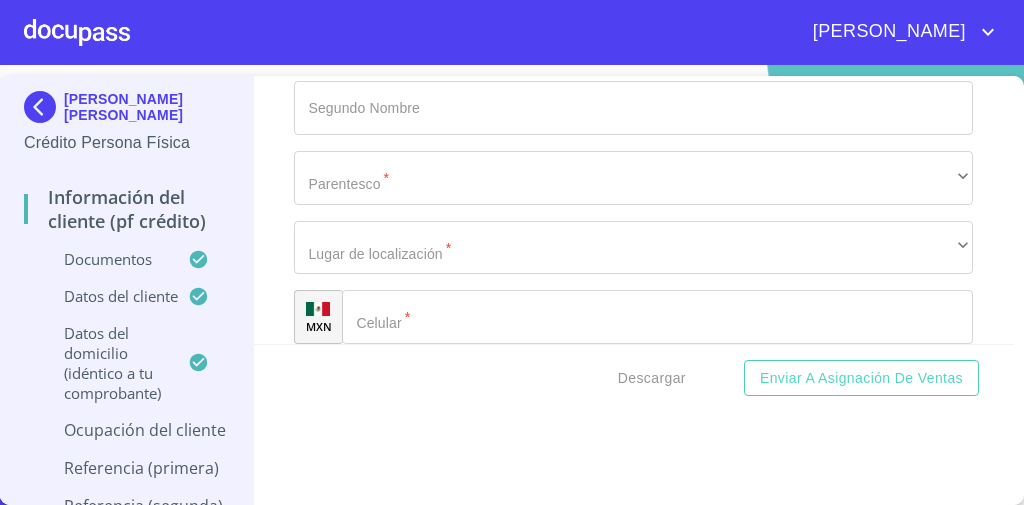 click on "​" at bounding box center [633, -529] 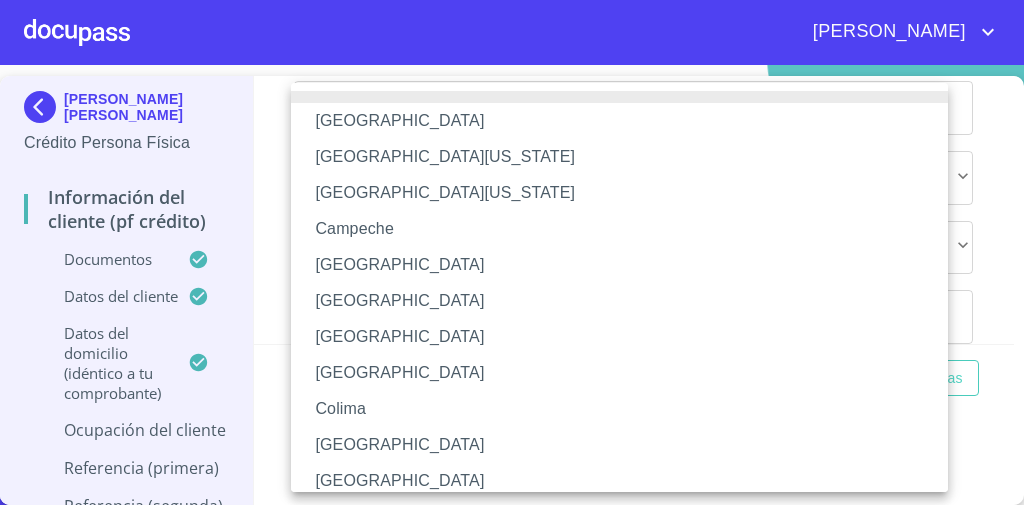 type 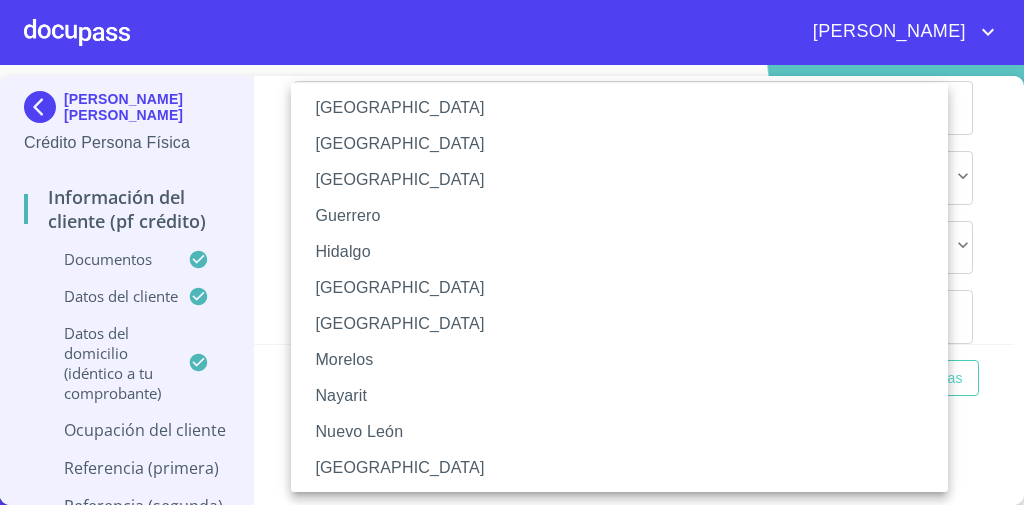 click on "[GEOGRAPHIC_DATA]" at bounding box center [625, 288] 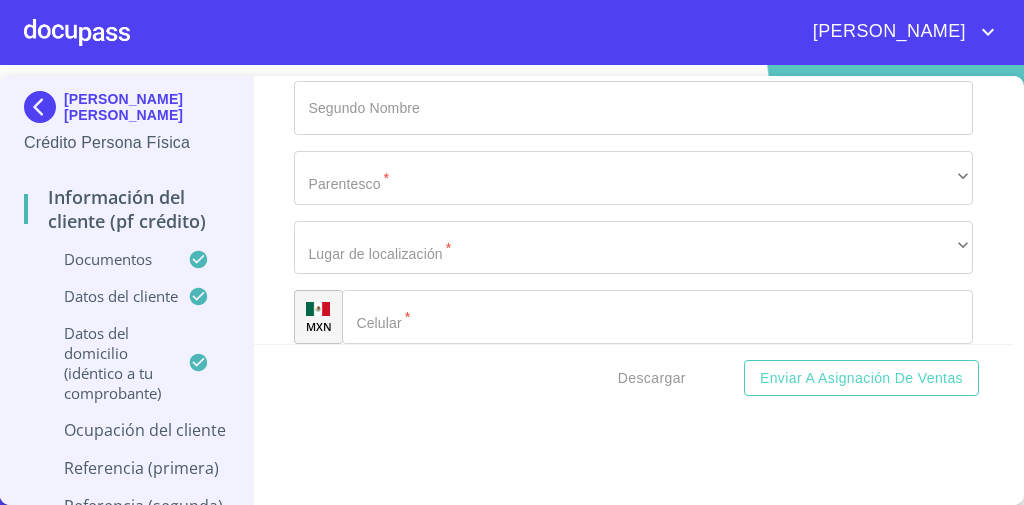 click on "Información del cliente (PF crédito)   Documentos Documento de identificación   * INE ​ Identificación Oficial * Identificación Oficial Identificación Oficial Identificación Oficial Comprobante de Domicilio * Comprobante de Domicilio Comprobante de [PERSON_NAME] de ingresos   * Independiente/Dueño de negocio/Persona Moral ​ Comprobante de Ingresos mes 1 * Comprobante de Ingresos mes 1 Comprobante de Ingresos mes 1 Comprobante de Ingresos mes 2 * Comprobante de Ingresos mes 2 Comprobante de Ingresos mes 2 Comprobante de Ingresos mes 3 * Comprobante de Ingresos mes 3 Comprobante de Ingresos mes 3 CURP * CURP CURP Constancia de situación fiscal Constancia de situación fiscal Constancia de situación fiscal Datos del cliente Apellido Paterno   * [PERSON_NAME] ​ Apellido Materno   * COSTICH ​ Primer nombre   * [PERSON_NAME] ​ Segundo Nombre [PERSON_NAME] de nacimiento * [DEMOGRAPHIC_DATA] ​ Nacionalidad   * Mexicana ​ País de nacimiento   * [DEMOGRAPHIC_DATA] ​ Estado de nacimiento   * *" at bounding box center [634, 210] 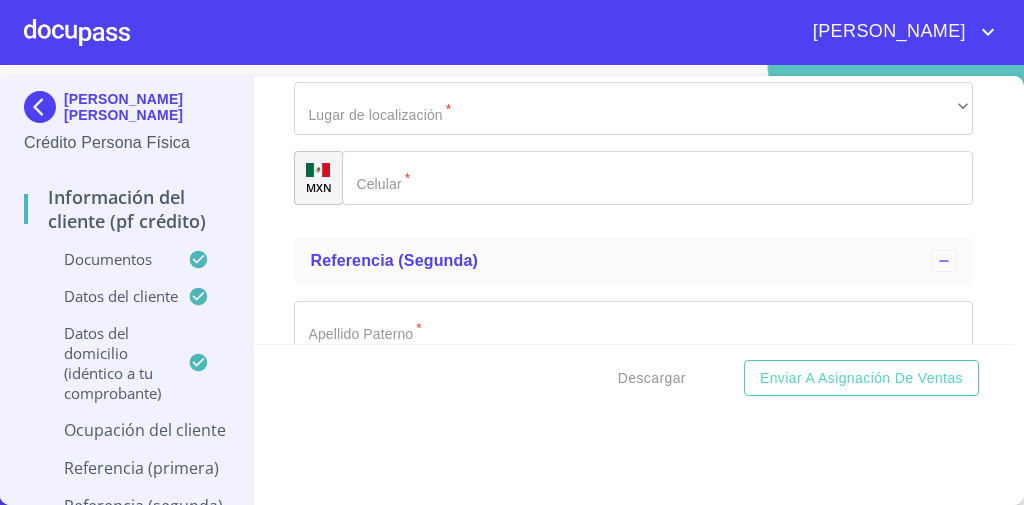click on "Documento de identificación   *" at bounding box center (633, -598) 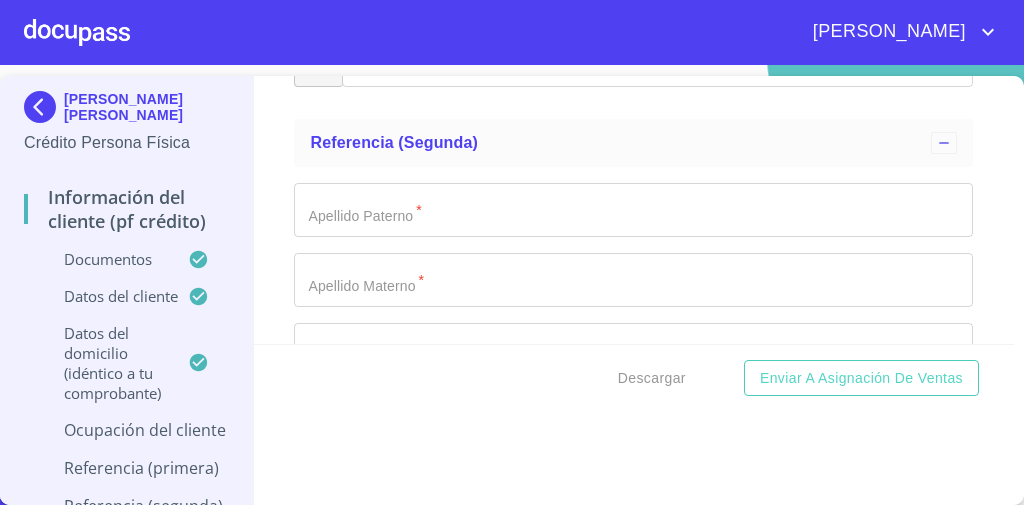 click on "Documento de identificación   *" at bounding box center [683, -577] 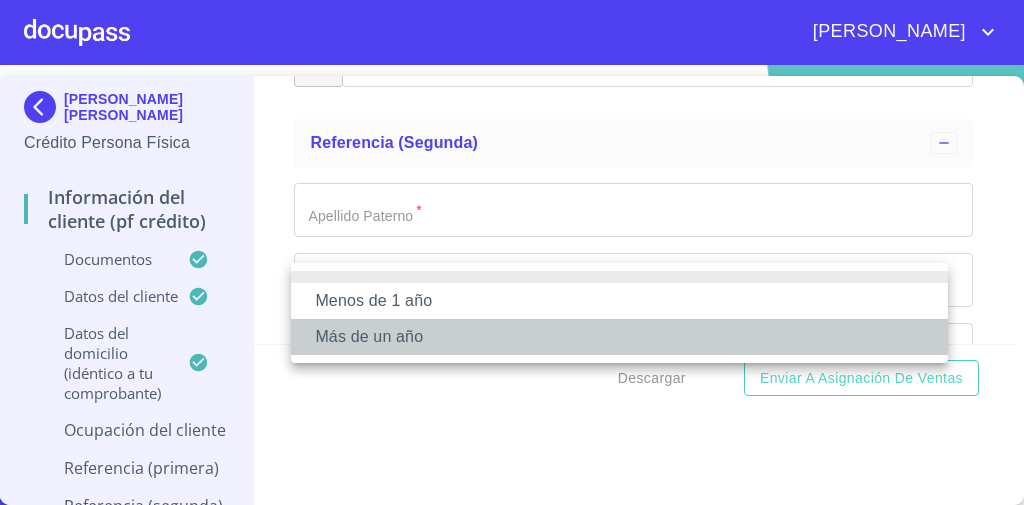 click on "Más de un año" at bounding box center (619, 337) 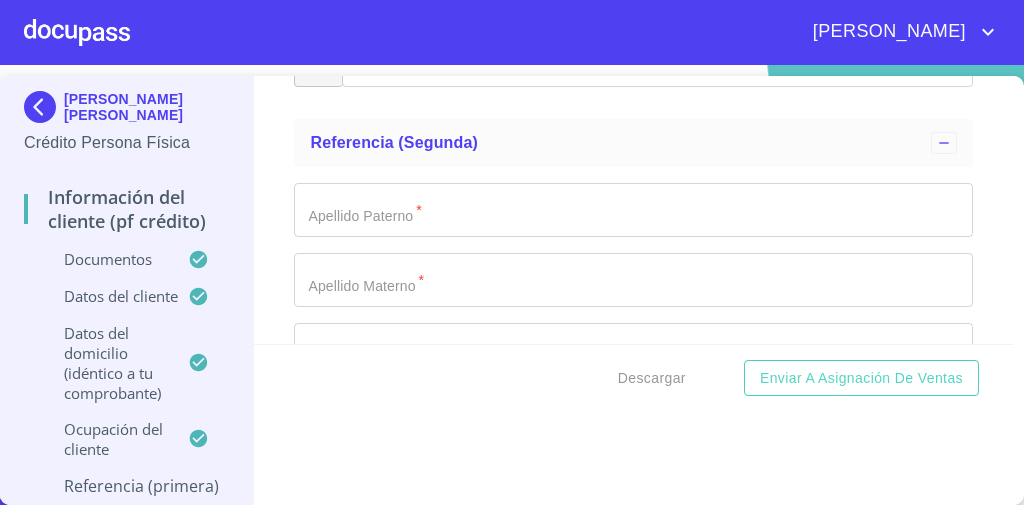 click on "Información del cliente (PF crédito)   Documentos Documento de identificación   * INE ​ Identificación Oficial * Identificación Oficial Identificación Oficial Identificación Oficial Comprobante de Domicilio * Comprobante de Domicilio Comprobante de [PERSON_NAME] de ingresos   * Independiente/Dueño de negocio/Persona Moral ​ Comprobante de Ingresos mes 1 * Comprobante de Ingresos mes 1 Comprobante de Ingresos mes 1 Comprobante de Ingresos mes 2 * Comprobante de Ingresos mes 2 Comprobante de Ingresos mes 2 Comprobante de Ingresos mes 3 * Comprobante de Ingresos mes 3 Comprobante de Ingresos mes 3 CURP * CURP CURP Constancia de situación fiscal Constancia de situación fiscal Constancia de situación fiscal Datos del cliente Apellido Paterno   * [PERSON_NAME] ​ Apellido Materno   * COSTICH ​ Primer nombre   * [PERSON_NAME] ​ Segundo Nombre [PERSON_NAME] de nacimiento * [DEMOGRAPHIC_DATA] ​ Nacionalidad   * Mexicana ​ País de nacimiento   * [DEMOGRAPHIC_DATA] ​ Estado de nacimiento   * *" at bounding box center (634, 210) 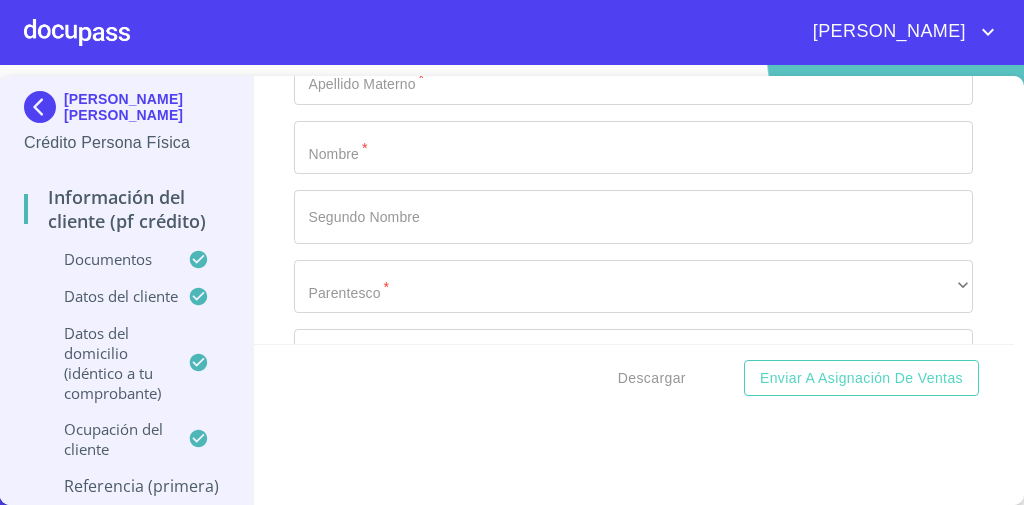 scroll, scrollTop: 9916, scrollLeft: 0, axis: vertical 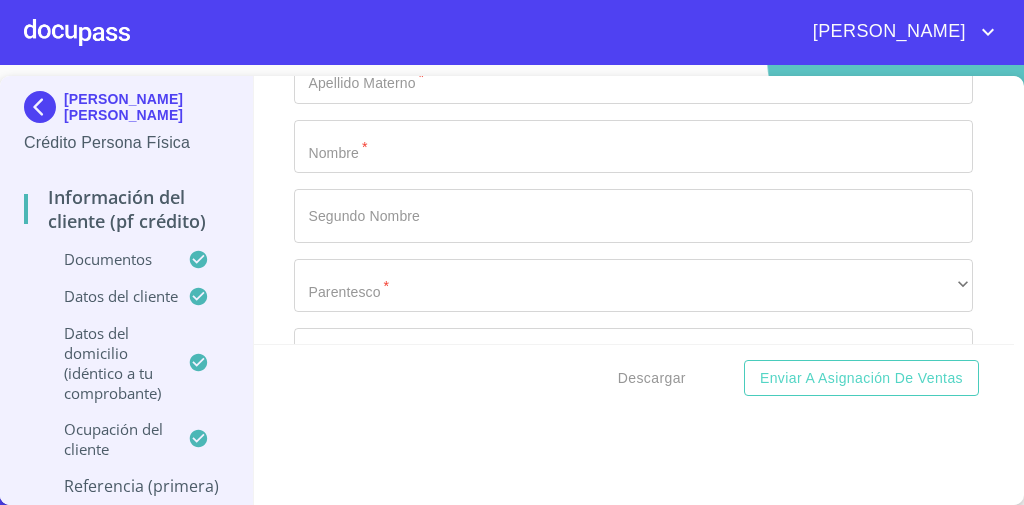 click on "Documento de identificación   *" at bounding box center [633, -560] 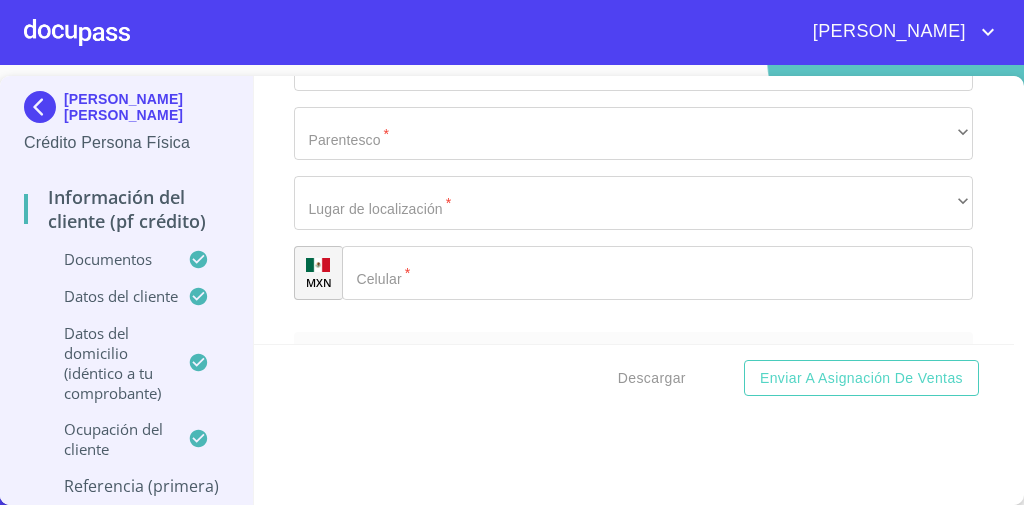 scroll, scrollTop: 10068, scrollLeft: 0, axis: vertical 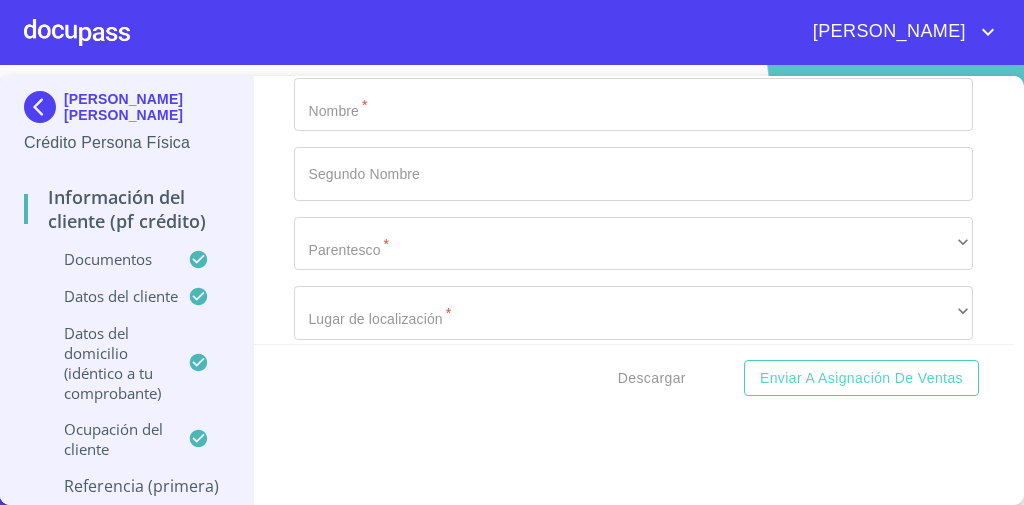 type on "[PERSON_NAME]" 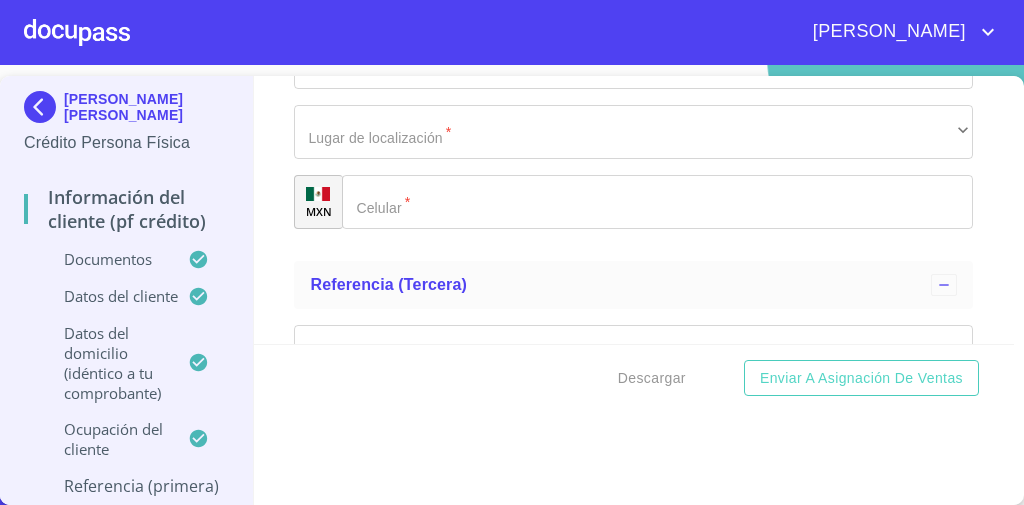 scroll, scrollTop: 10201, scrollLeft: 0, axis: vertical 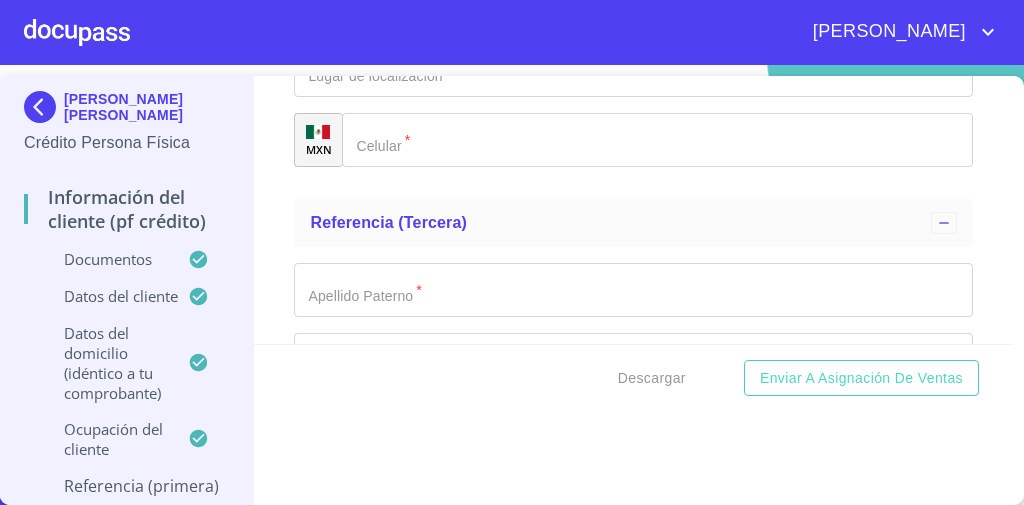 click on "​" at bounding box center (633, -567) 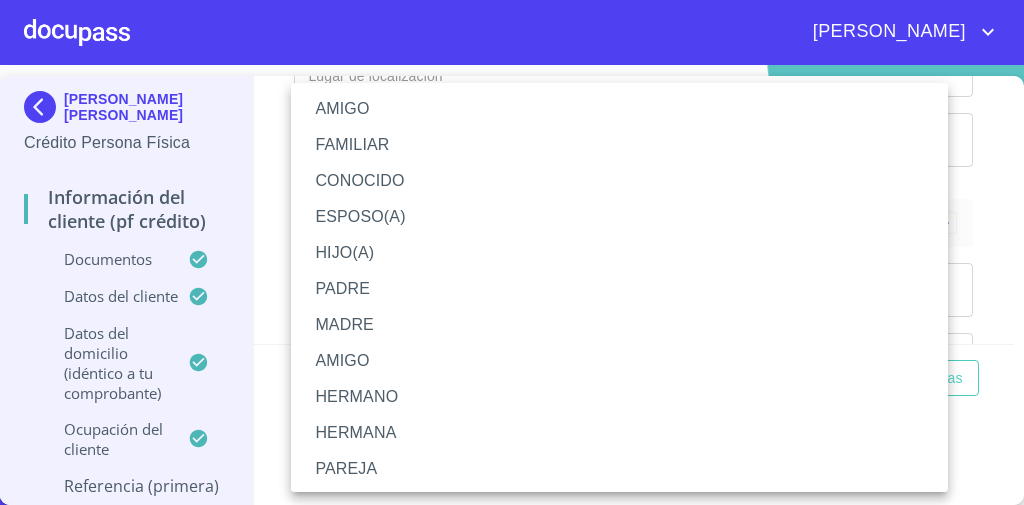 click on "AMIGO" at bounding box center (625, 109) 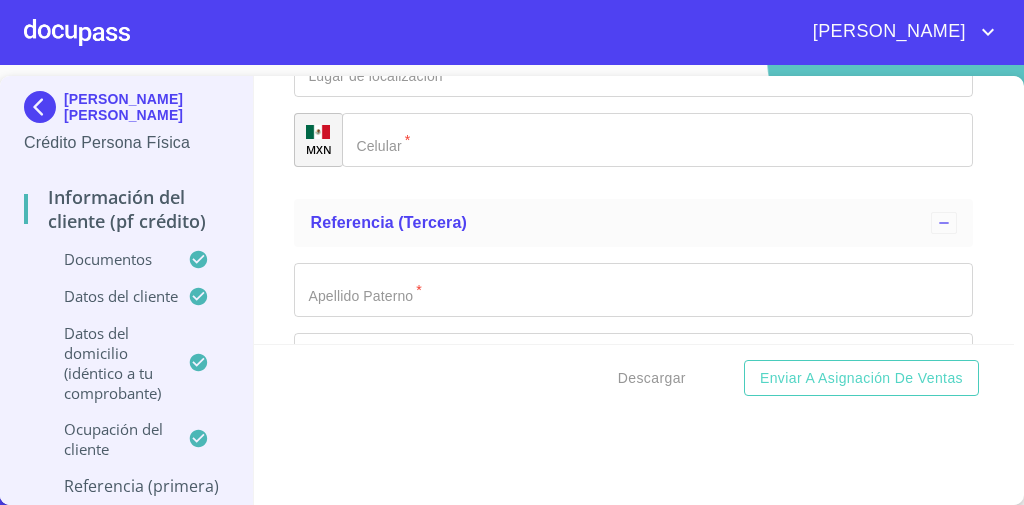 click on "AMIGO" at bounding box center [633, -567] 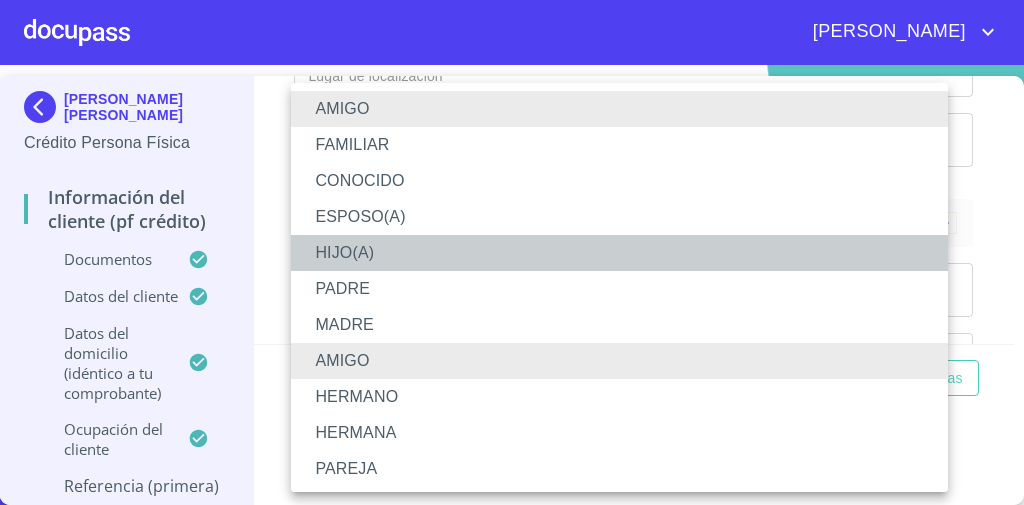 click on "HIJO(A)" at bounding box center (625, 253) 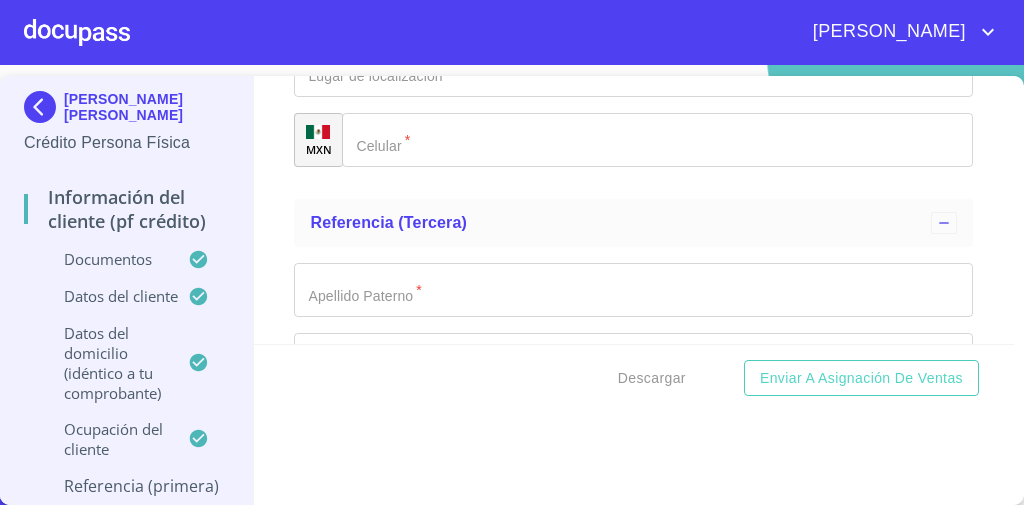scroll, scrollTop: 10230, scrollLeft: 0, axis: vertical 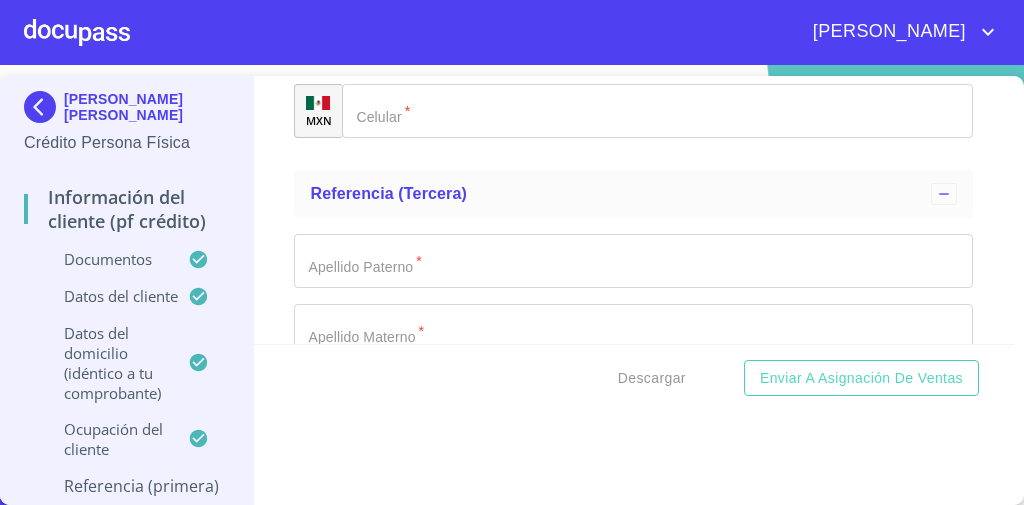 click on "​" at bounding box center [633, -526] 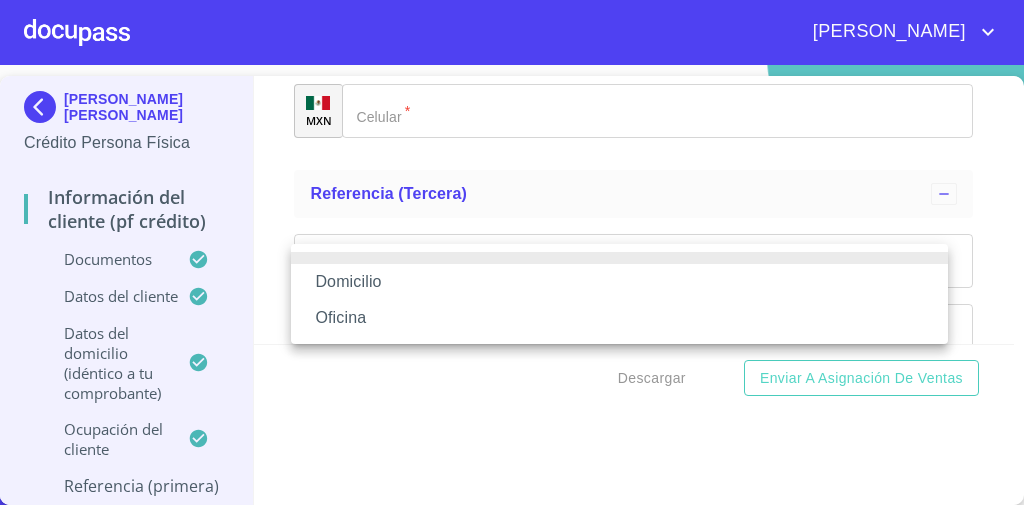 click on "Domicilio" at bounding box center [619, 282] 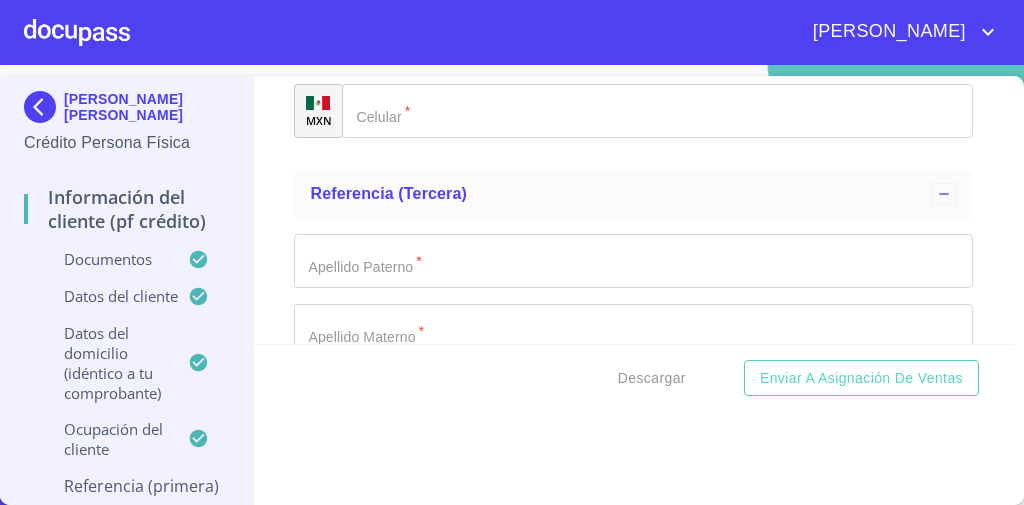 click on "Información del cliente (PF crédito)   Documentos Documento de identificación   * INE ​ Identificación Oficial * Identificación Oficial Identificación Oficial Identificación Oficial Comprobante de Domicilio * Comprobante de Domicilio Comprobante de [PERSON_NAME] de ingresos   * Independiente/Dueño de negocio/Persona Moral ​ Comprobante de Ingresos mes 1 * Comprobante de Ingresos mes 1 Comprobante de Ingresos mes 1 Comprobante de Ingresos mes 2 * Comprobante de Ingresos mes 2 Comprobante de Ingresos mes 2 Comprobante de Ingresos mes 3 * Comprobante de Ingresos mes 3 Comprobante de Ingresos mes 3 CURP * CURP CURP Constancia de situación fiscal Constancia de situación fiscal Constancia de situación fiscal Datos del cliente Apellido Paterno   * [PERSON_NAME] ​ Apellido Materno   * COSTICH ​ Primer nombre   * [PERSON_NAME] ​ Segundo Nombre [PERSON_NAME] de nacimiento * [DEMOGRAPHIC_DATA] ​ Nacionalidad   * Mexicana ​ País de nacimiento   * [DEMOGRAPHIC_DATA] ​ Estado de nacimiento   * *" at bounding box center (634, 210) 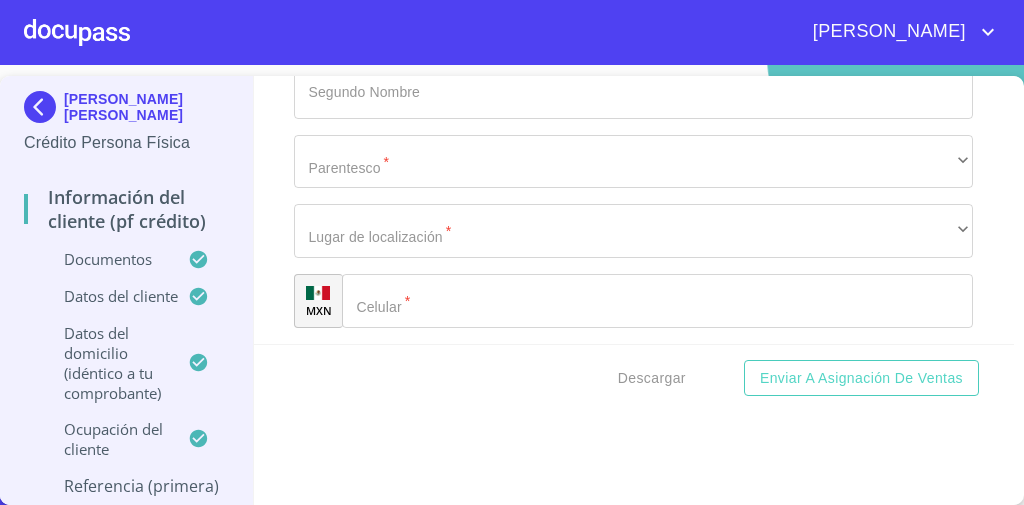 scroll, scrollTop: 10006, scrollLeft: 0, axis: vertical 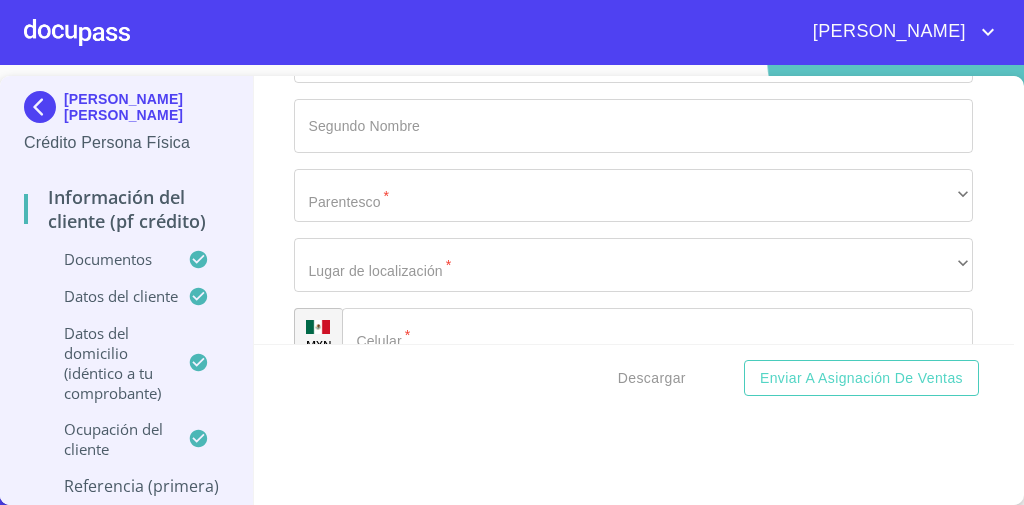 click on "Documento de identificación   *" at bounding box center (633, -650) 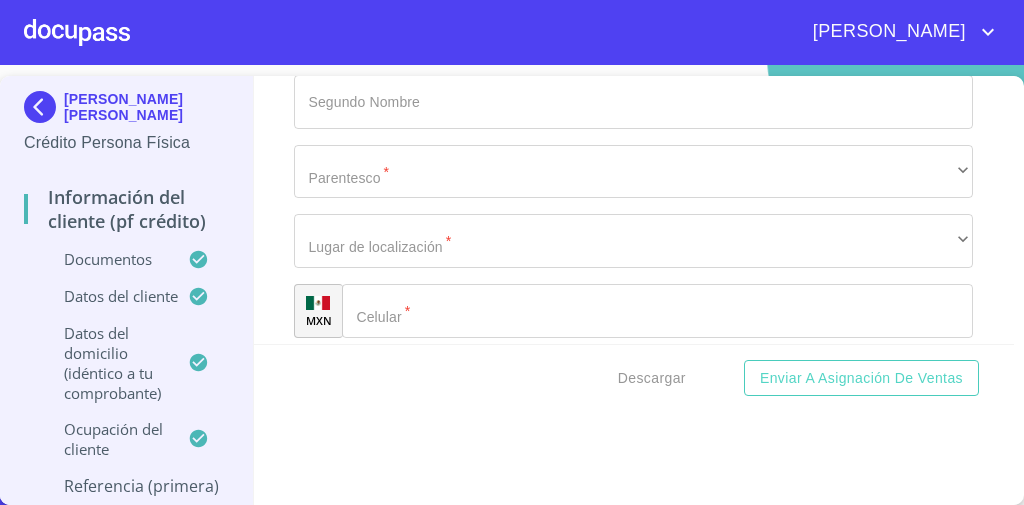 scroll, scrollTop: 10030, scrollLeft: 0, axis: vertical 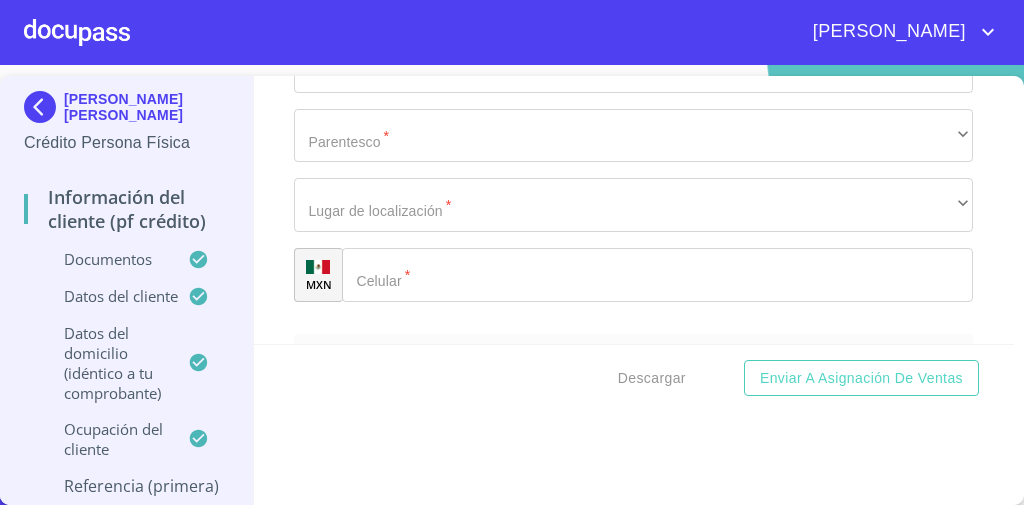 drag, startPoint x: 373, startPoint y: 158, endPoint x: 340, endPoint y: 281, distance: 127.349915 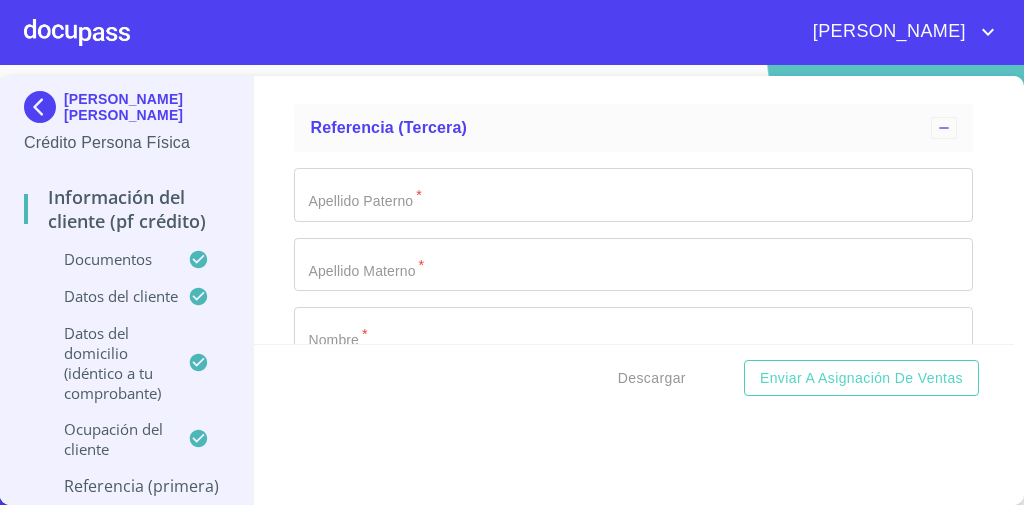 scroll, scrollTop: 10294, scrollLeft: 0, axis: vertical 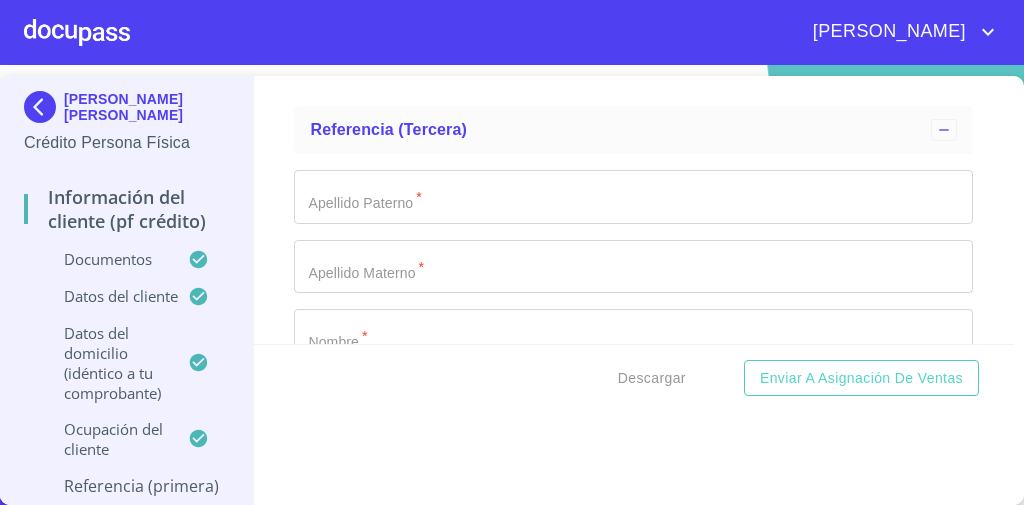 click on "+52 ​" at bounding box center (658, -521) 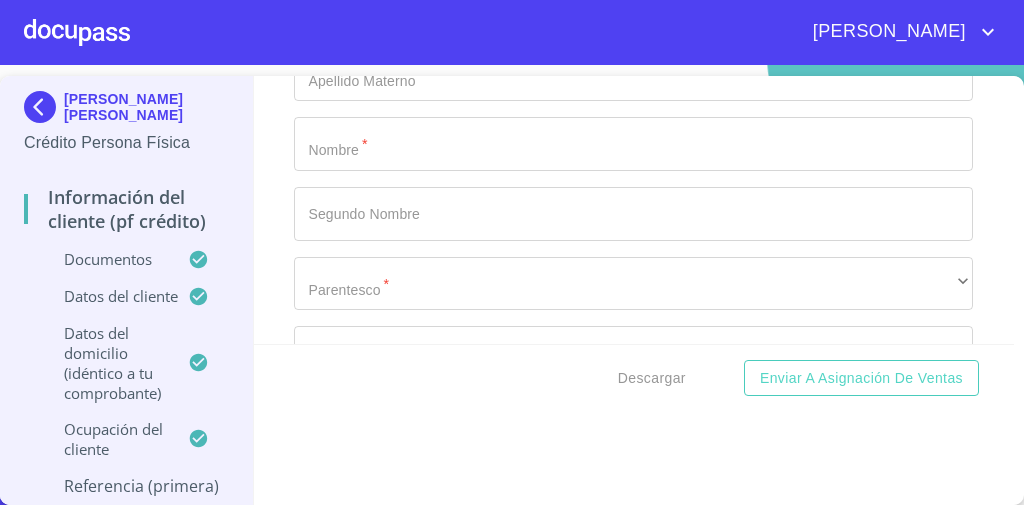 scroll, scrollTop: 10566, scrollLeft: 0, axis: vertical 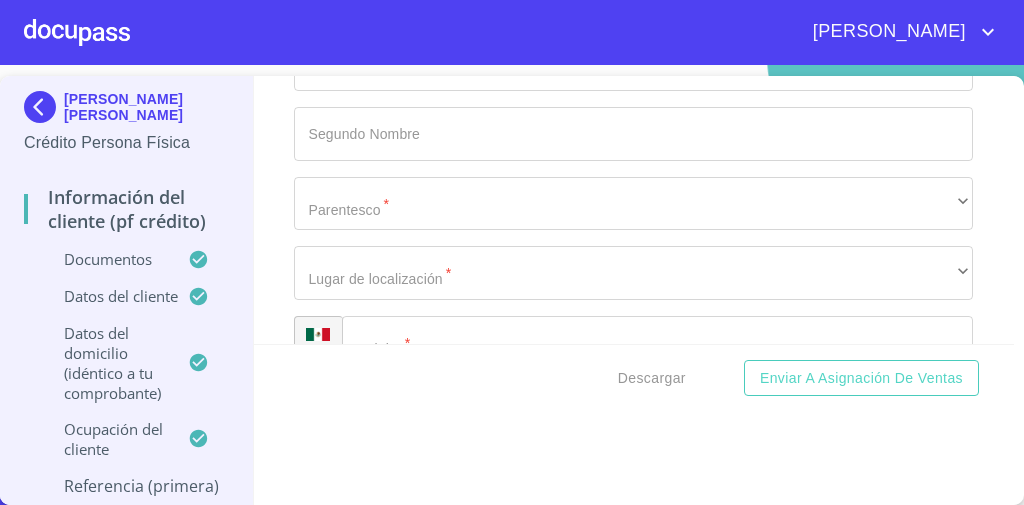 click on "Documento de identificación   *" at bounding box center (633, -643) 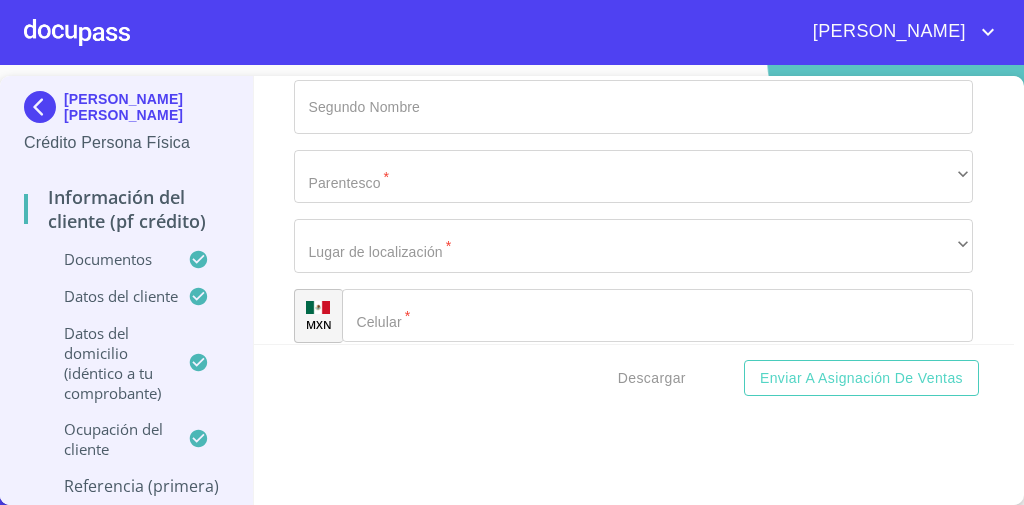 scroll, scrollTop: 10594, scrollLeft: 0, axis: vertical 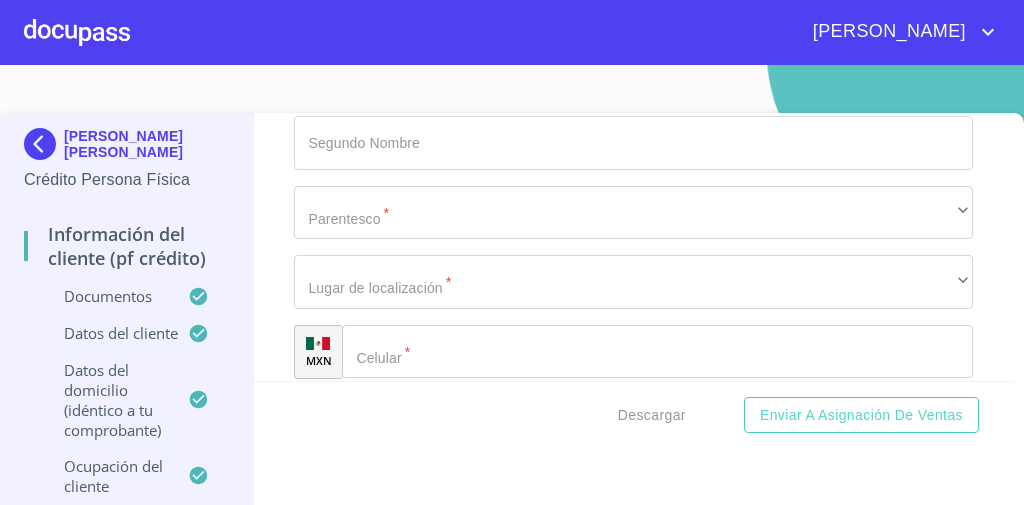 click on "Documento de identificación   *" at bounding box center (633, -634) 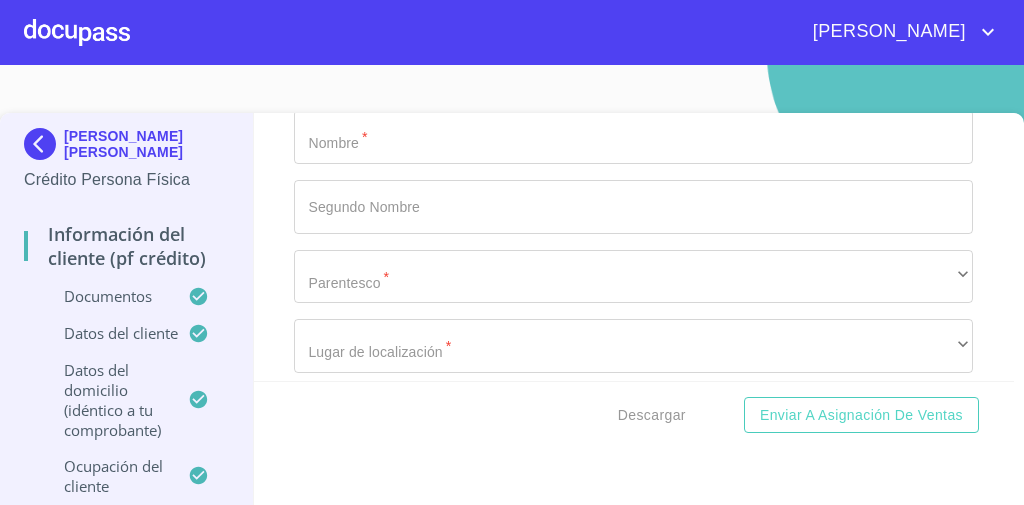 scroll, scrollTop: 10531, scrollLeft: 0, axis: vertical 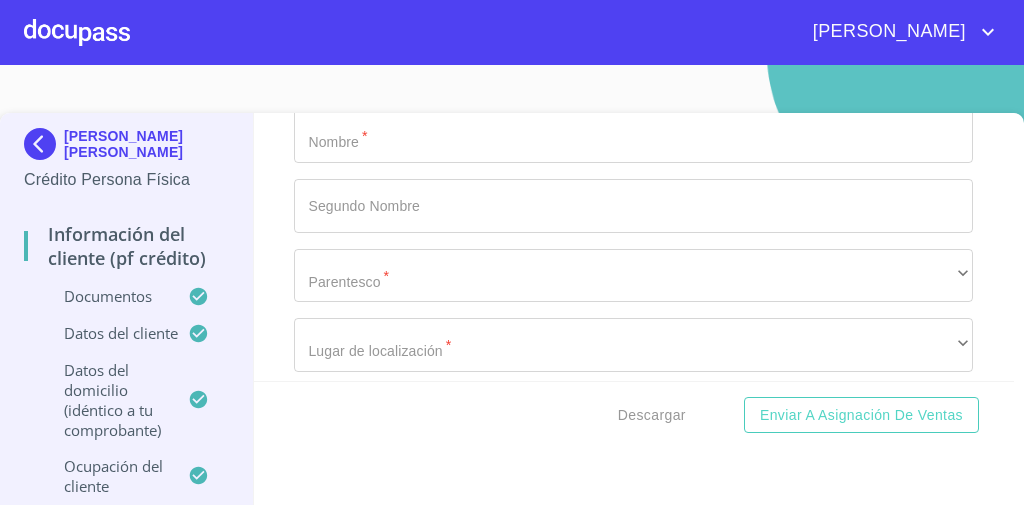 click on "Documento de identificación   *" at bounding box center (633, -571) 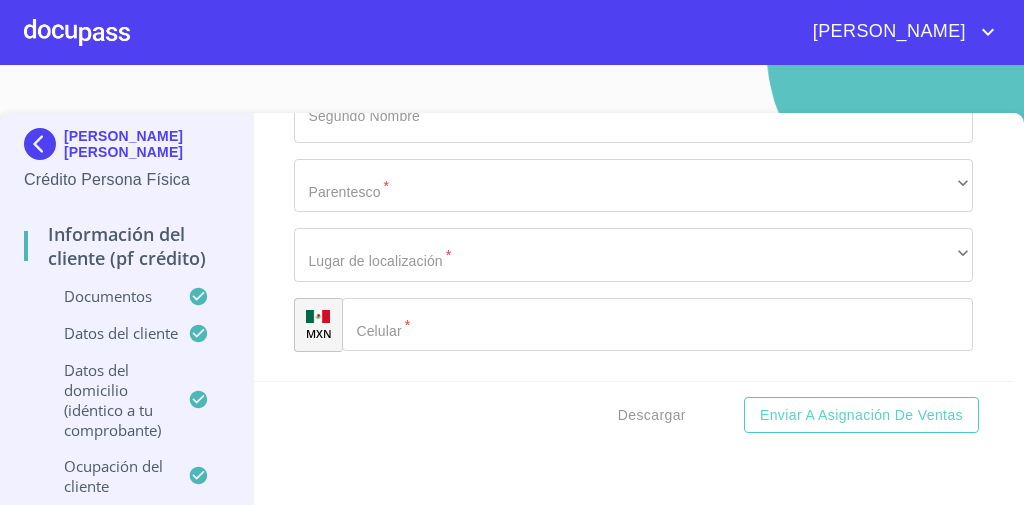 scroll, scrollTop: 10638, scrollLeft: 0, axis: vertical 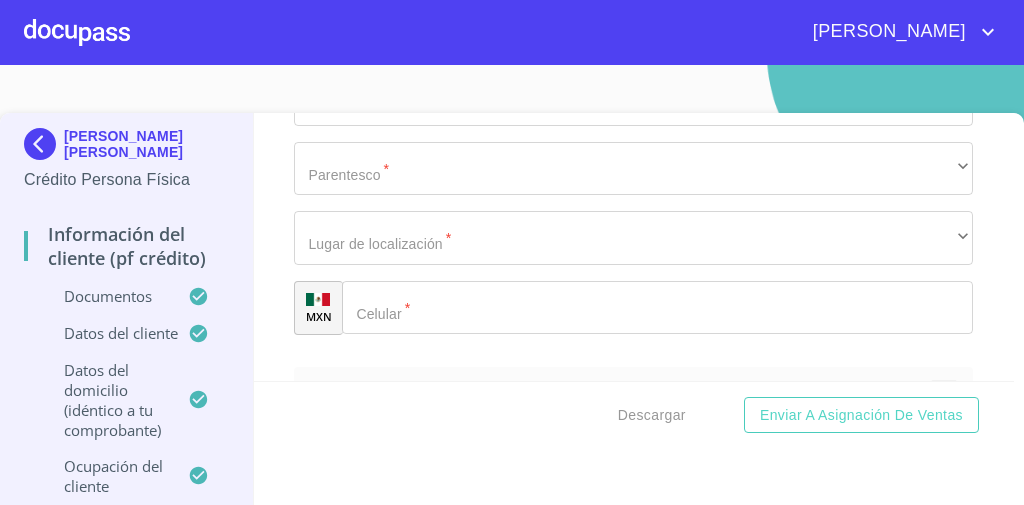 click on "Documento de identificación   *" at bounding box center [633, -538] 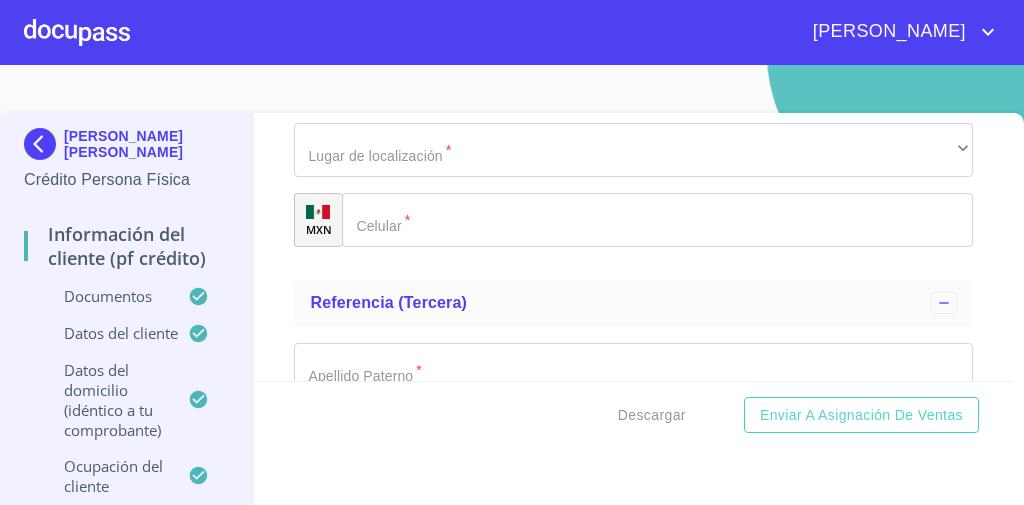 scroll, scrollTop: 10028, scrollLeft: 0, axis: vertical 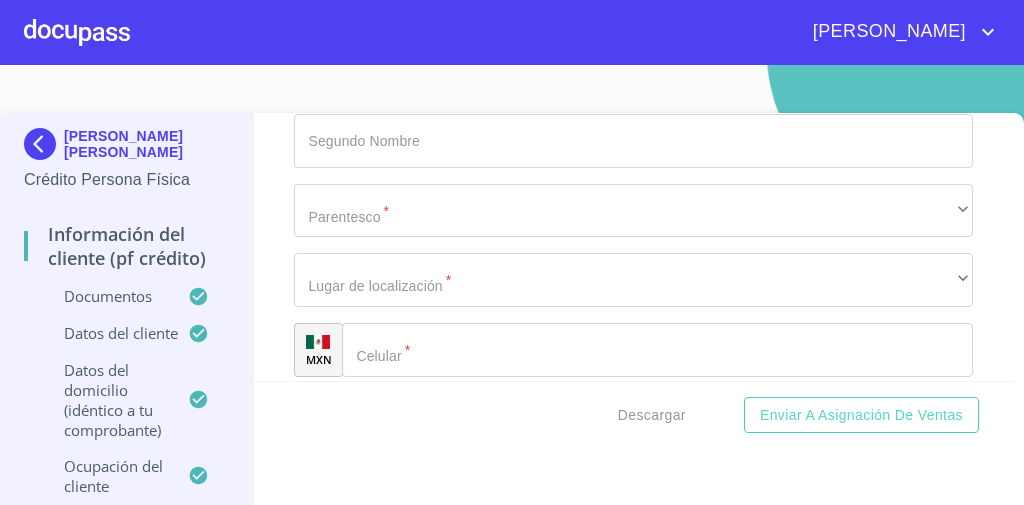 type on "[PERSON_NAME]" 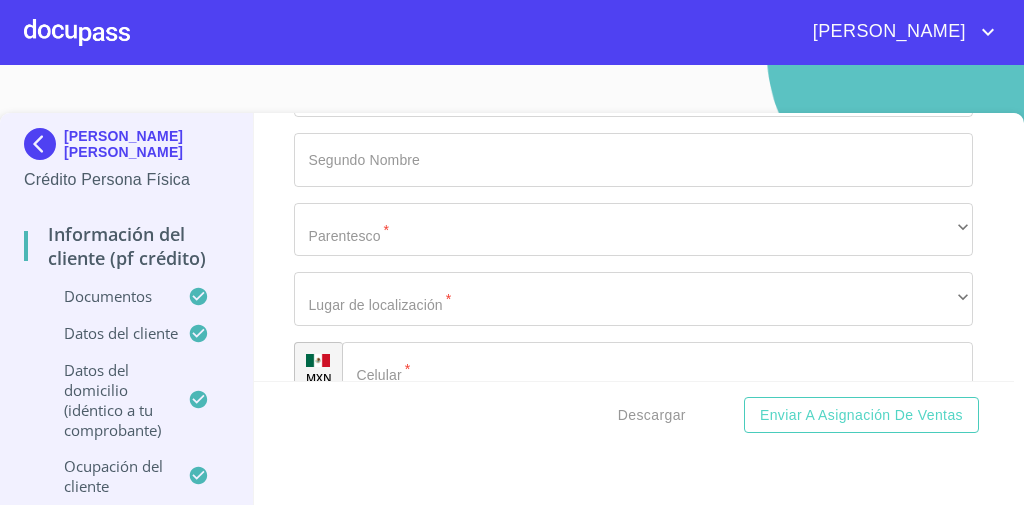 scroll, scrollTop: 10577, scrollLeft: 0, axis: vertical 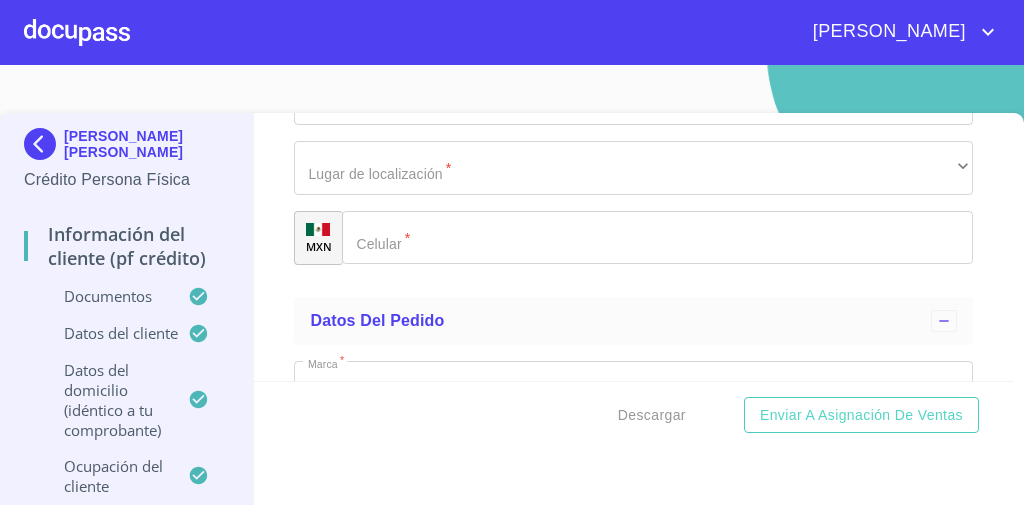 click on "Documento de identificación   *" at bounding box center (633, -539) 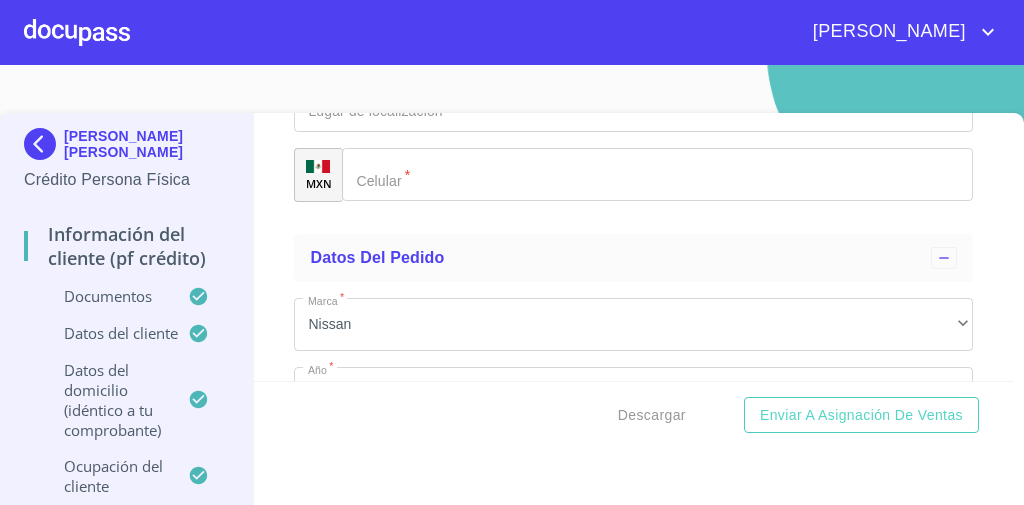 click on "​" at bounding box center (633, -532) 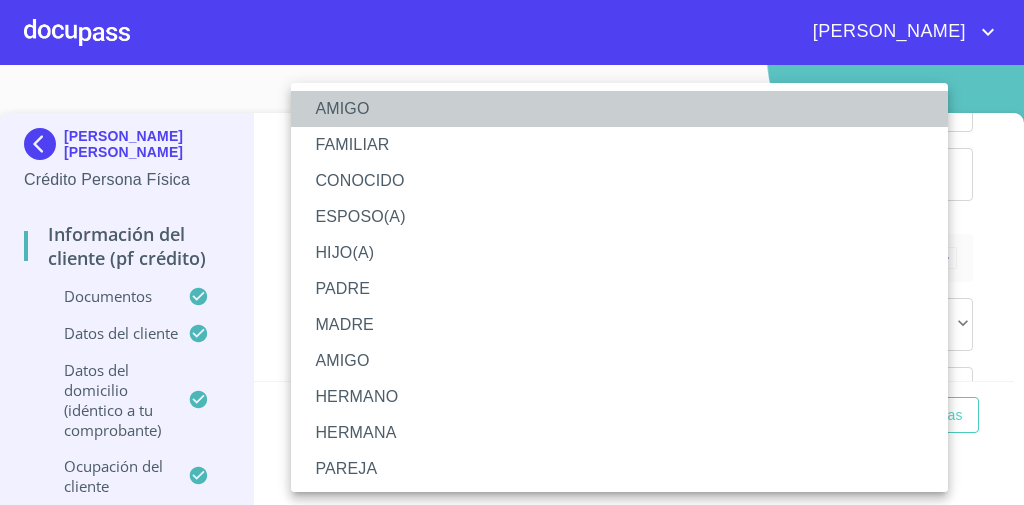 click on "AMIGO" at bounding box center [625, 109] 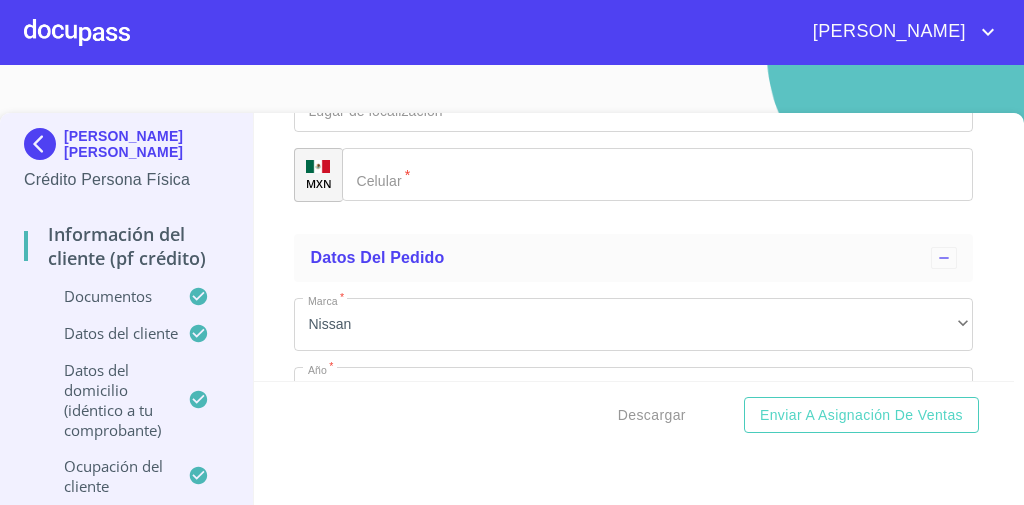 click on "Información del cliente (PF crédito)   Documentos Documento de identificación   * INE ​ Identificación Oficial * Identificación Oficial Identificación Oficial Identificación Oficial Comprobante de Domicilio * Comprobante de Domicilio Comprobante de [PERSON_NAME] de ingresos   * Independiente/Dueño de negocio/Persona Moral ​ Comprobante de Ingresos mes 1 * Comprobante de Ingresos mes 1 Comprobante de Ingresos mes 1 Comprobante de Ingresos mes 2 * Comprobante de Ingresos mes 2 Comprobante de Ingresos mes 2 Comprobante de Ingresos mes 3 * Comprobante de Ingresos mes 3 Comprobante de Ingresos mes 3 CURP * CURP CURP Constancia de situación fiscal Constancia de situación fiscal Constancia de situación fiscal Datos del cliente Apellido Paterno   * [PERSON_NAME] ​ Apellido Materno   * COSTICH ​ Primer nombre   * [PERSON_NAME] ​ Segundo Nombre [PERSON_NAME] de nacimiento * [DEMOGRAPHIC_DATA] ​ Nacionalidad   * Mexicana ​ País de nacimiento   * [DEMOGRAPHIC_DATA] ​ Estado de nacimiento   * *" at bounding box center (634, 247) 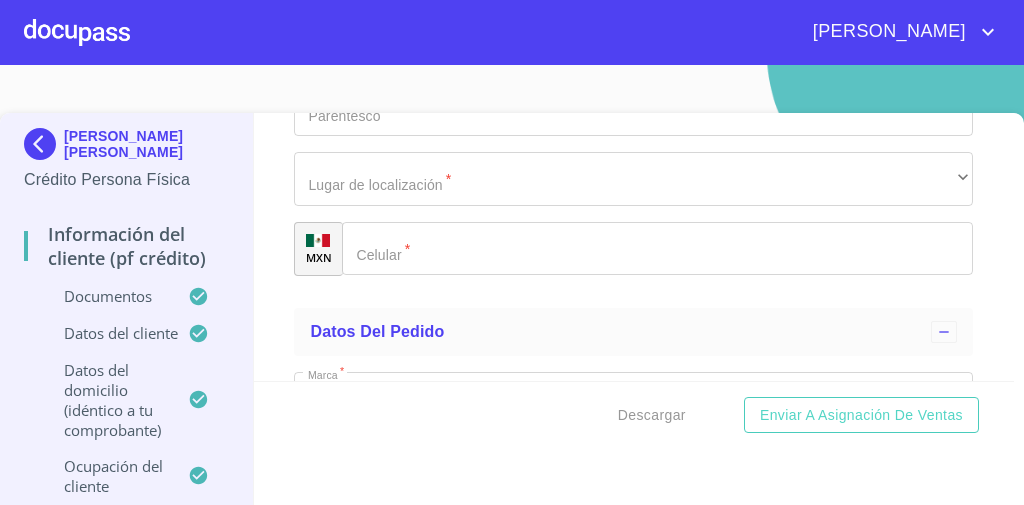 scroll, scrollTop: 10760, scrollLeft: 0, axis: vertical 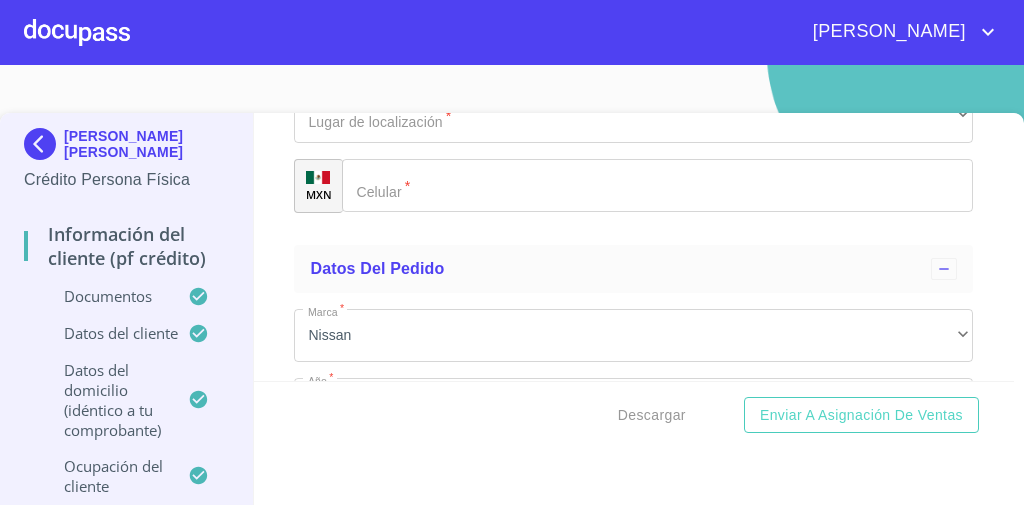 click on "AMIGO" at bounding box center (633, -521) 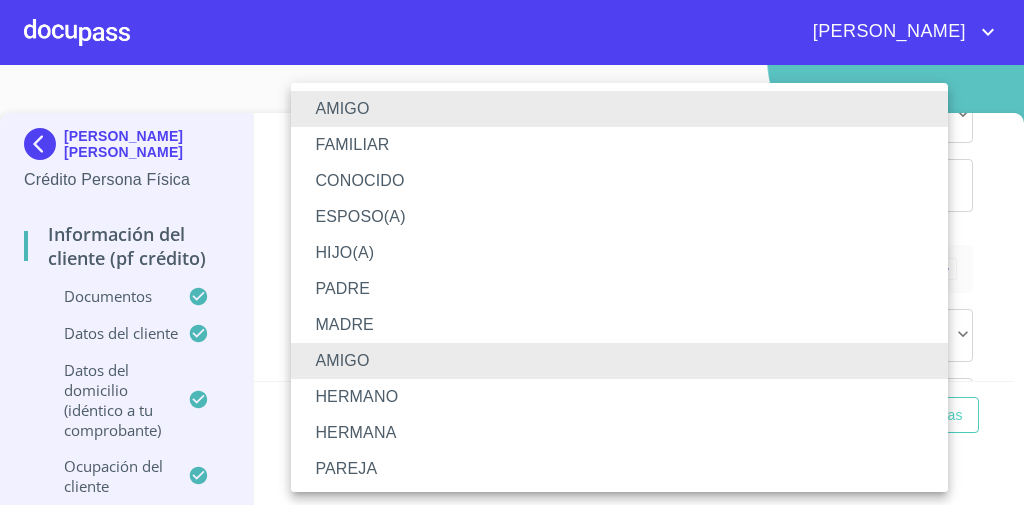 click on "FAMILIAR" at bounding box center [625, 145] 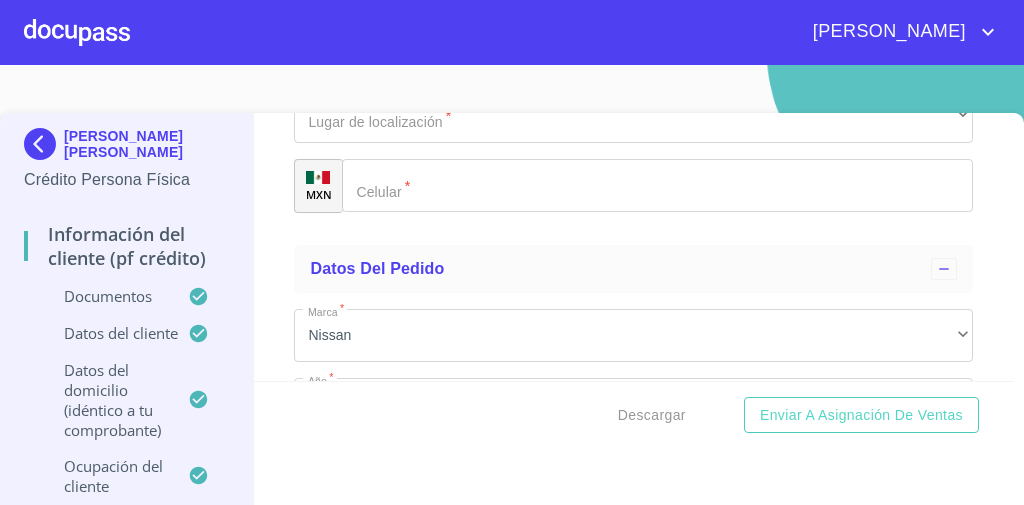 click on "Información del cliente (PF crédito)   Documentos Documento de identificación   * INE ​ Identificación Oficial * Identificación Oficial Identificación Oficial Identificación Oficial Comprobante de Domicilio * Comprobante de Domicilio Comprobante de [PERSON_NAME] de ingresos   * Independiente/Dueño de negocio/Persona Moral ​ Comprobante de Ingresos mes 1 * Comprobante de Ingresos mes 1 Comprobante de Ingresos mes 1 Comprobante de Ingresos mes 2 * Comprobante de Ingresos mes 2 Comprobante de Ingresos mes 2 Comprobante de Ingresos mes 3 * Comprobante de Ingresos mes 3 Comprobante de Ingresos mes 3 CURP * CURP CURP Constancia de situación fiscal Constancia de situación fiscal Constancia de situación fiscal Datos del cliente Apellido Paterno   * [PERSON_NAME] ​ Apellido Materno   * COSTICH ​ Primer nombre   * [PERSON_NAME] ​ Segundo Nombre [PERSON_NAME] de nacimiento * [DEMOGRAPHIC_DATA] ​ Nacionalidad   * Mexicana ​ País de nacimiento   * [DEMOGRAPHIC_DATA] ​ Estado de nacimiento   * *" at bounding box center (634, 247) 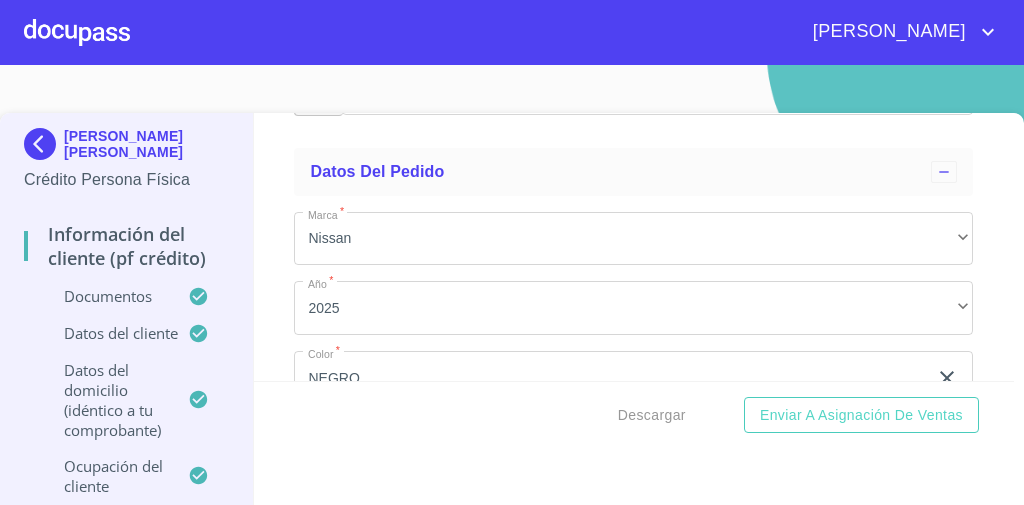 scroll, scrollTop: 10859, scrollLeft: 0, axis: vertical 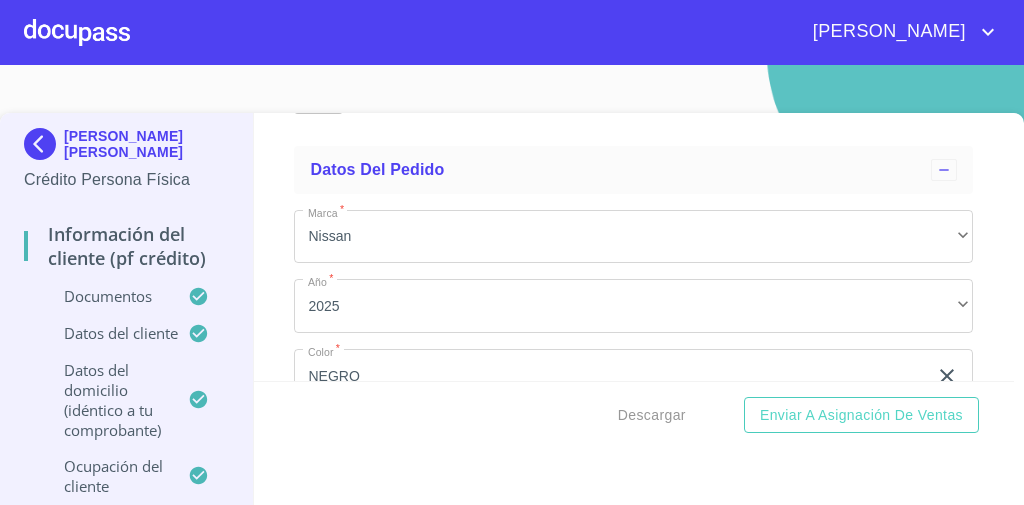 click on "​" at bounding box center [633, -551] 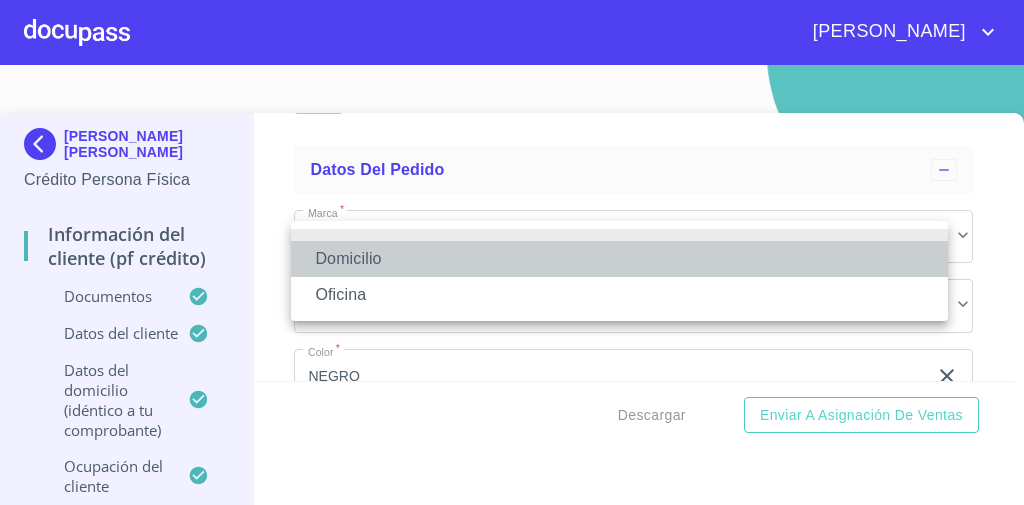 click on "Domicilio" at bounding box center (619, 259) 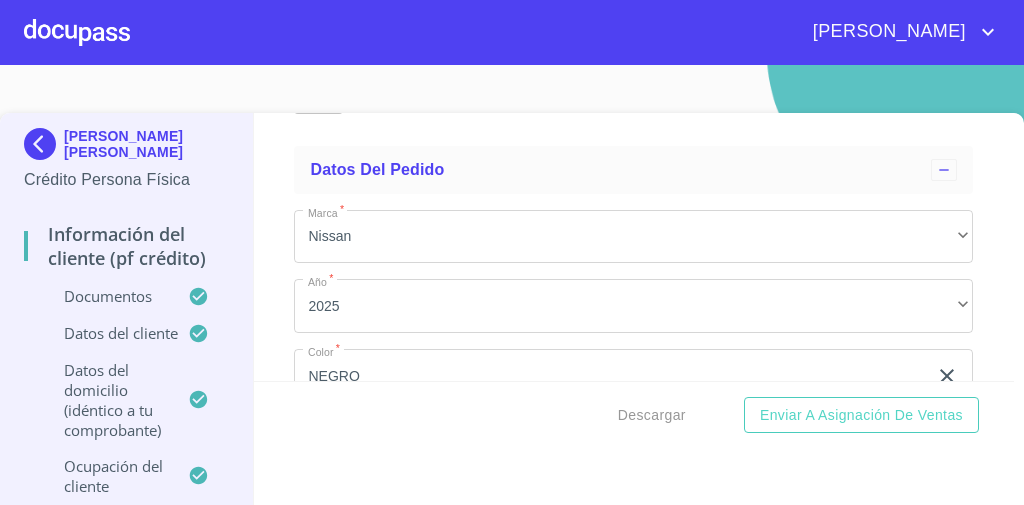 click on "Información del cliente (PF crédito)   Documentos Documento de identificación   * INE ​ Identificación Oficial * Identificación Oficial Identificación Oficial Identificación Oficial Comprobante de Domicilio * Comprobante de Domicilio Comprobante de [PERSON_NAME] de ingresos   * Independiente/Dueño de negocio/Persona Moral ​ Comprobante de Ingresos mes 1 * Comprobante de Ingresos mes 1 Comprobante de Ingresos mes 1 Comprobante de Ingresos mes 2 * Comprobante de Ingresos mes 2 Comprobante de Ingresos mes 2 Comprobante de Ingresos mes 3 * Comprobante de Ingresos mes 3 Comprobante de Ingresos mes 3 CURP * CURP CURP Constancia de situación fiscal Constancia de situación fiscal Constancia de situación fiscal Datos del cliente Apellido Paterno   * [PERSON_NAME] ​ Apellido Materno   * COSTICH ​ Primer nombre   * [PERSON_NAME] ​ Segundo Nombre [PERSON_NAME] de nacimiento * [DEMOGRAPHIC_DATA] ​ Nacionalidad   * Mexicana ​ País de nacimiento   * [DEMOGRAPHIC_DATA] ​ Estado de nacimiento   * *" at bounding box center (634, 247) 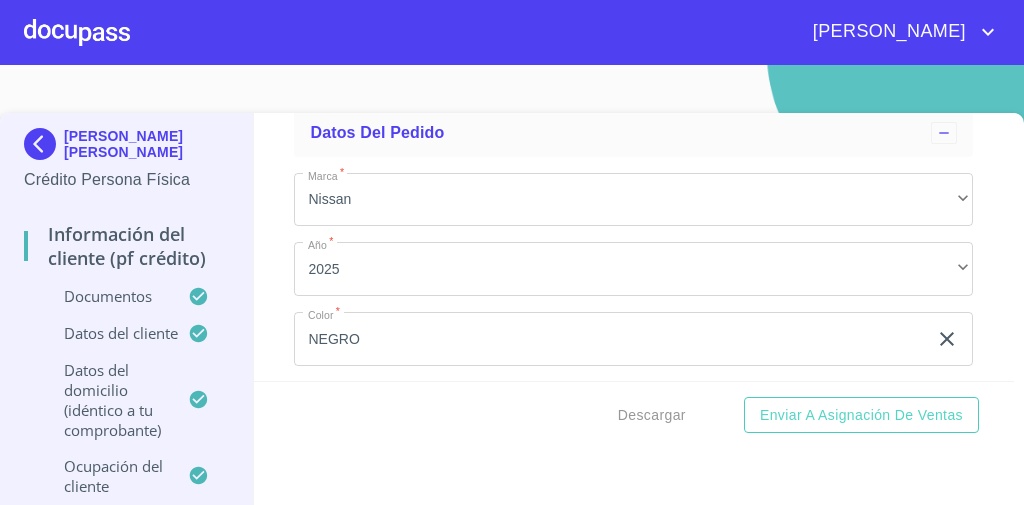 click on "Documento de identificación   *" 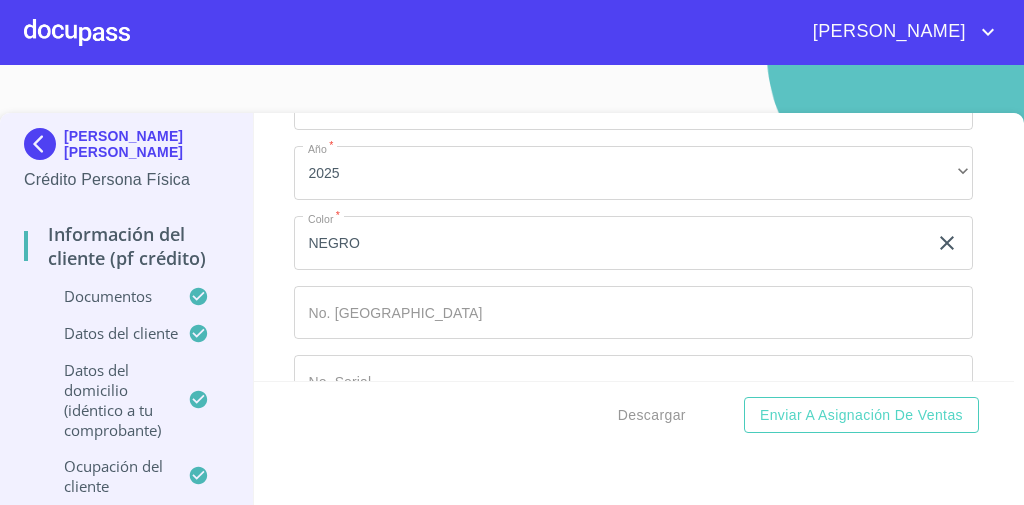 scroll, scrollTop: 10992, scrollLeft: 0, axis: vertical 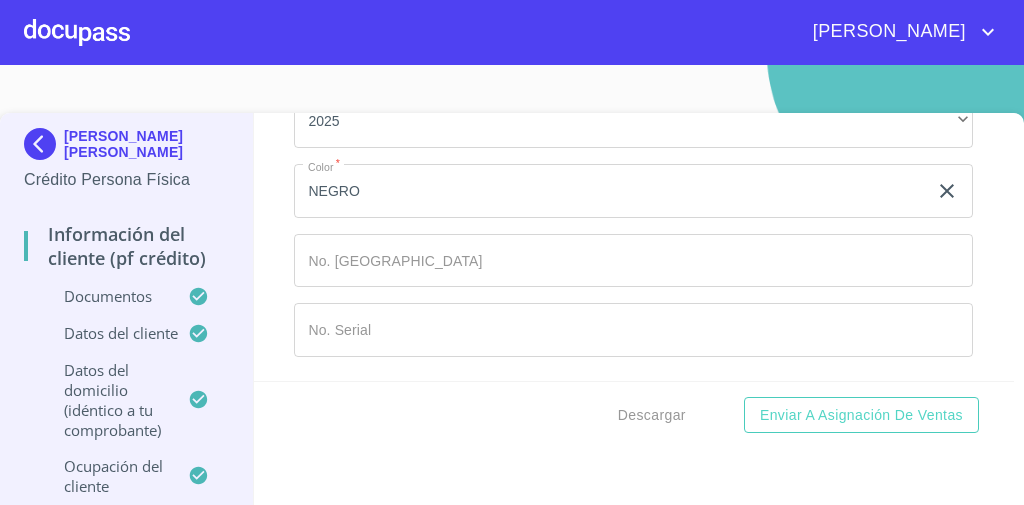 click on "Documento de identificación   *" at bounding box center (633, -516) 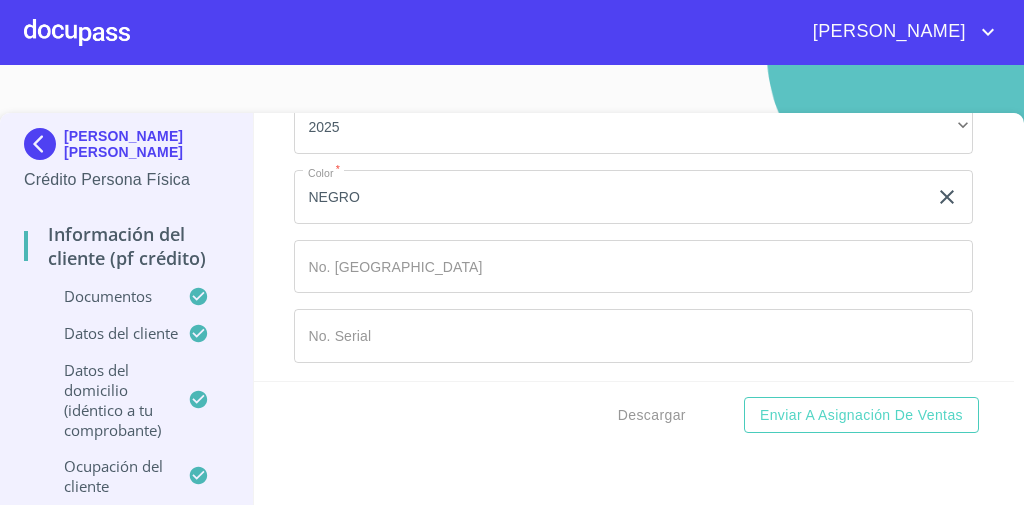 click on "Documento de identificación   *" at bounding box center (633, -510) 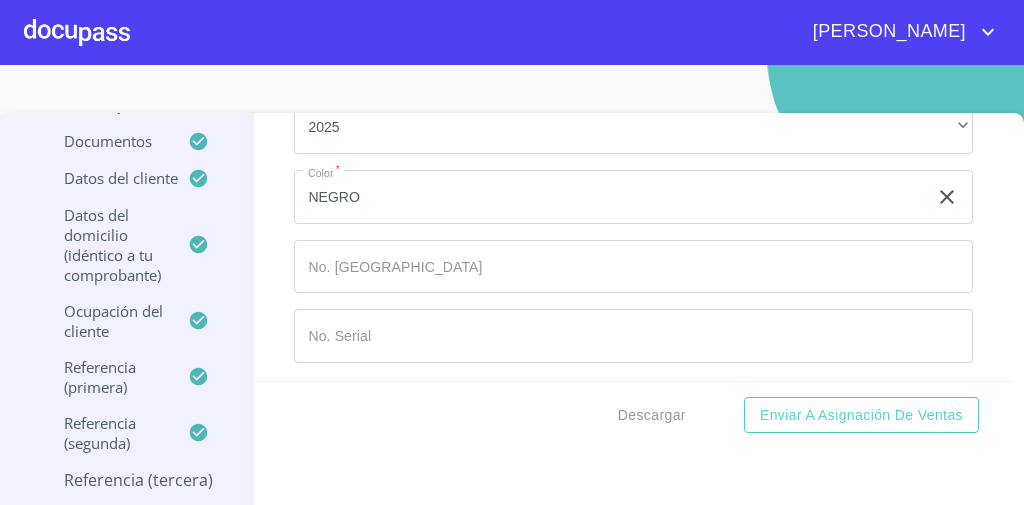 scroll, scrollTop: 37, scrollLeft: 0, axis: vertical 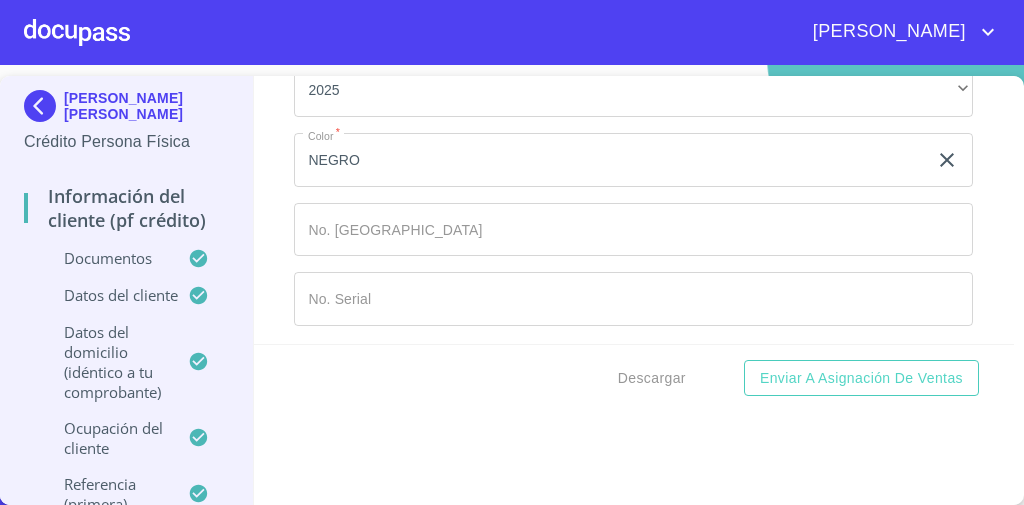 click on "Documento de identificación   *" at bounding box center (633, -547) 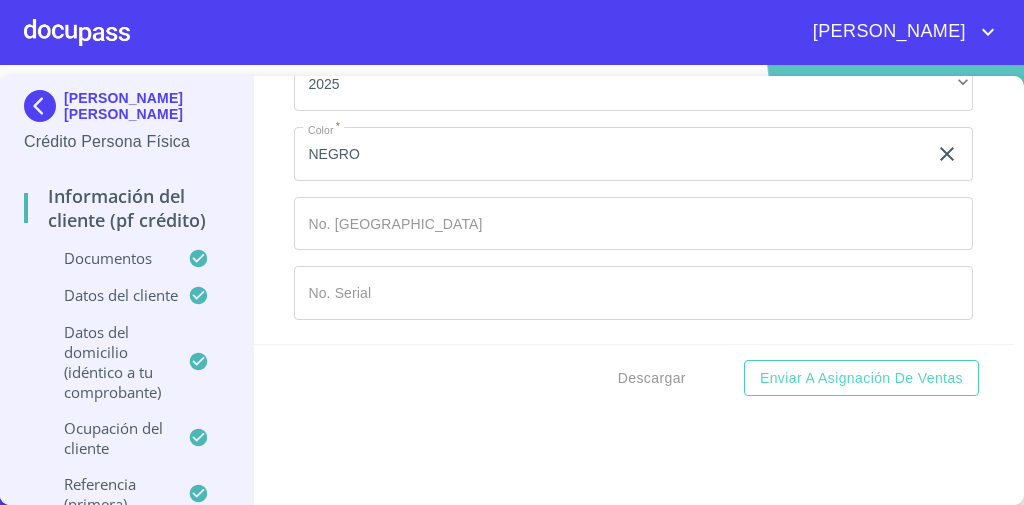 scroll, scrollTop: 11221, scrollLeft: 0, axis: vertical 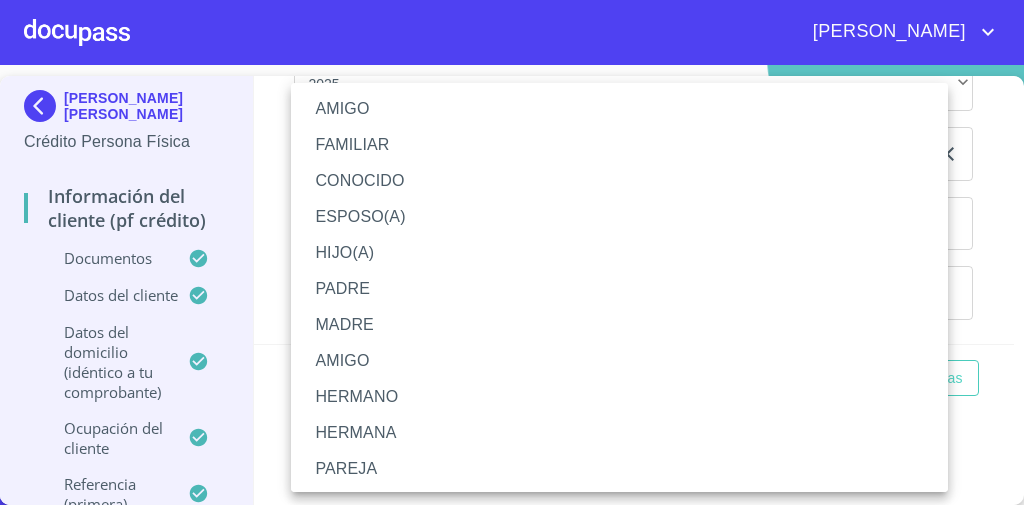 click on "AMIGO" at bounding box center (625, 109) 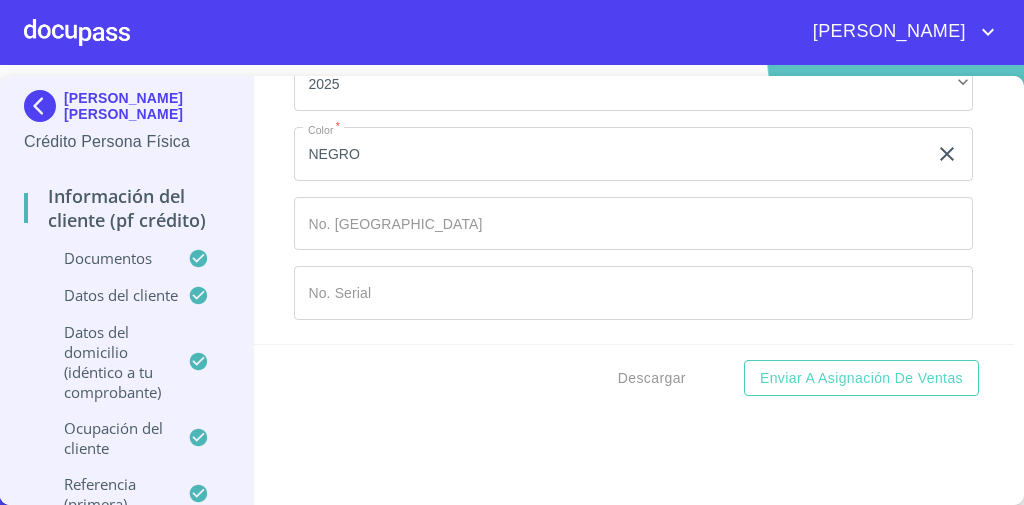 click on "Información del cliente (PF crédito)   Documentos Documento de identificación   * INE ​ Identificación Oficial * Identificación Oficial Identificación Oficial Identificación Oficial Comprobante de Domicilio * Comprobante de Domicilio Comprobante de [PERSON_NAME] de ingresos   * Independiente/Dueño de negocio/Persona Moral ​ Comprobante de Ingresos mes 1 * Comprobante de Ingresos mes 1 Comprobante de Ingresos mes 1 Comprobante de Ingresos mes 2 * Comprobante de Ingresos mes 2 Comprobante de Ingresos mes 2 Comprobante de Ingresos mes 3 * Comprobante de Ingresos mes 3 Comprobante de Ingresos mes 3 CURP * CURP CURP Constancia de situación fiscal Constancia de situación fiscal Constancia de situación fiscal Datos del cliente Apellido Paterno   * [PERSON_NAME] ​ Apellido Materno   * COSTICH ​ Primer nombre   * [PERSON_NAME] ​ Segundo Nombre [PERSON_NAME] de nacimiento * [DEMOGRAPHIC_DATA] ​ Nacionalidad   * Mexicana ​ País de nacimiento   * [DEMOGRAPHIC_DATA] ​ Estado de nacimiento   * *" at bounding box center [634, 210] 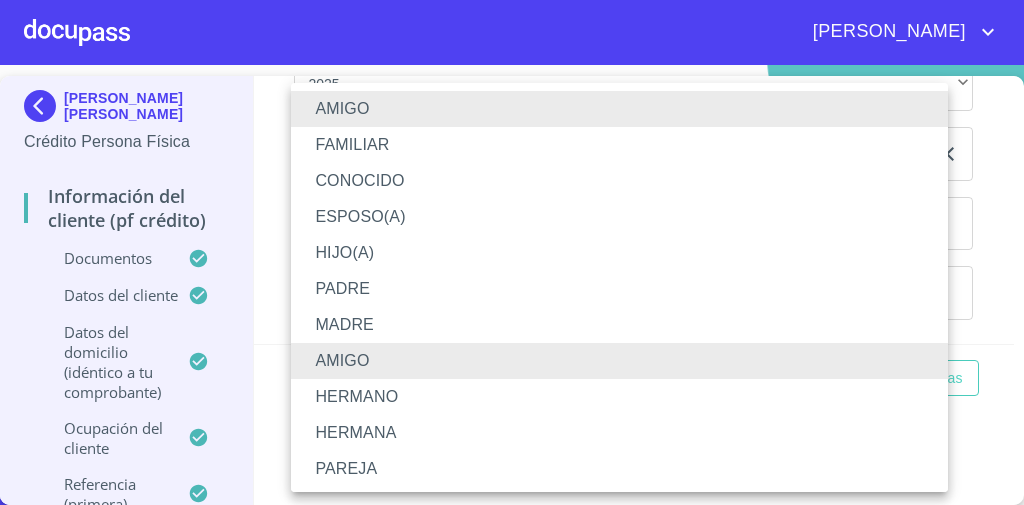 click on "AMIGO" at bounding box center [625, 361] 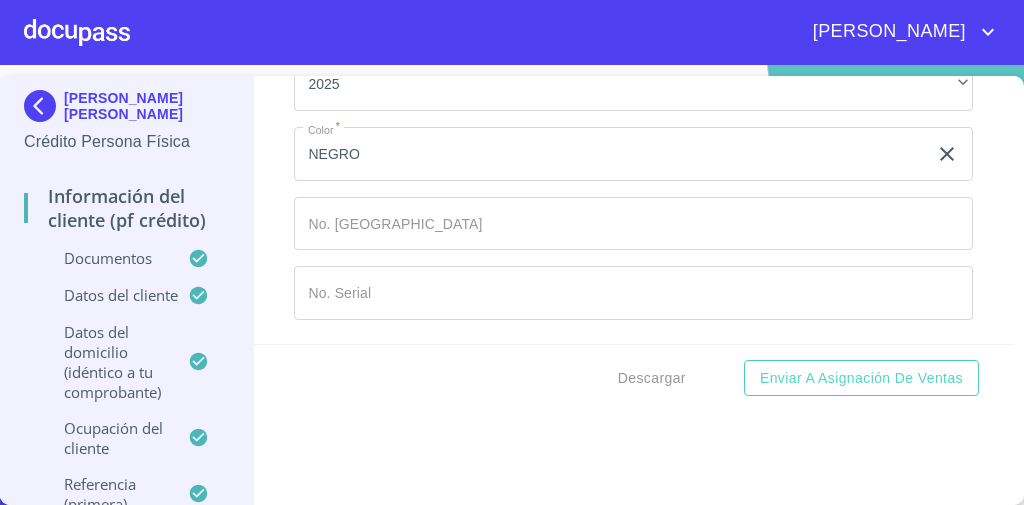 click on "​" at bounding box center [633, -205] 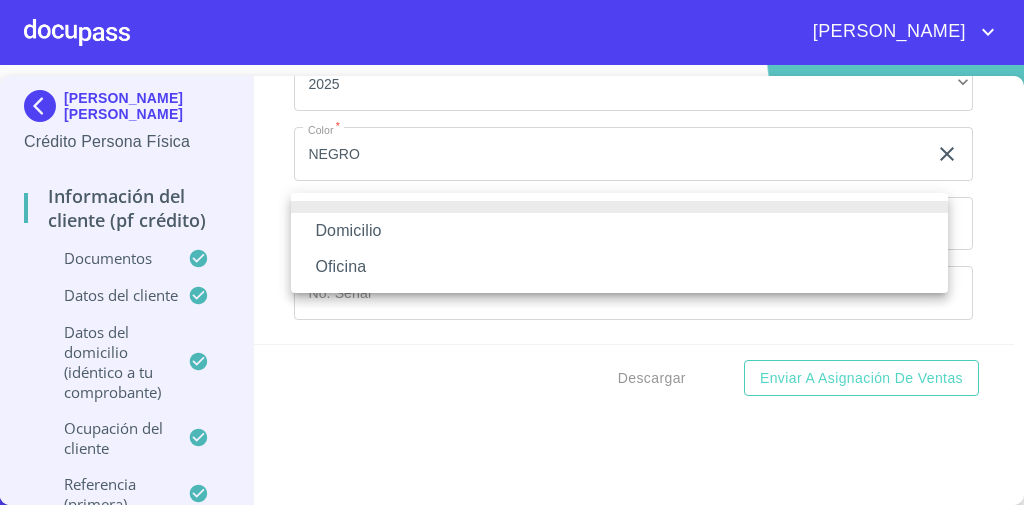 click on "Domicilio" at bounding box center [619, 231] 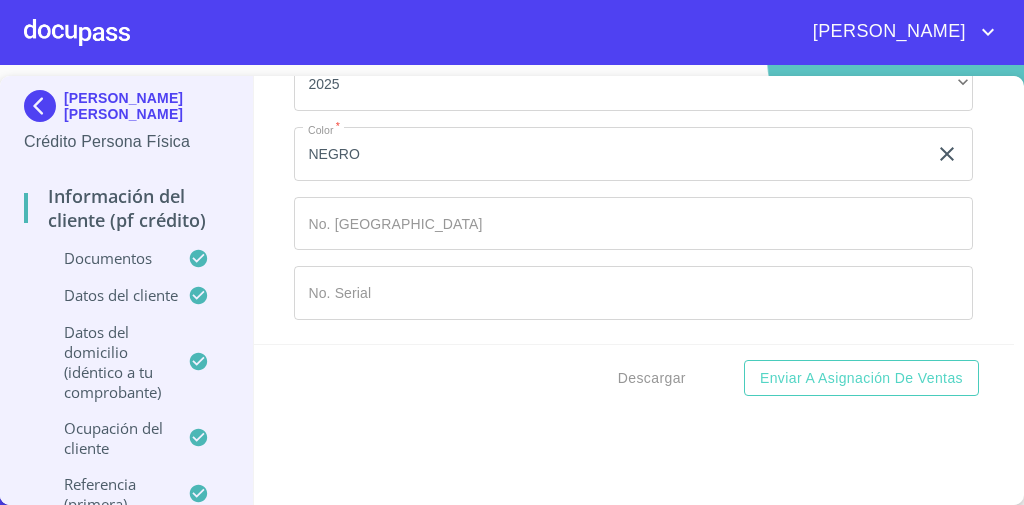 click on "Documento de identificación   *" 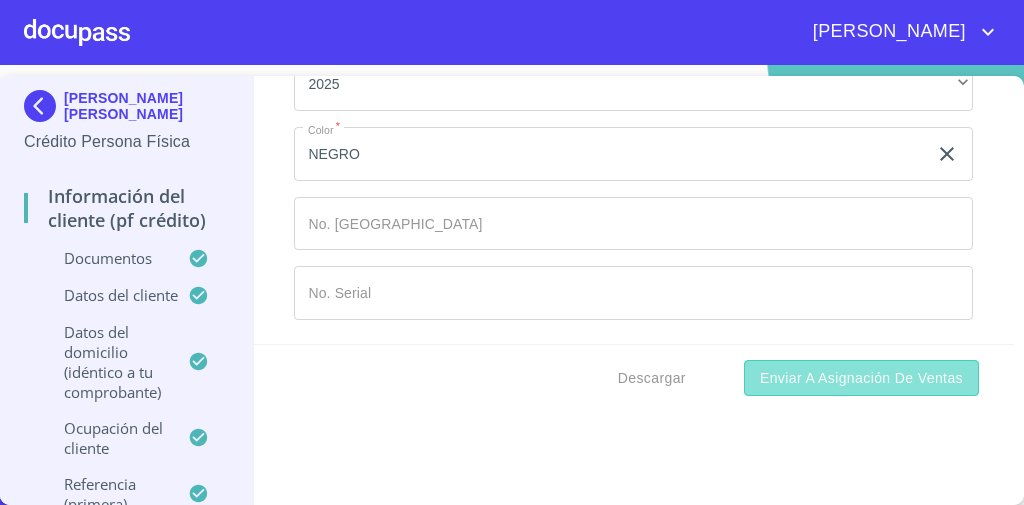 click on "Enviar a Asignación de Ventas" at bounding box center [861, 378] 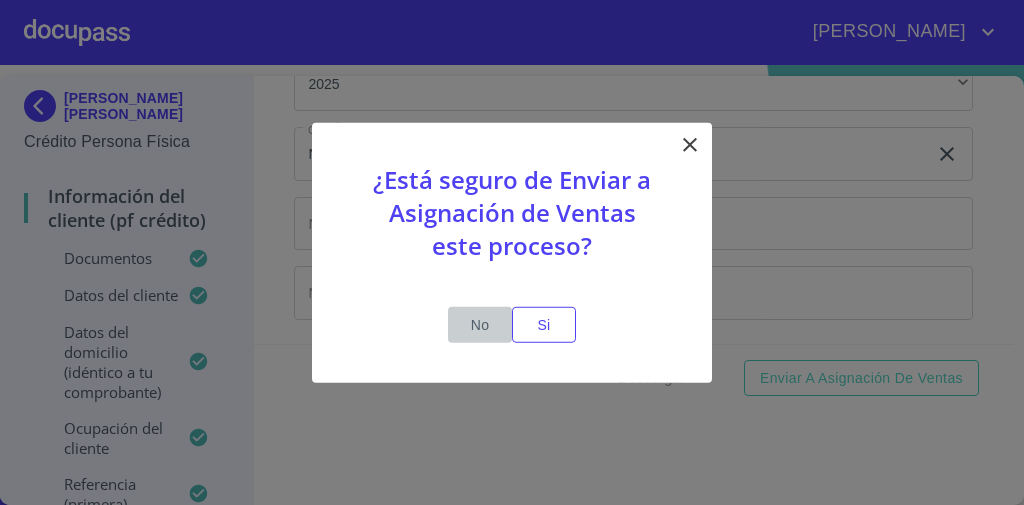click on "No" at bounding box center (480, 324) 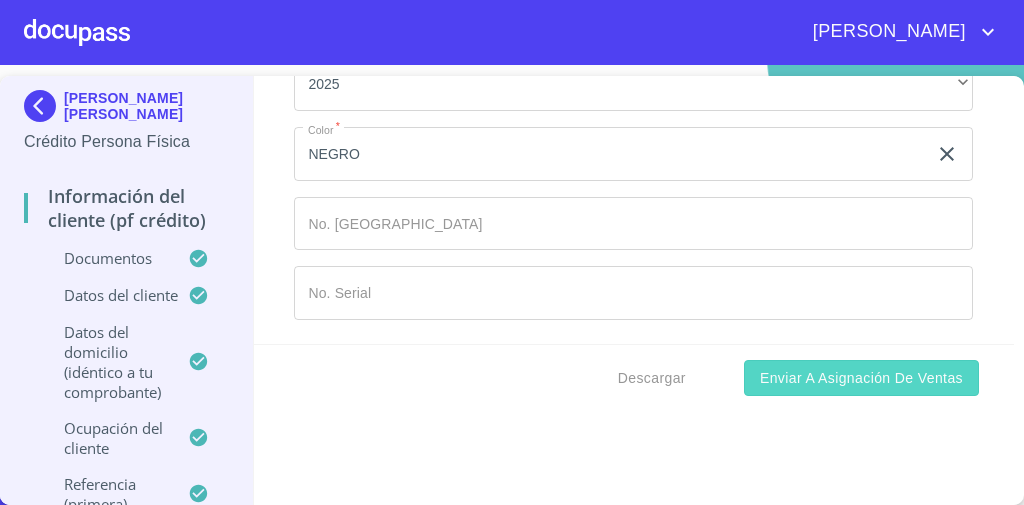 click on "Enviar a Asignación de Ventas" at bounding box center [861, 378] 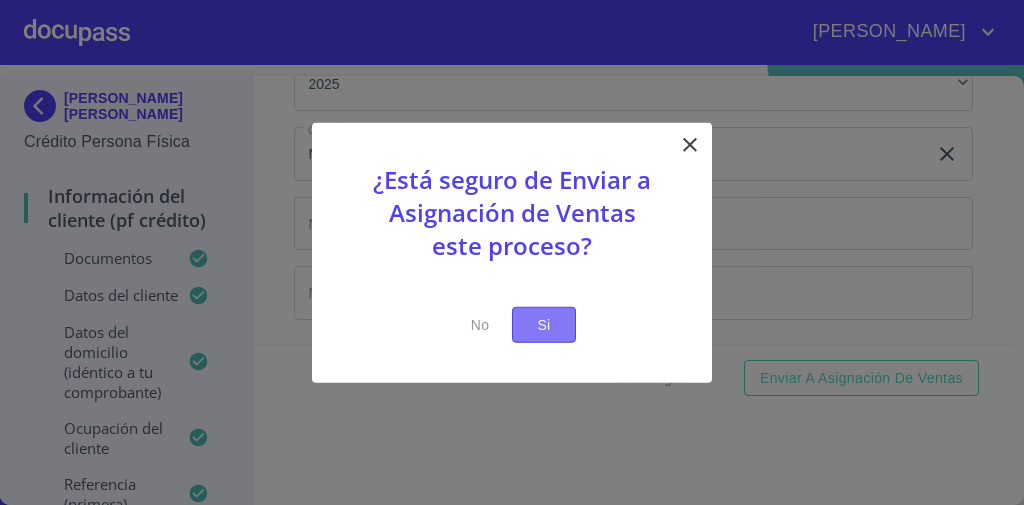 click on "Si" at bounding box center [544, 324] 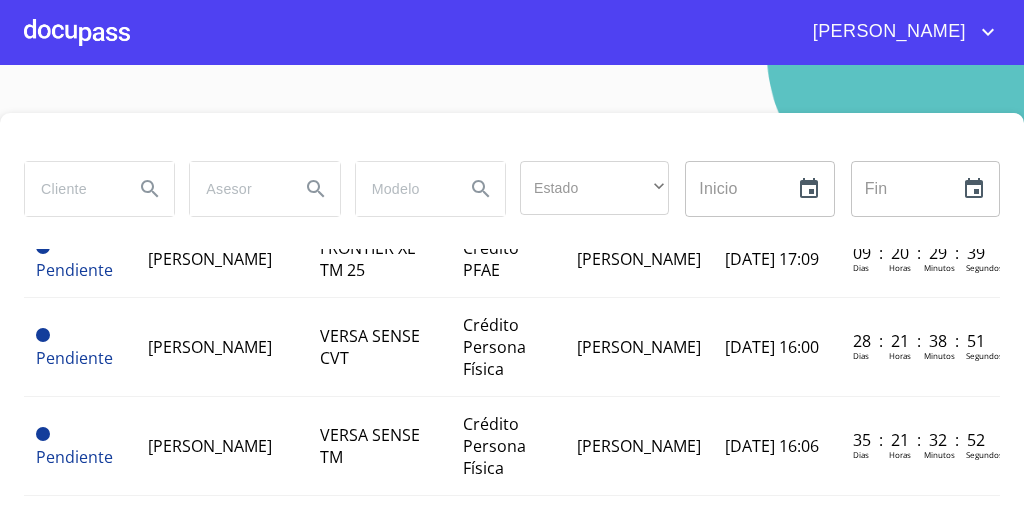 scroll, scrollTop: 0, scrollLeft: 0, axis: both 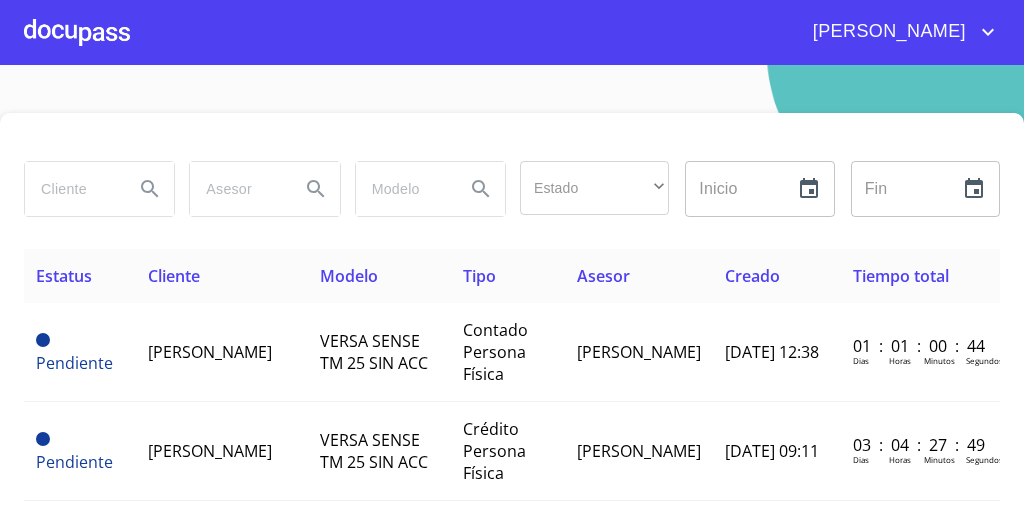 click at bounding box center (71, 189) 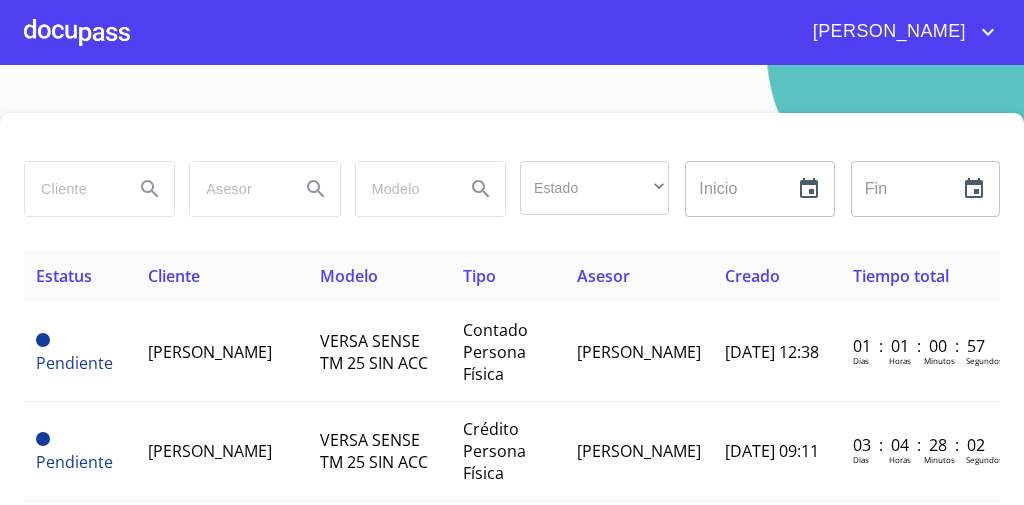 click at bounding box center (71, 189) 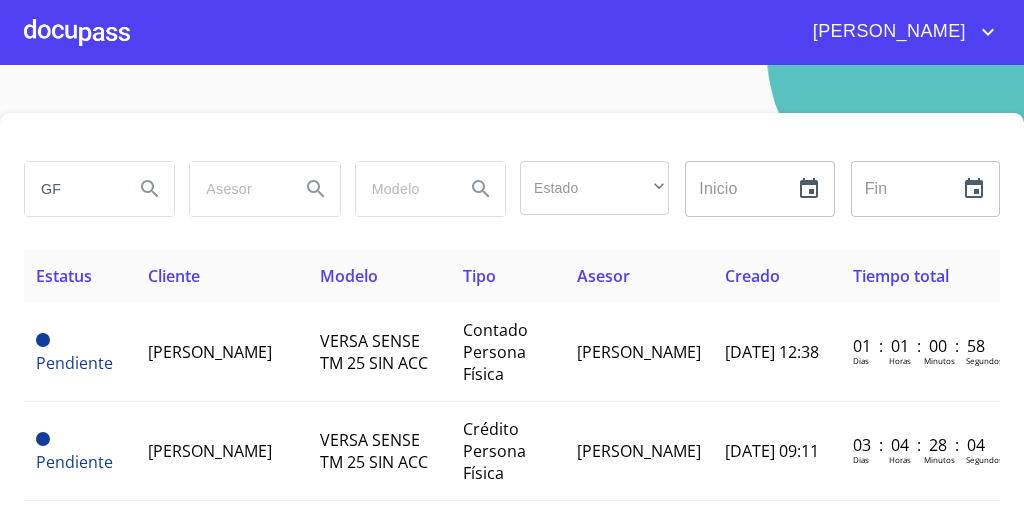type on "G" 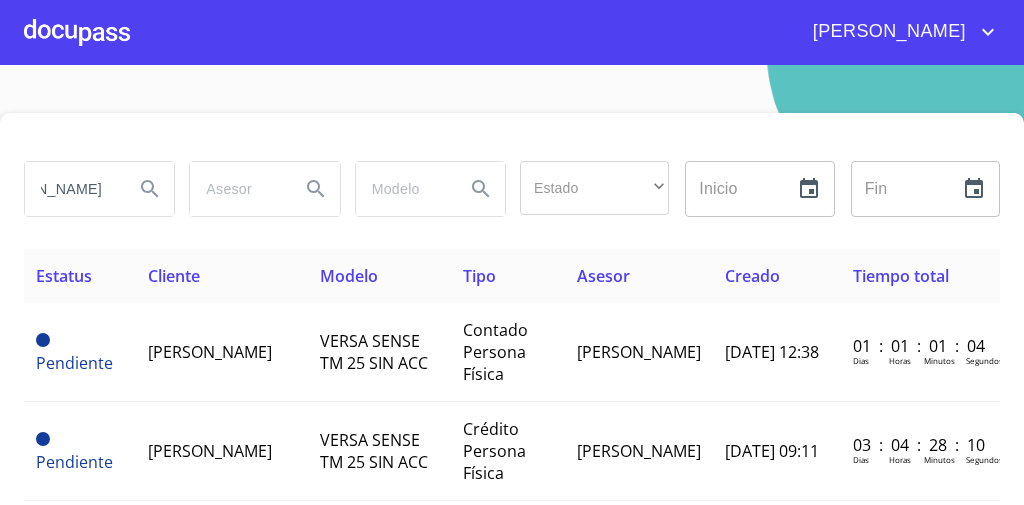 scroll, scrollTop: 0, scrollLeft: 98, axis: horizontal 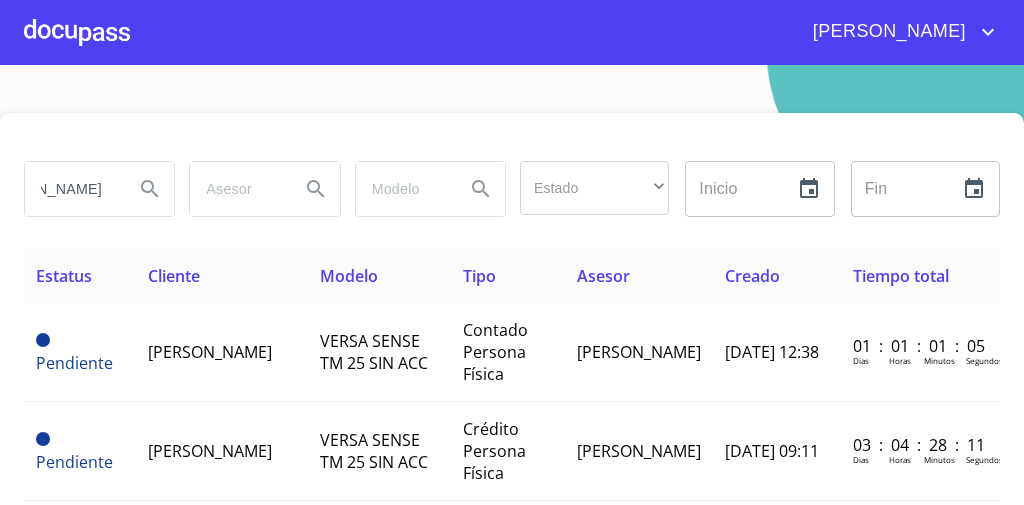 type on "[PERSON_NAME]" 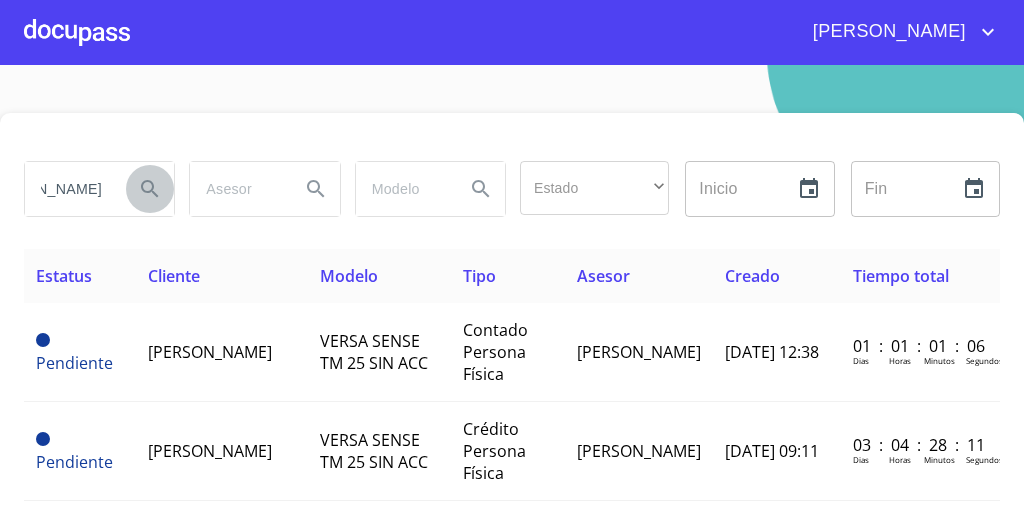 scroll, scrollTop: 0, scrollLeft: 0, axis: both 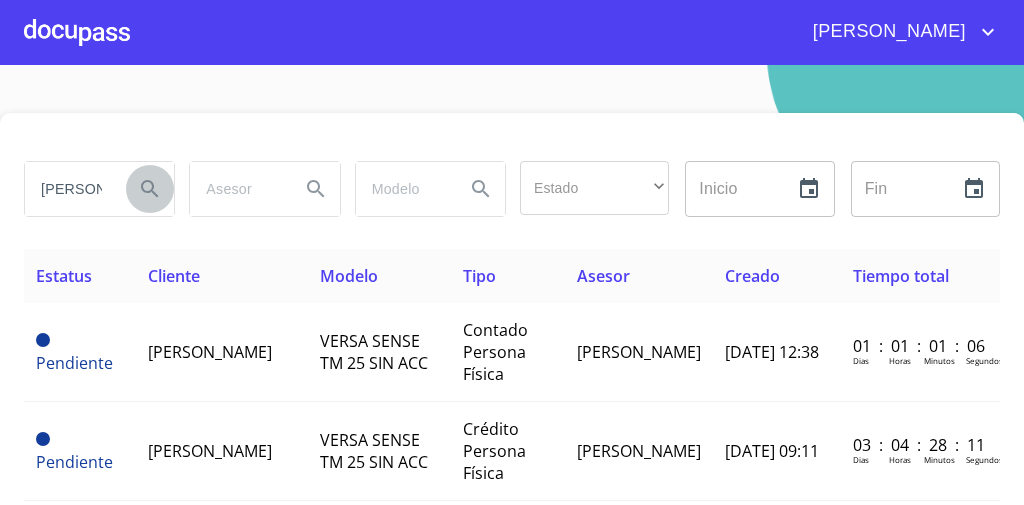 click 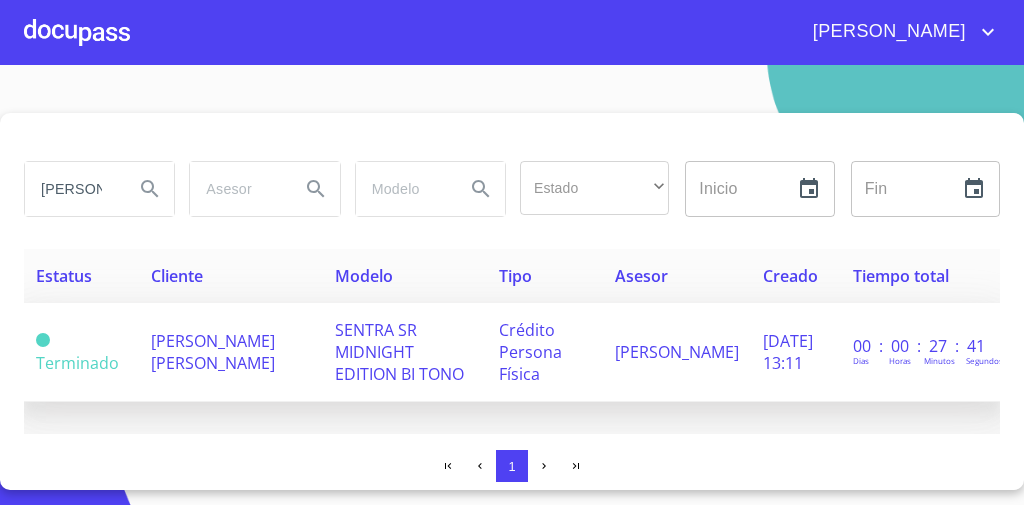click on "[PERSON_NAME]  [PERSON_NAME]" at bounding box center [213, 352] 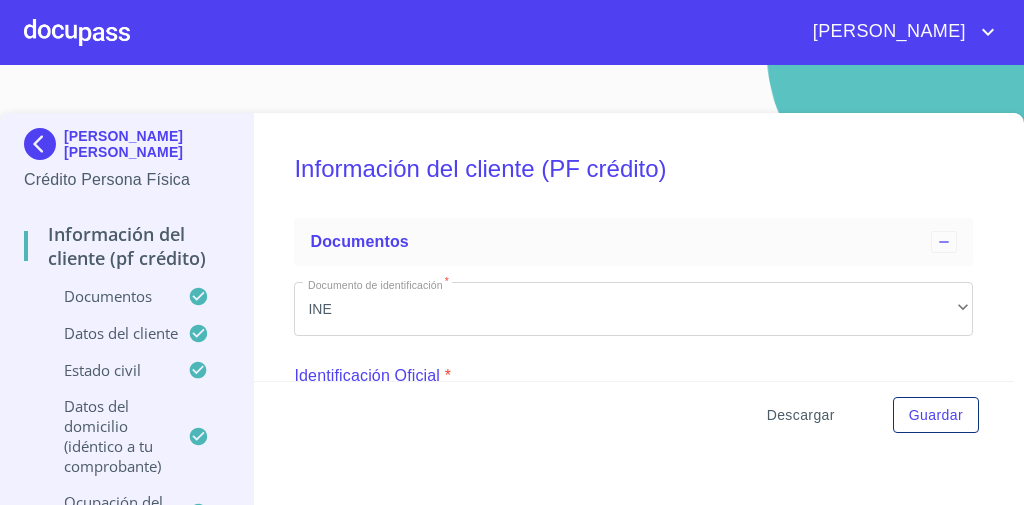 click on "Descargar" at bounding box center (801, 415) 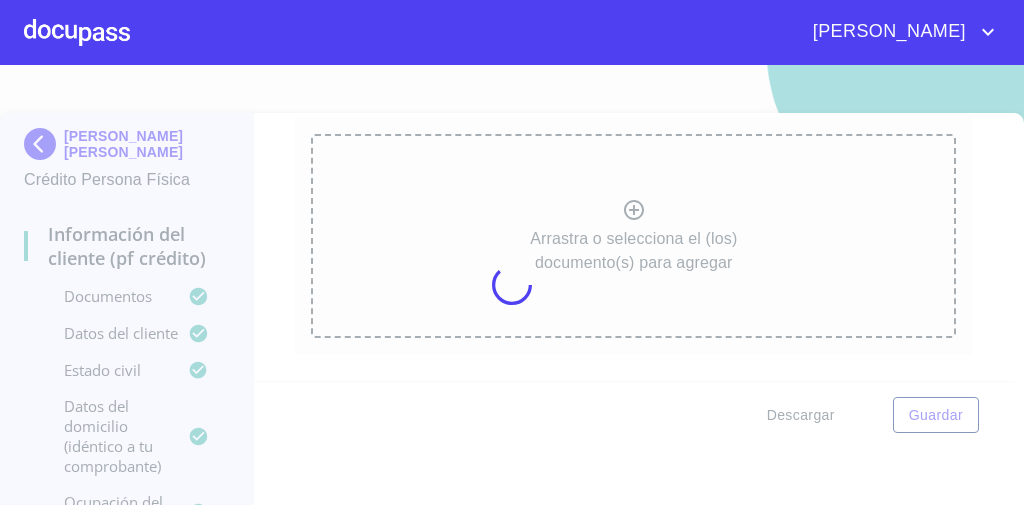 scroll, scrollTop: 1505, scrollLeft: 0, axis: vertical 